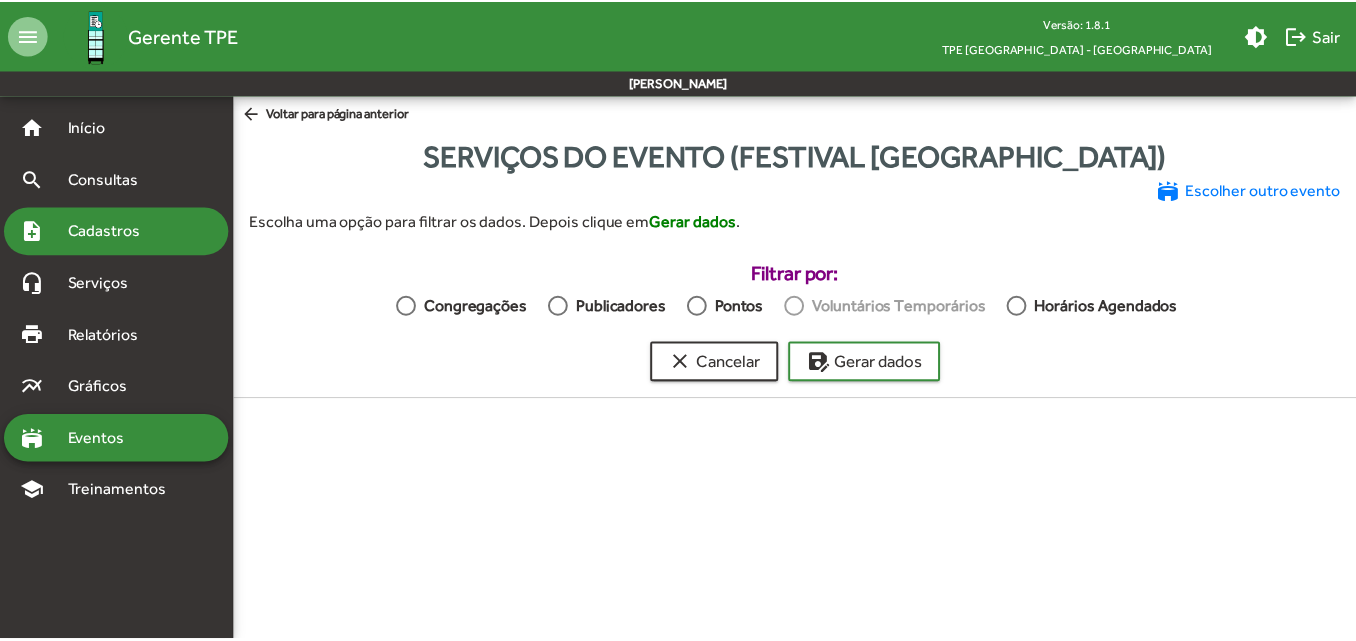 scroll, scrollTop: 0, scrollLeft: 0, axis: both 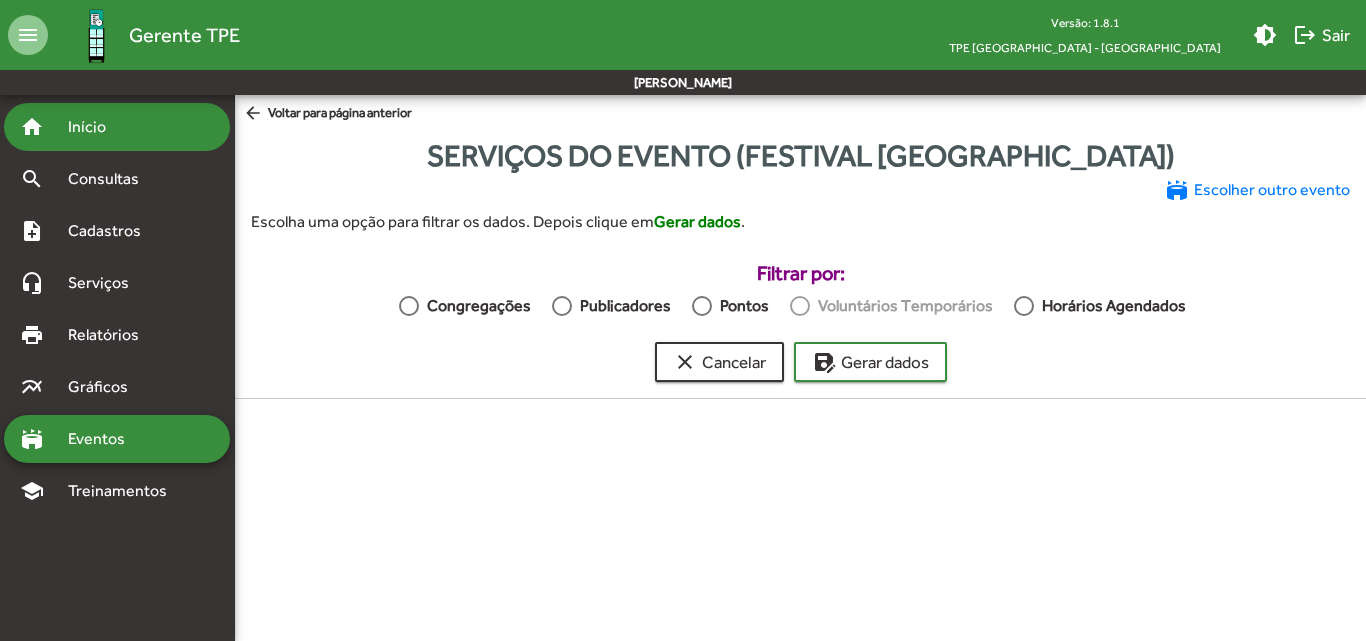 click on "Início" at bounding box center (95, 127) 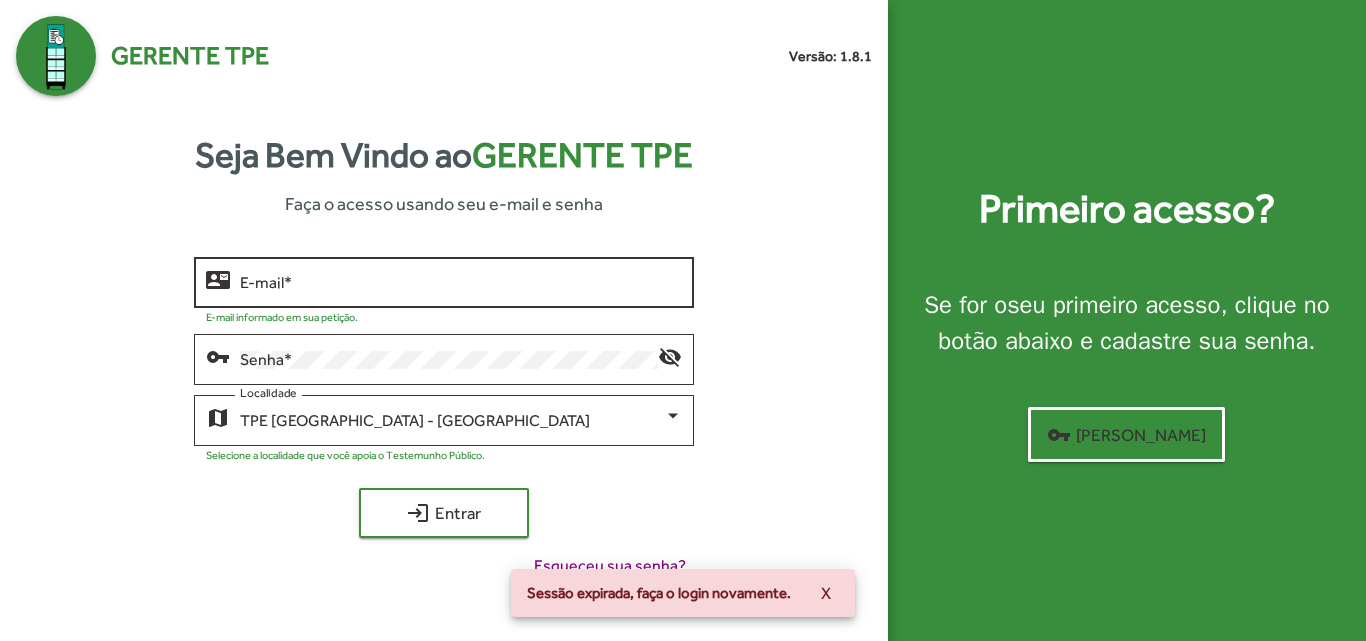 click on "E-mail   *" at bounding box center (460, 283) 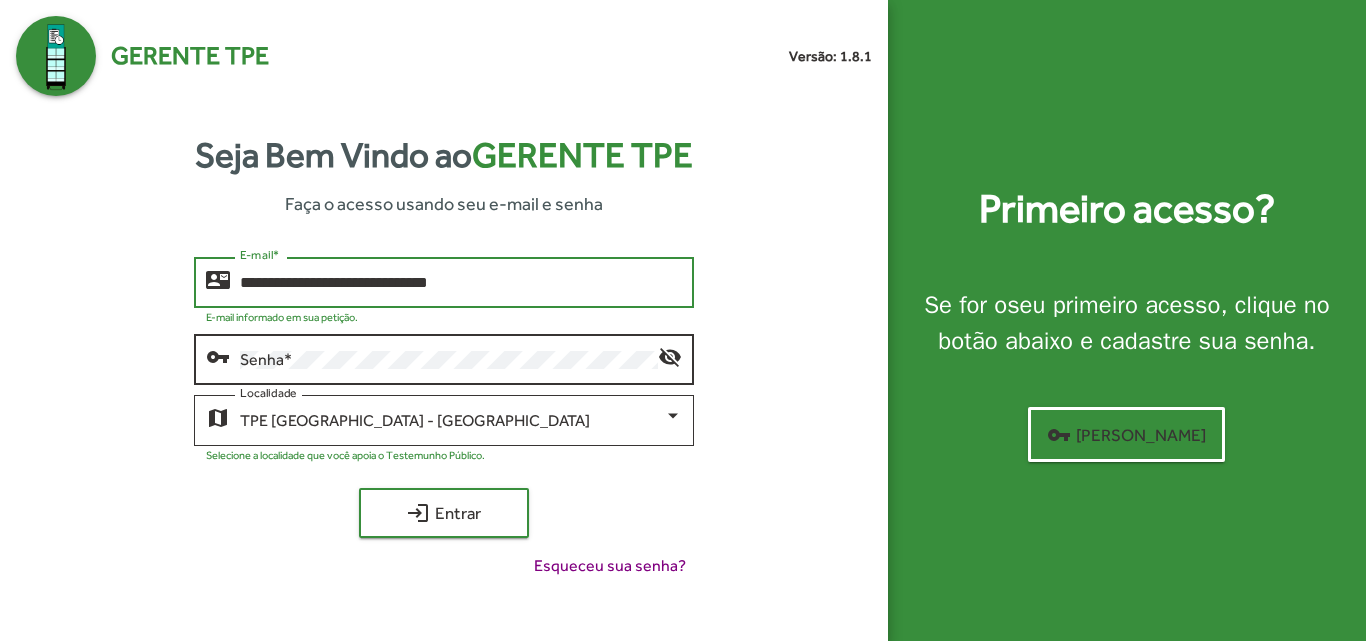 type on "**********" 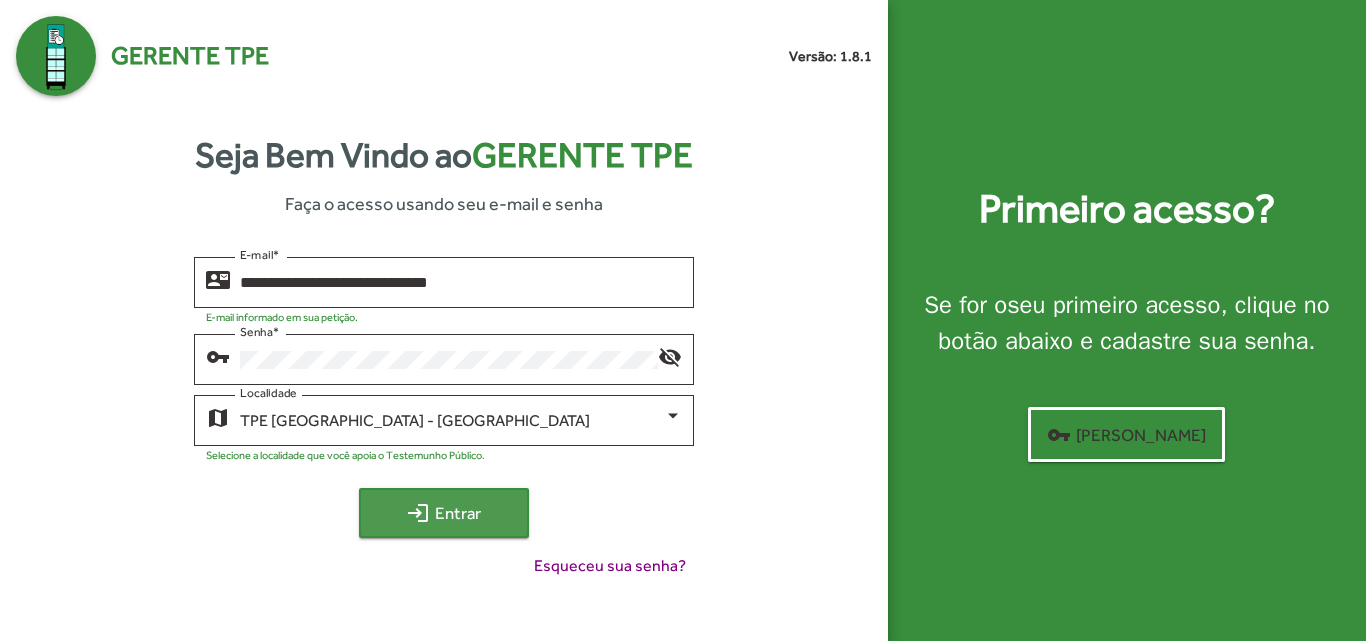 click on "login  Entrar" 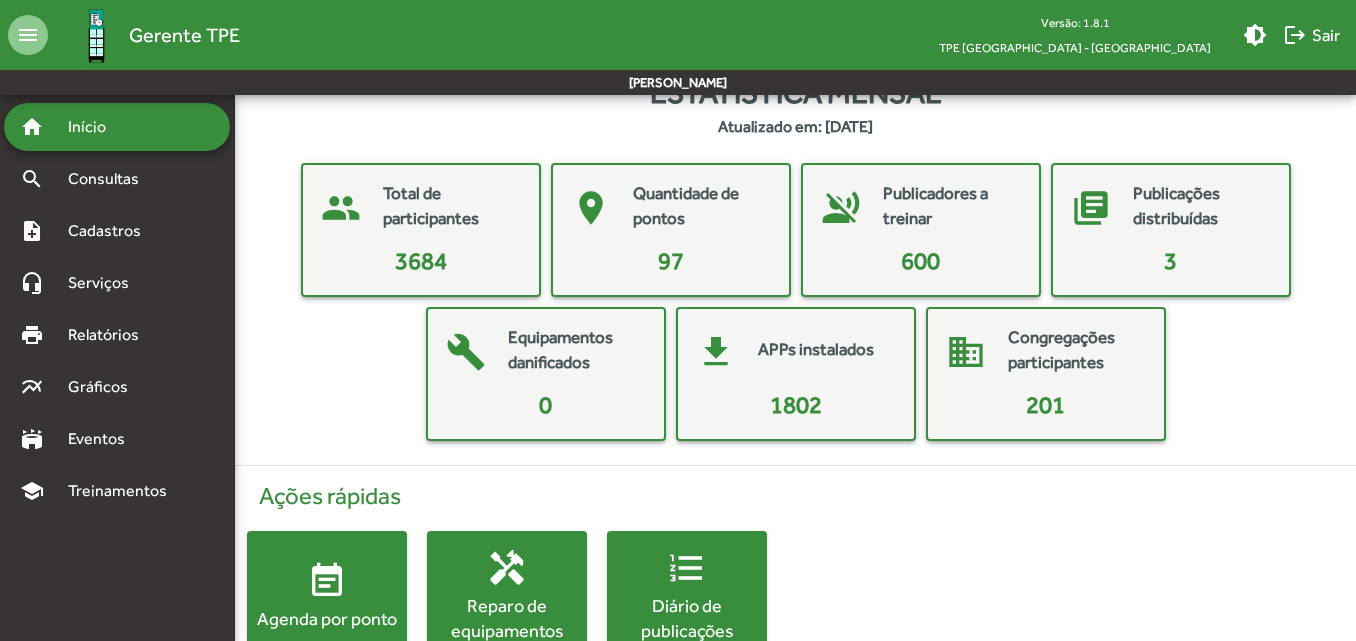 scroll, scrollTop: 0, scrollLeft: 0, axis: both 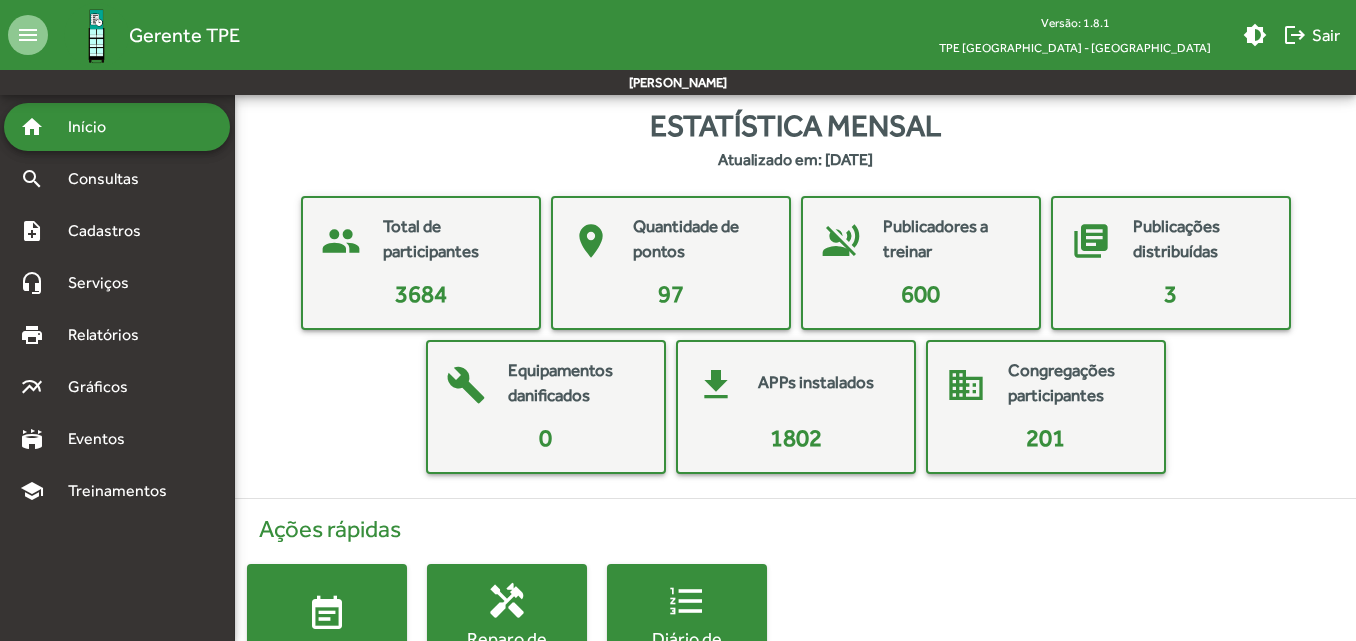 click on "Início" at bounding box center [95, 127] 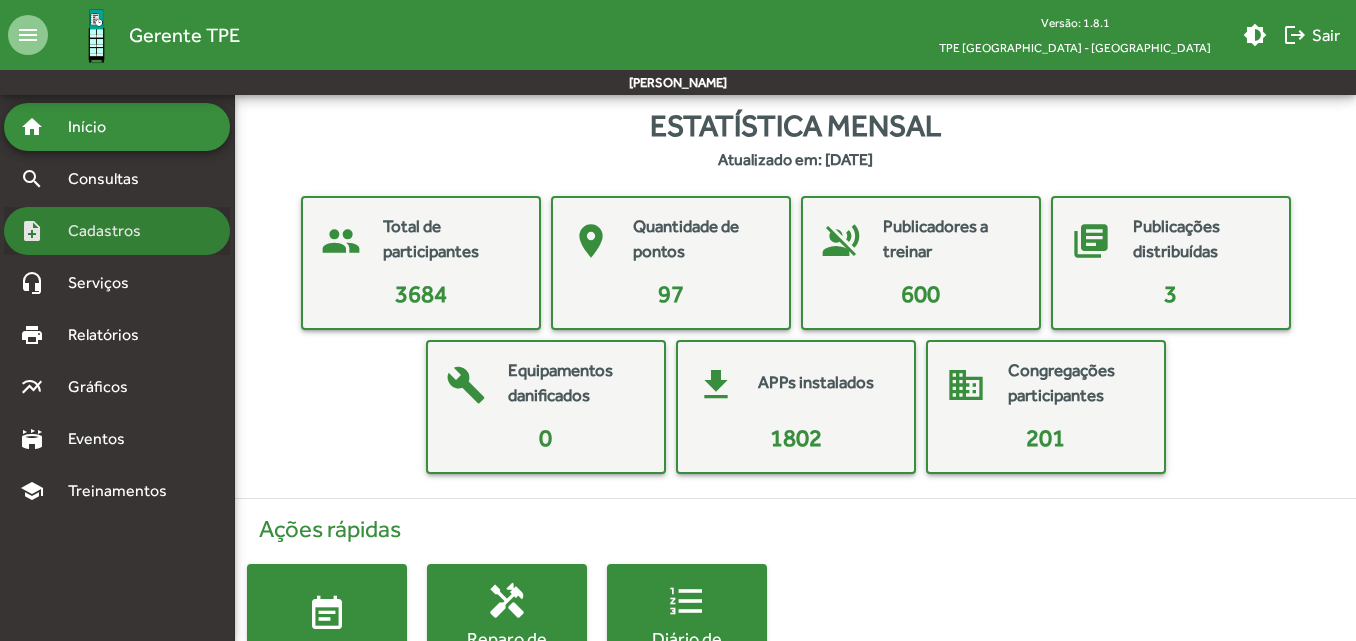 click on "Cadastros" at bounding box center (111, 231) 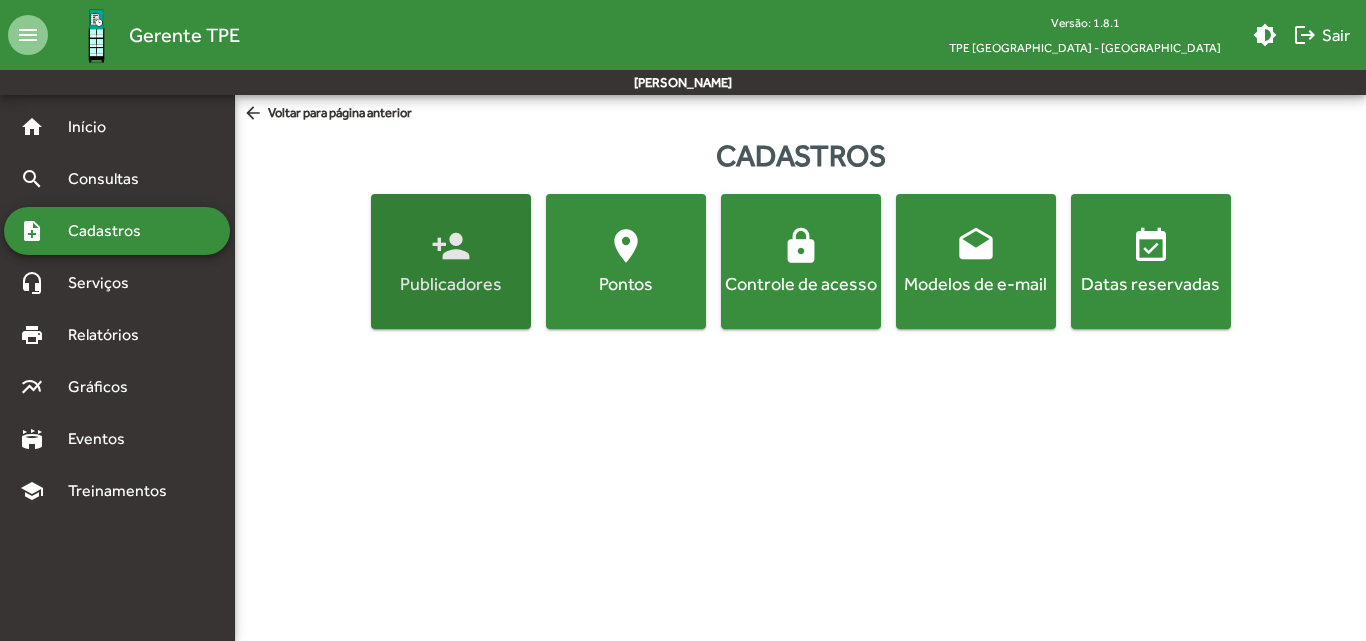 click on "Publicadores" 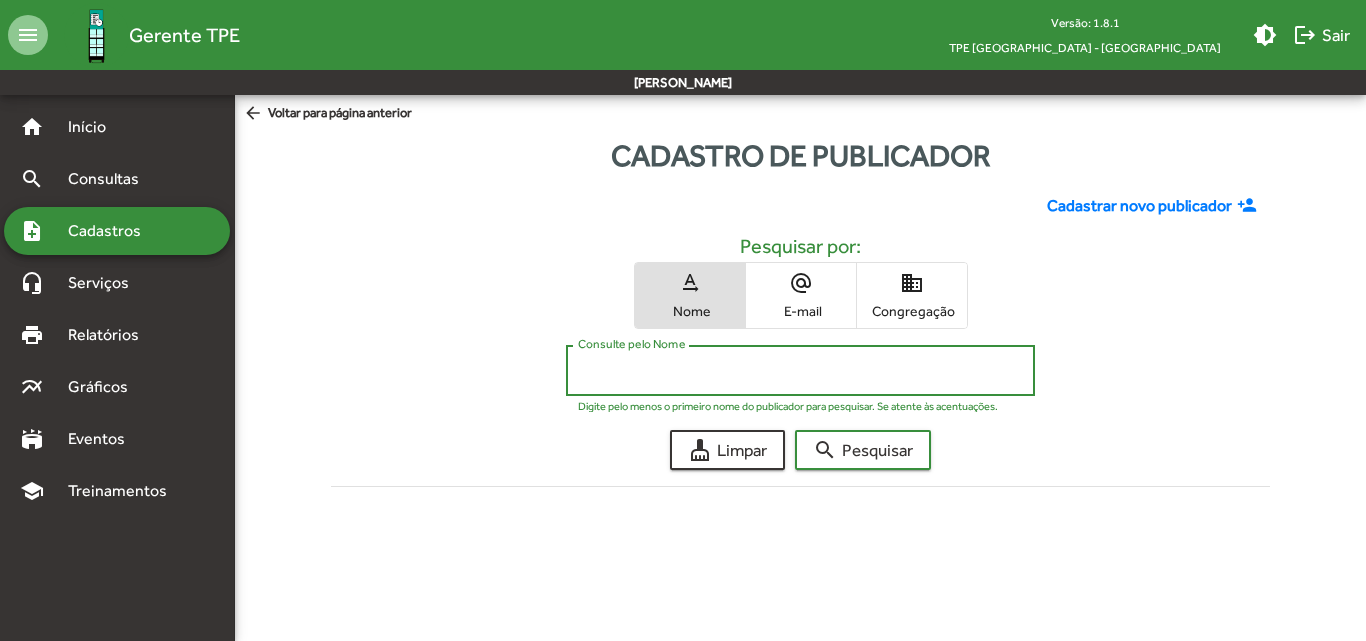 click on "Consulte pelo Nome" at bounding box center (800, 371) 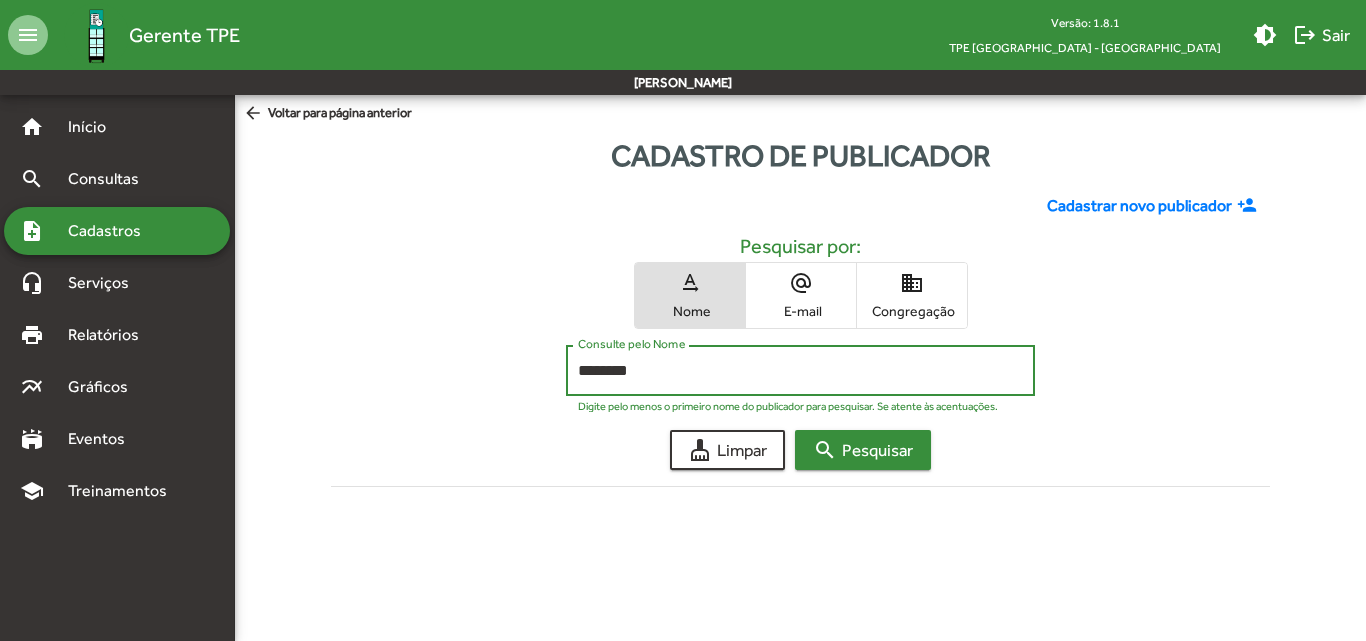 click on "search  Pesquisar" 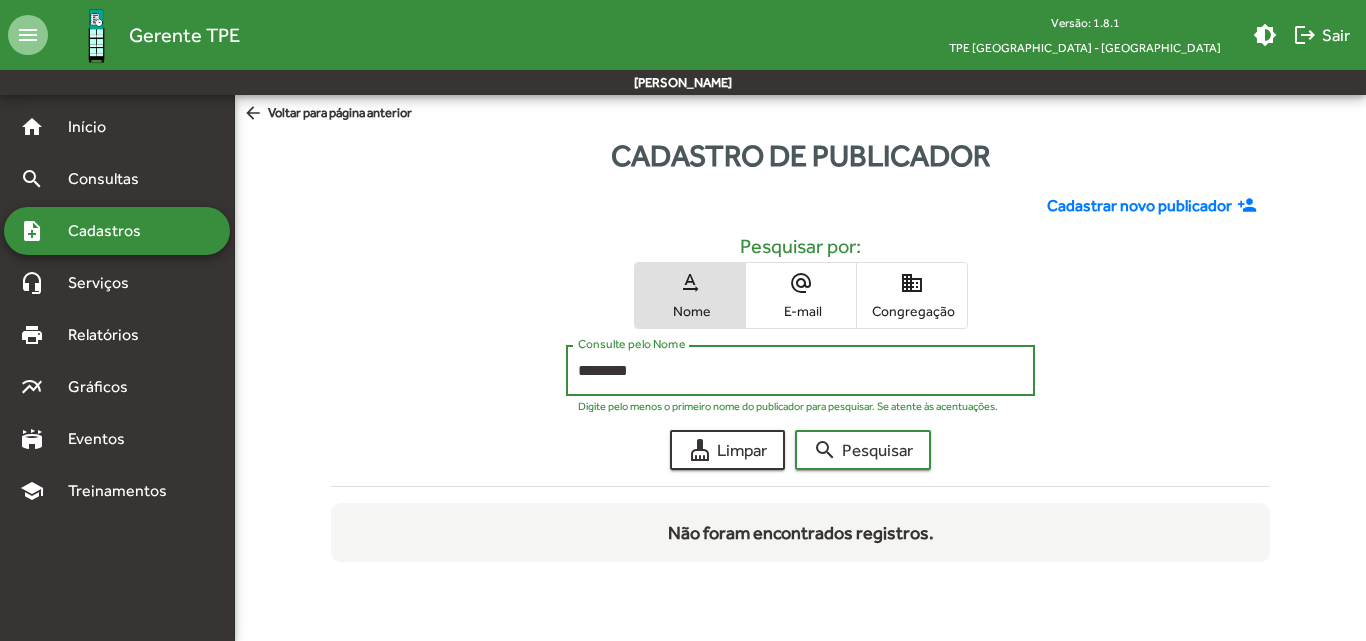 drag, startPoint x: 699, startPoint y: 371, endPoint x: 503, endPoint y: 353, distance: 196.8248 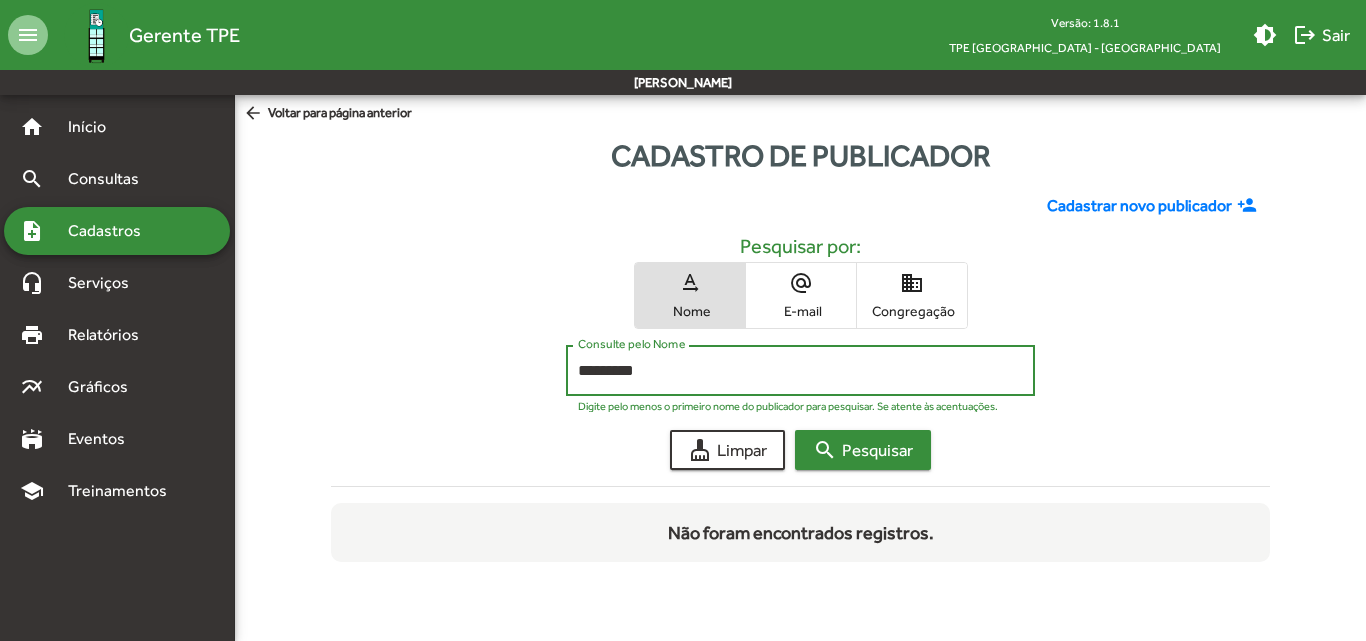 type on "*********" 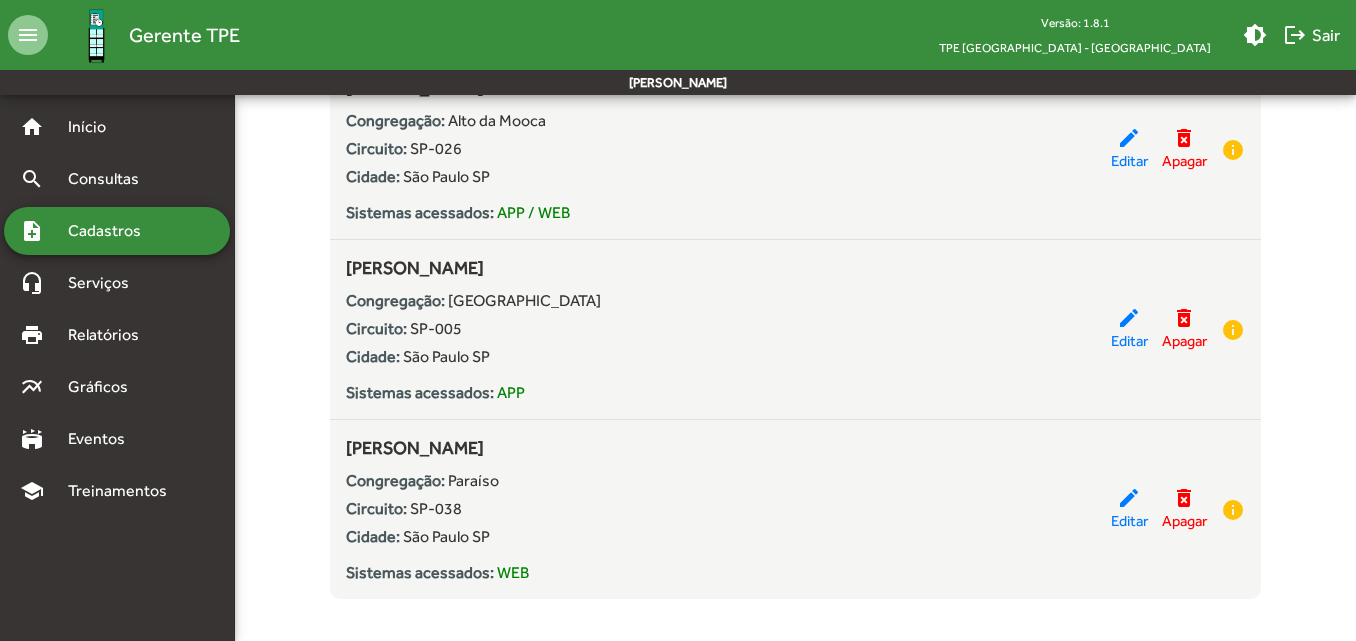 scroll, scrollTop: 629, scrollLeft: 0, axis: vertical 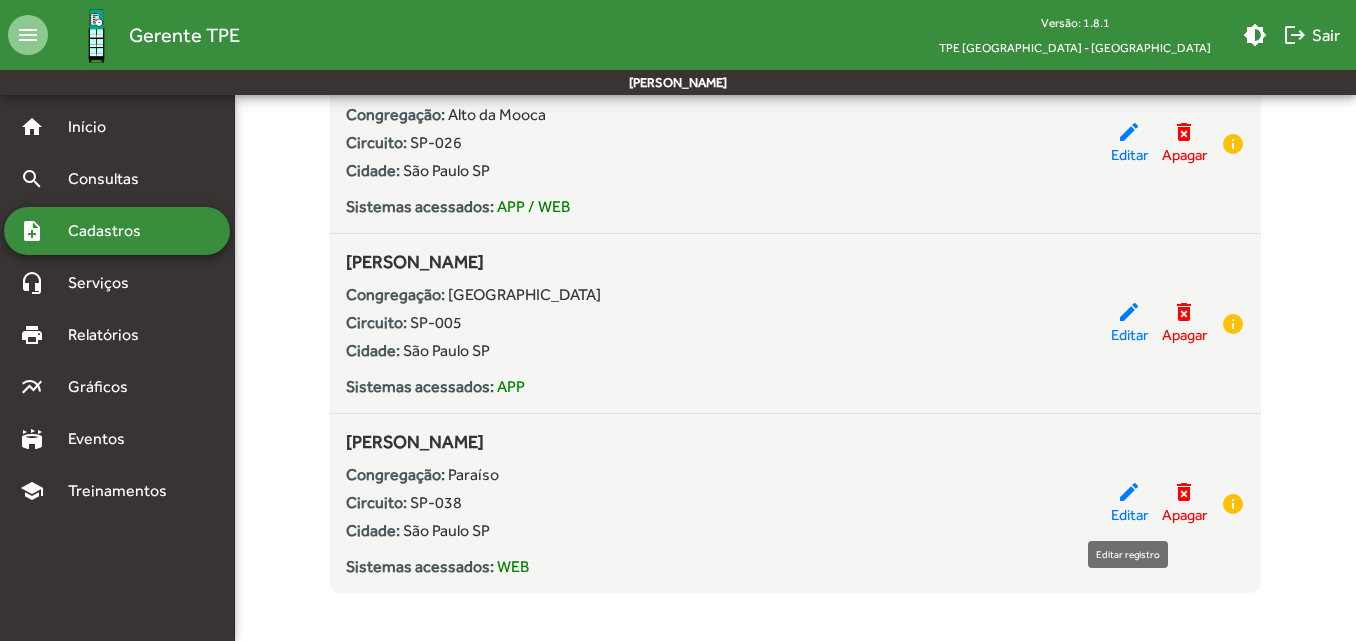click on "edit" 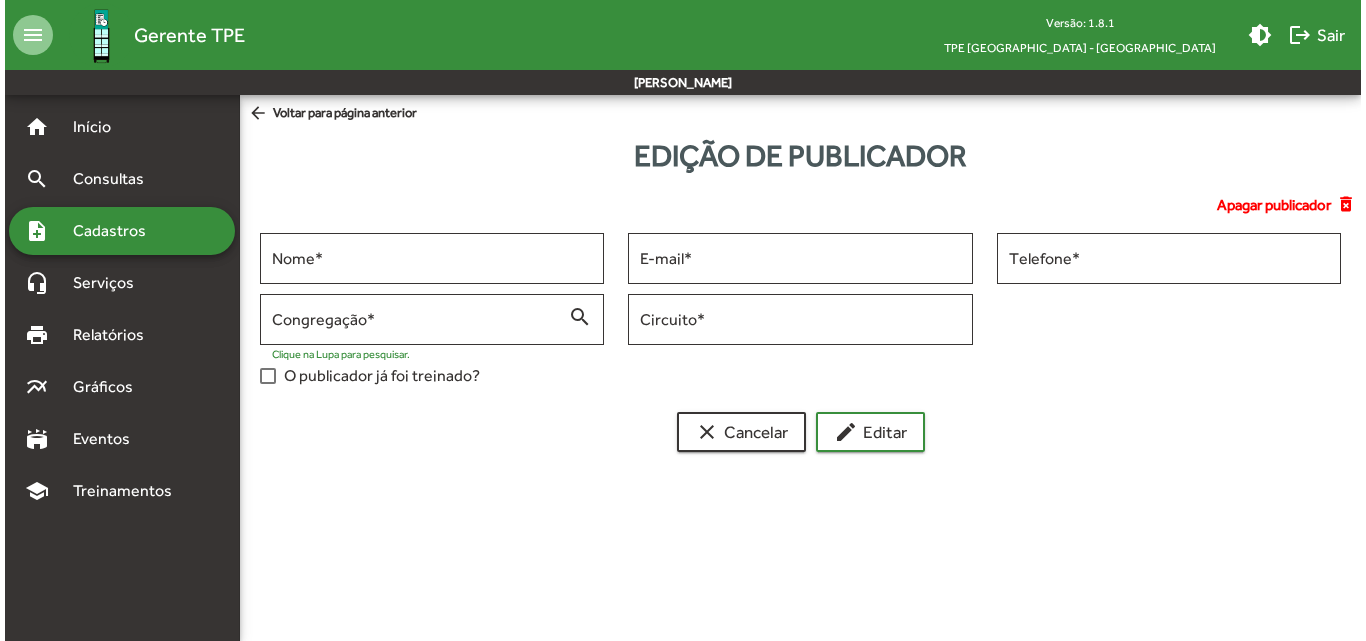scroll, scrollTop: 0, scrollLeft: 0, axis: both 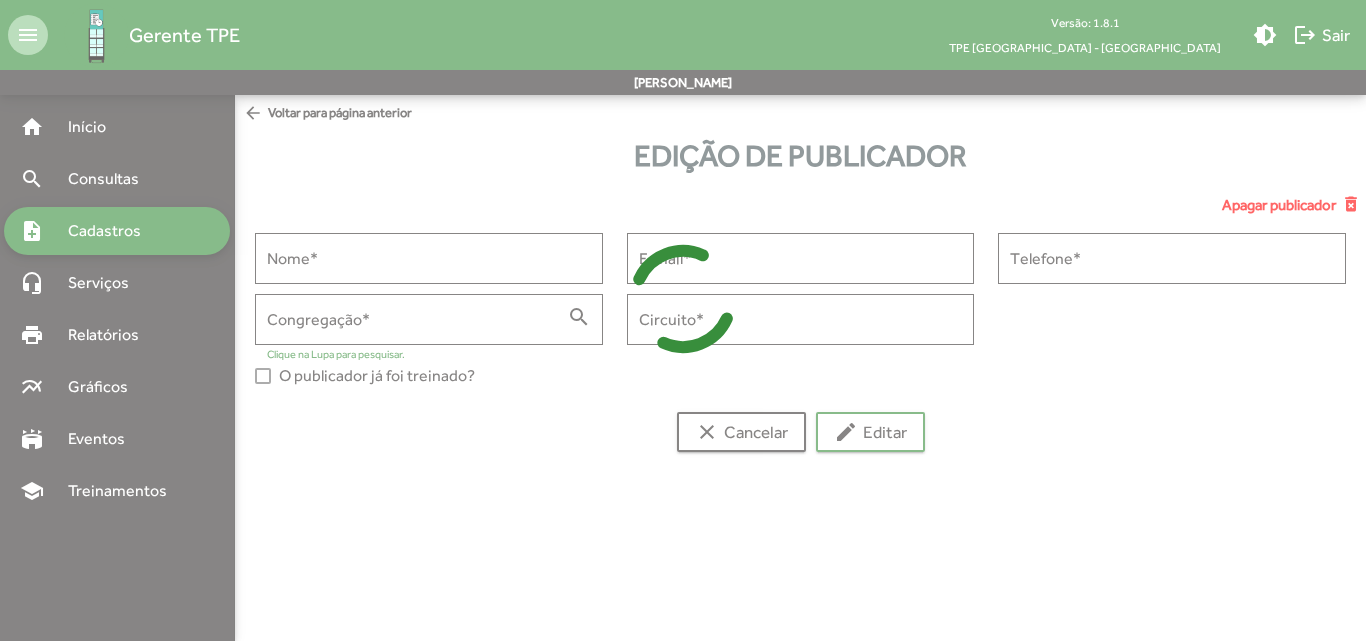 type on "**********" 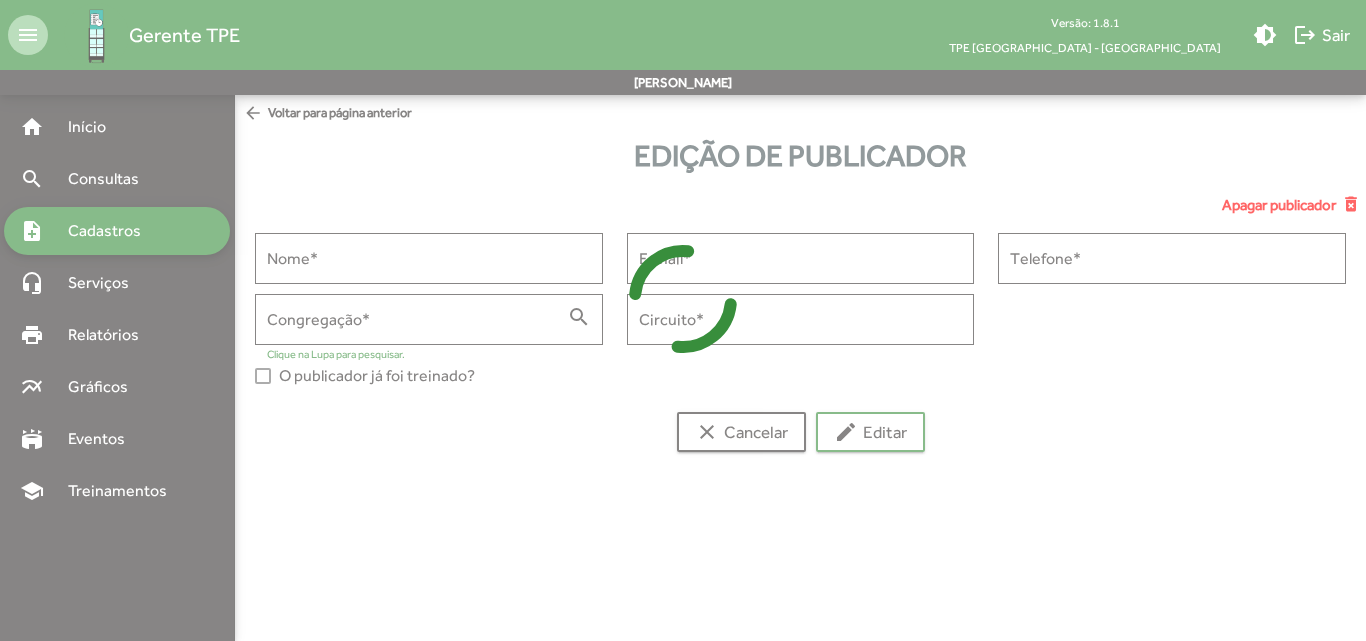 type on "**********" 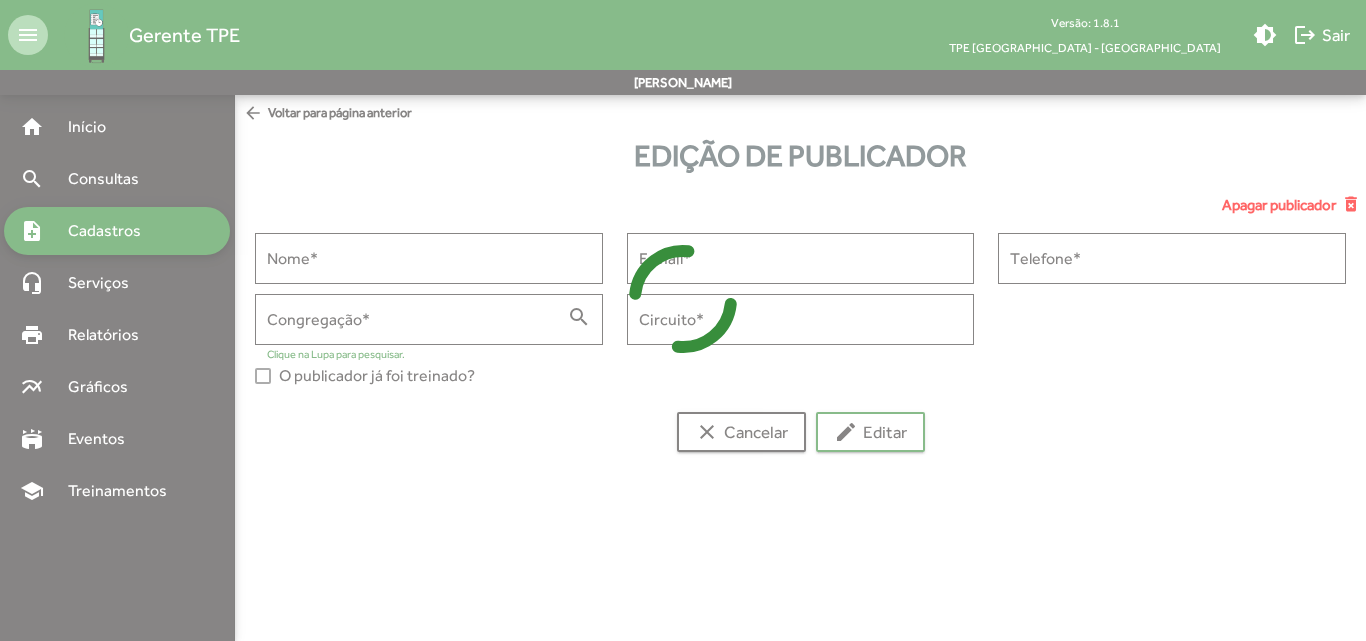 type on "**********" 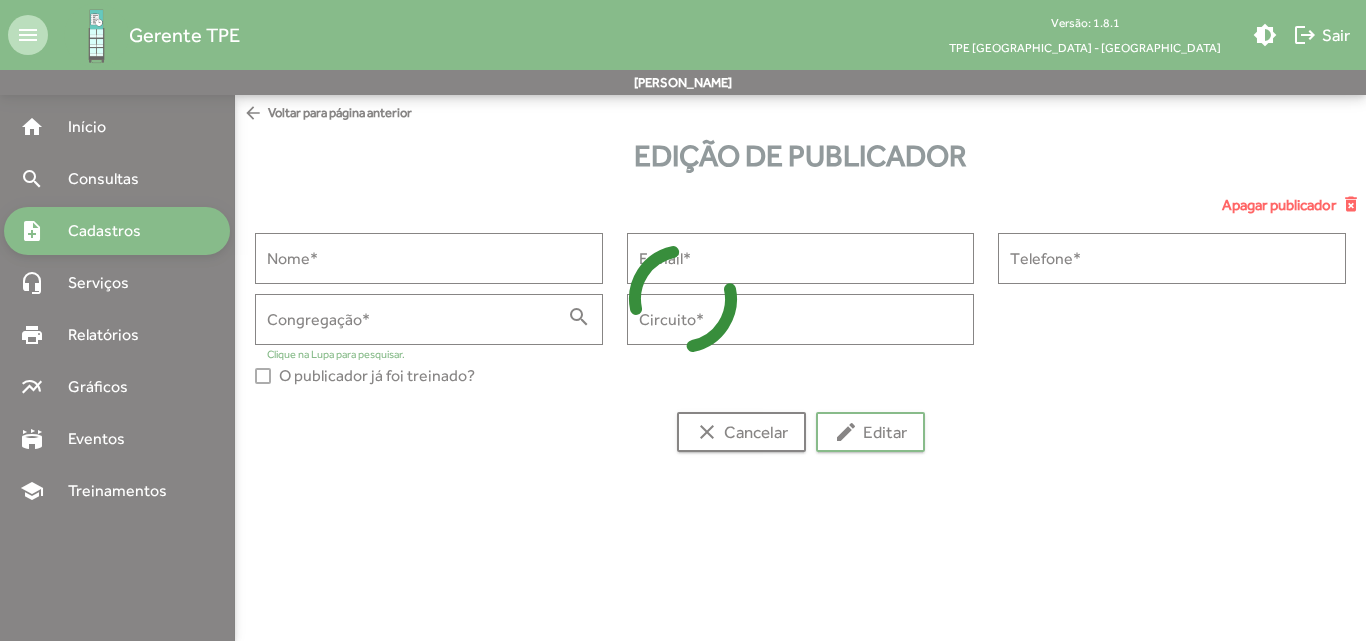 type on "**********" 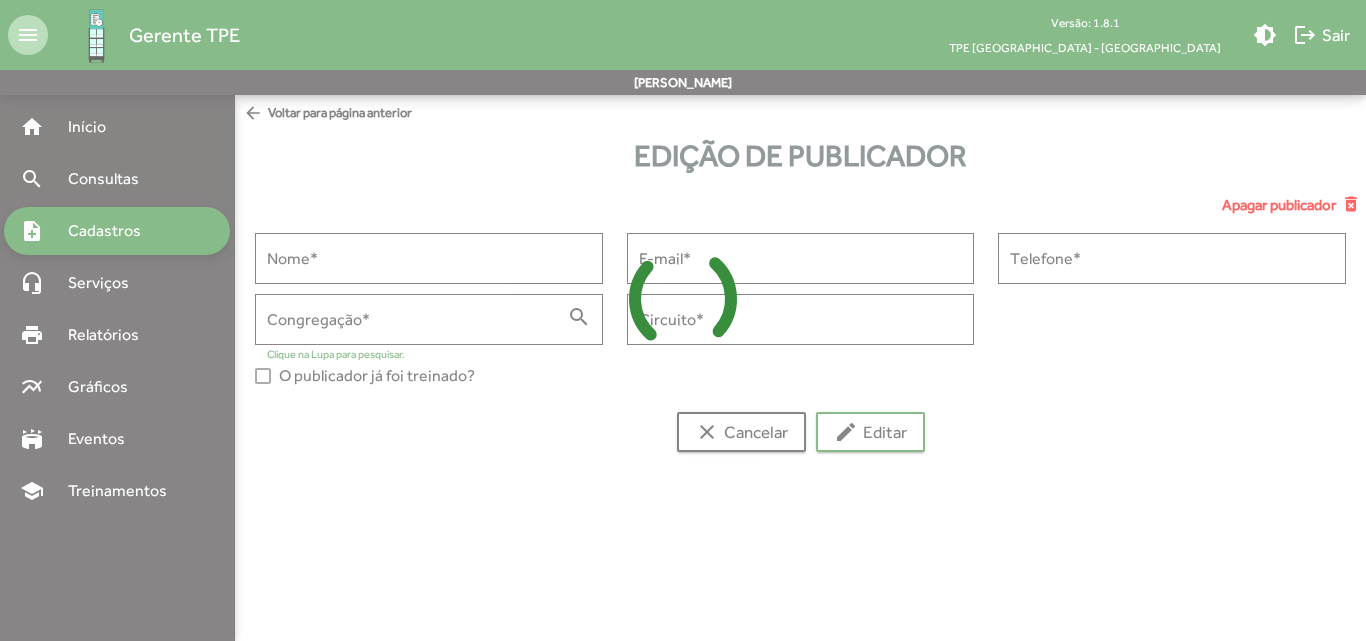 type on "******" 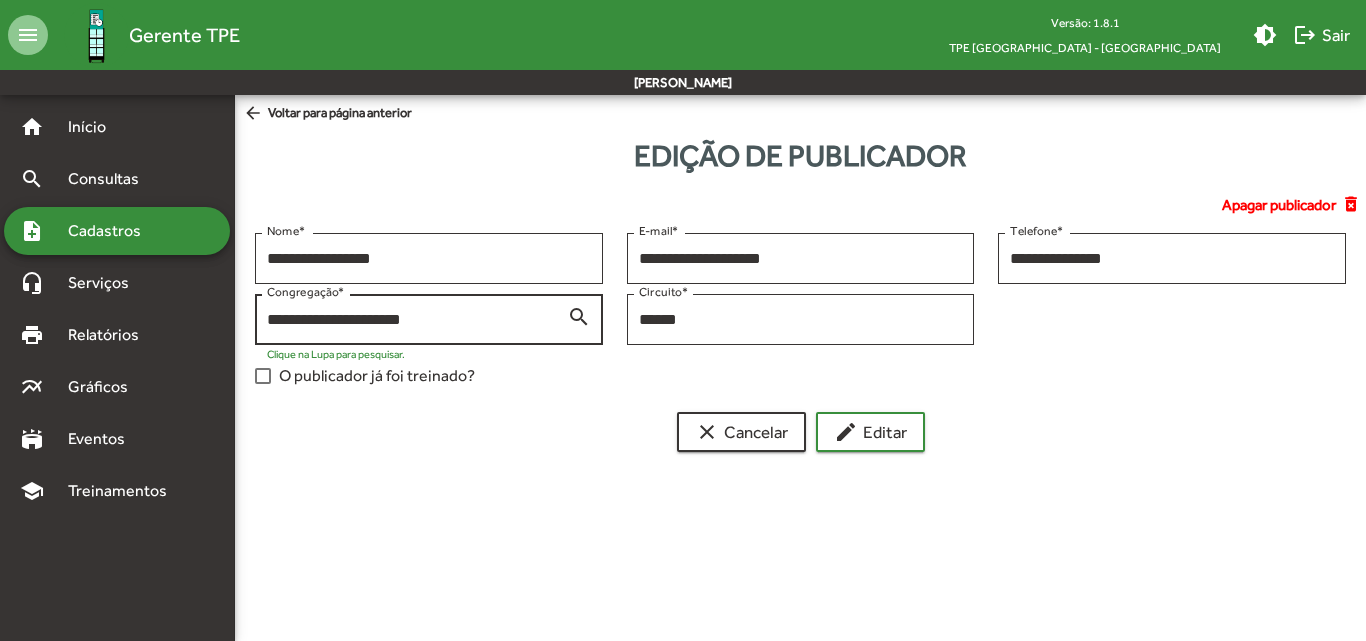 click on "search" at bounding box center (579, 316) 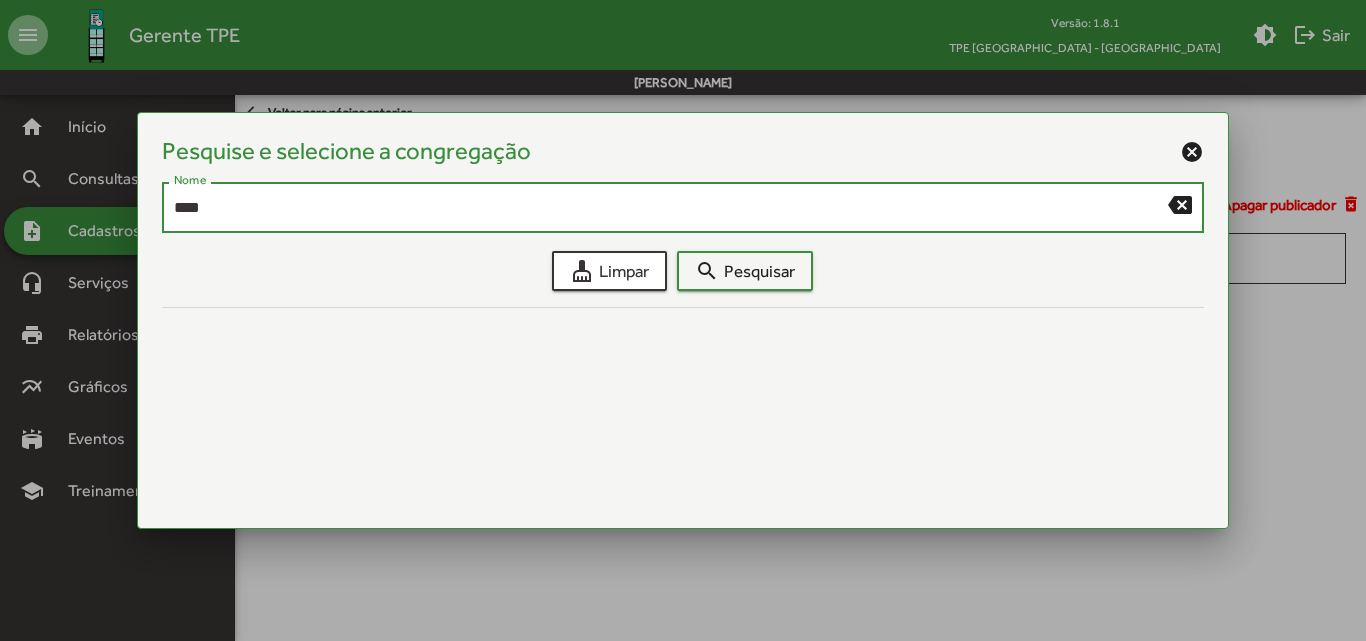 type on "****" 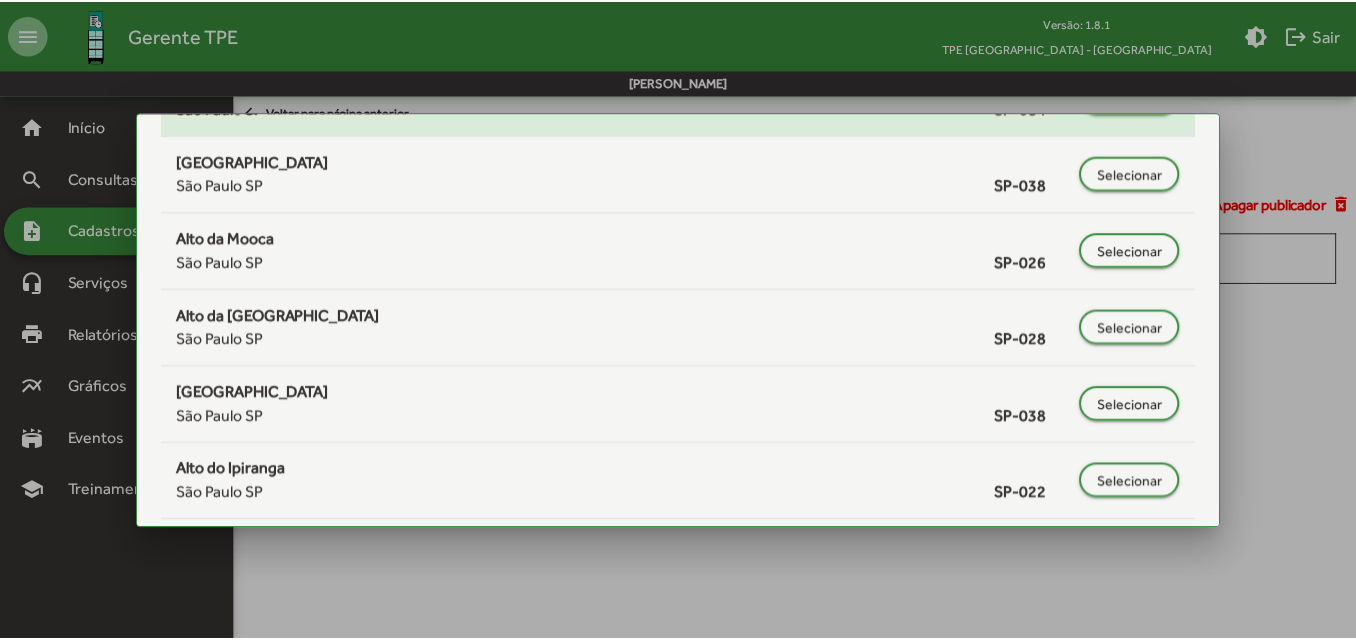 scroll, scrollTop: 300, scrollLeft: 0, axis: vertical 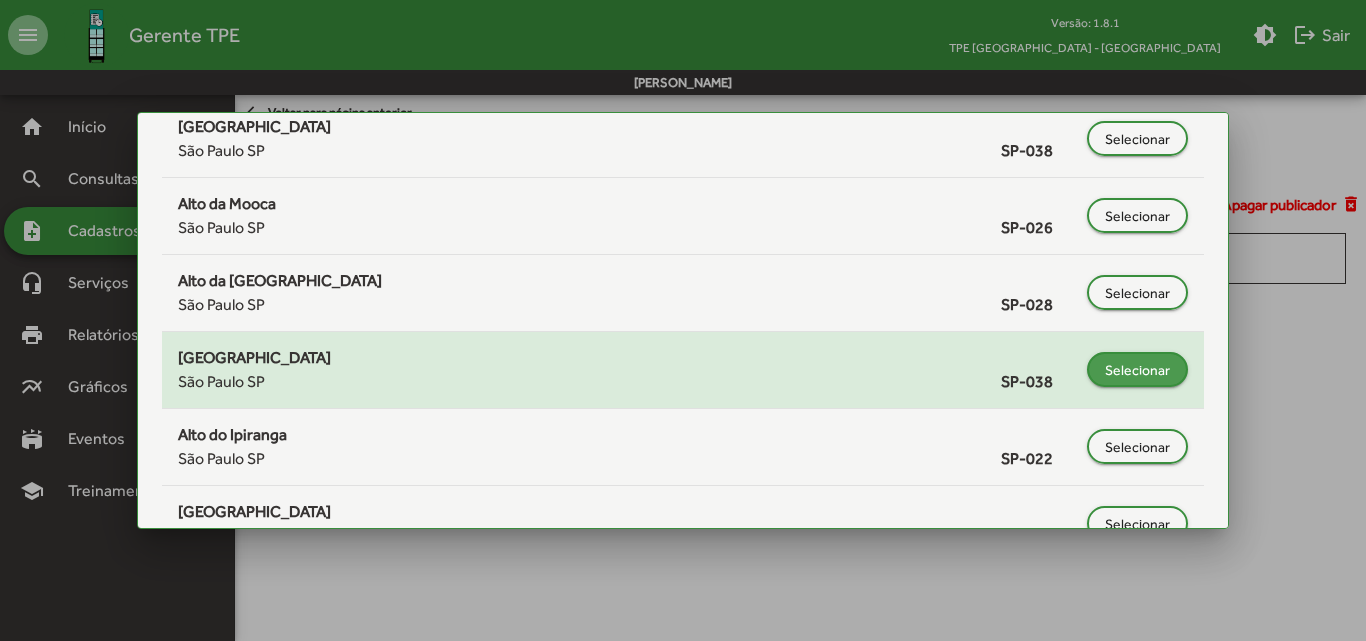 click on "Selecionar" 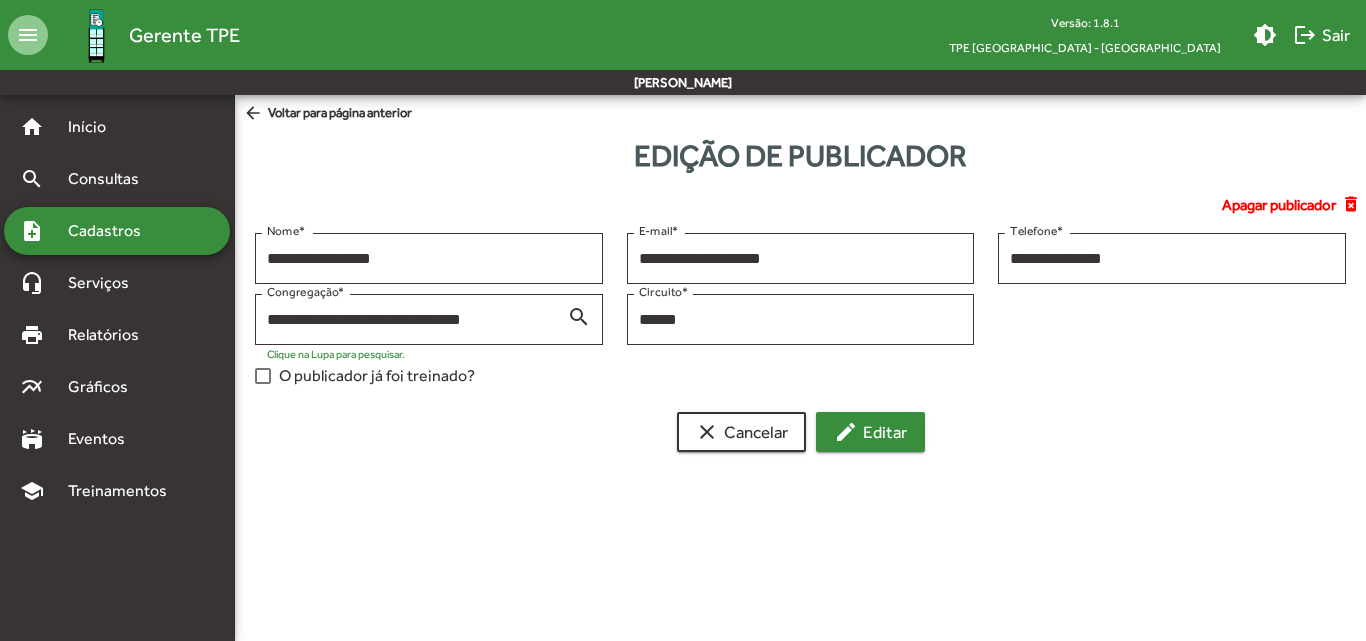 click on "edit  Editar" at bounding box center (870, 432) 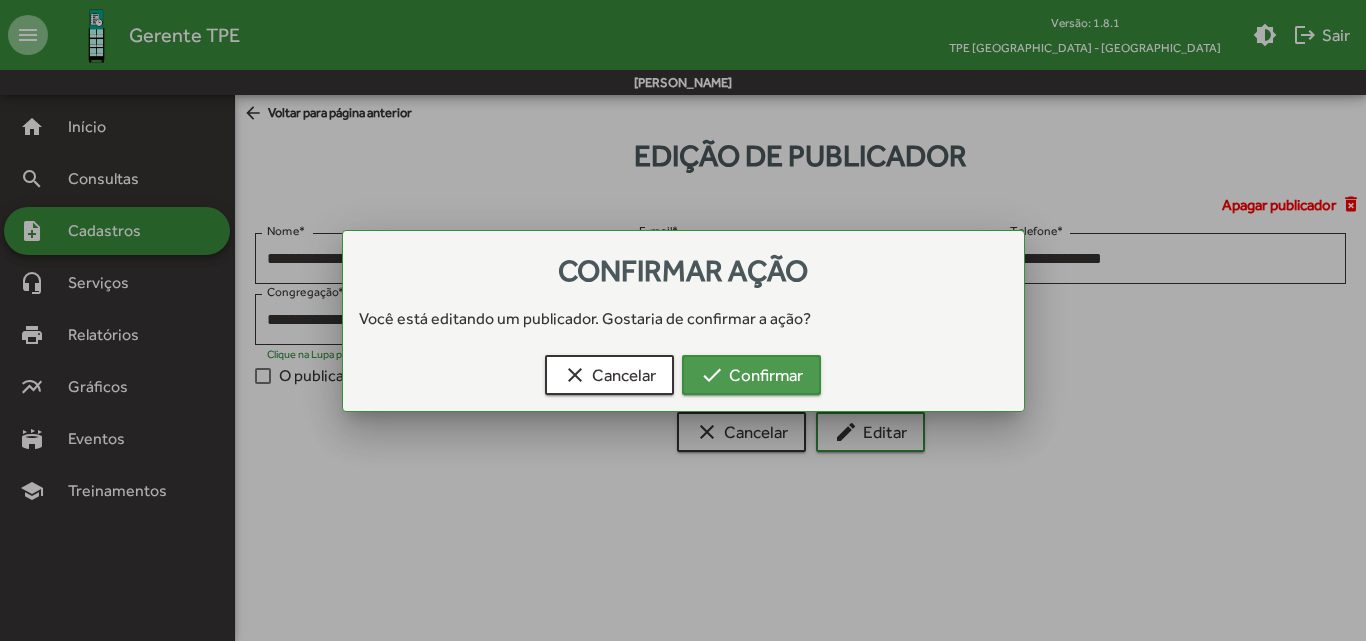 click on "check  Confirmar" at bounding box center [751, 375] 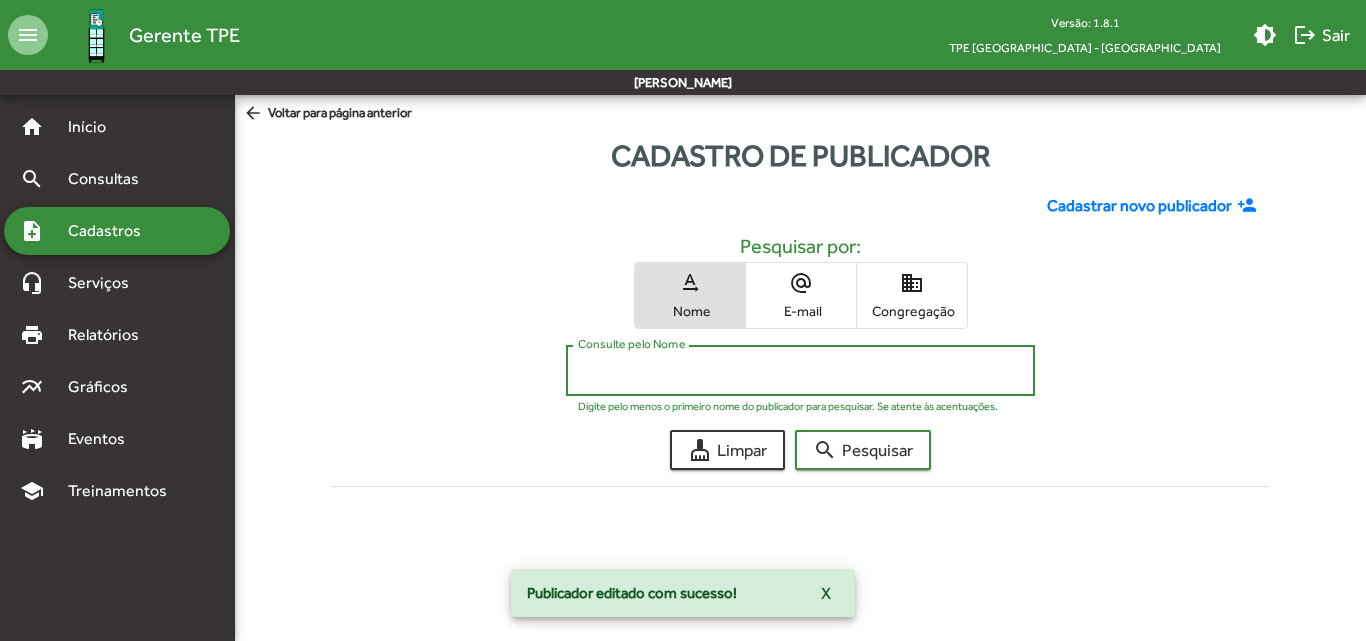click on "Consulte pelo Nome" at bounding box center [800, 371] 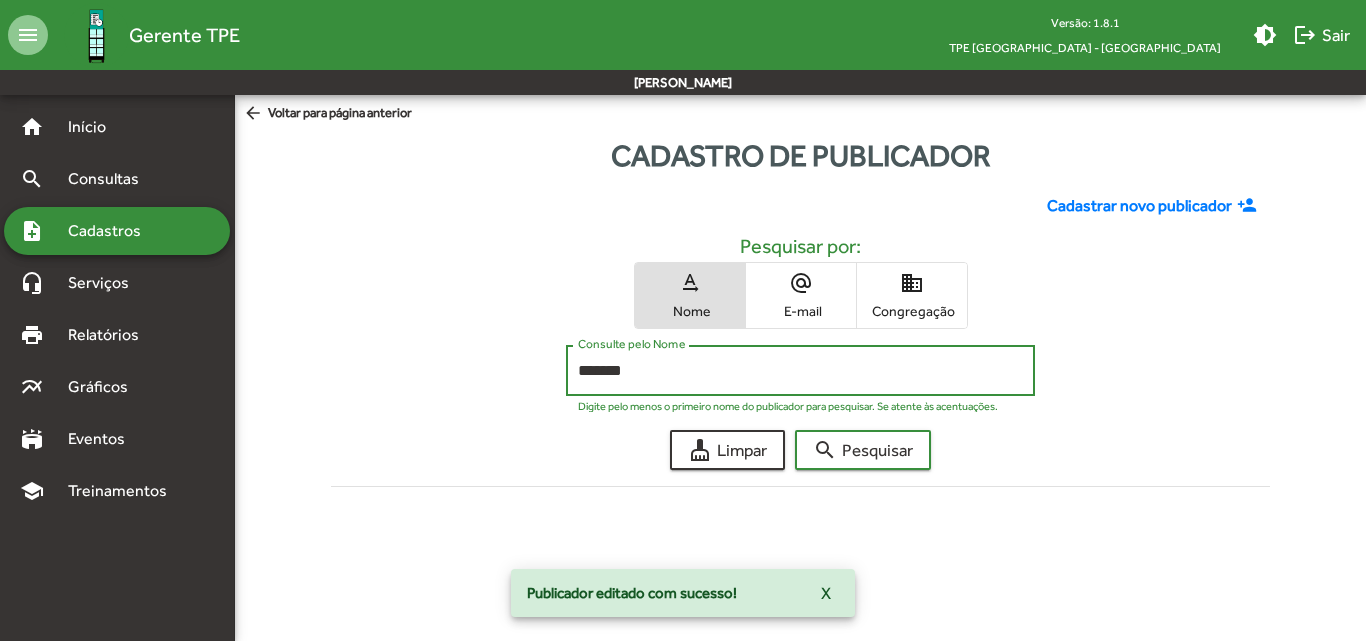 type on "*******" 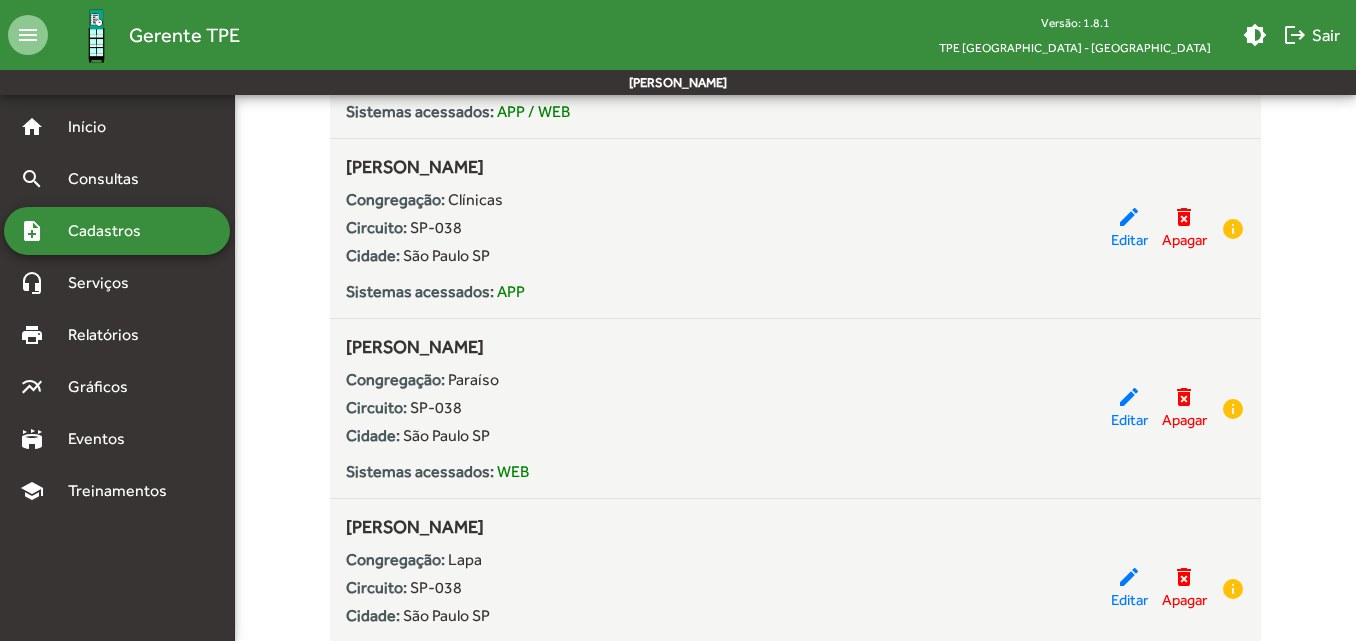 scroll, scrollTop: 3800, scrollLeft: 0, axis: vertical 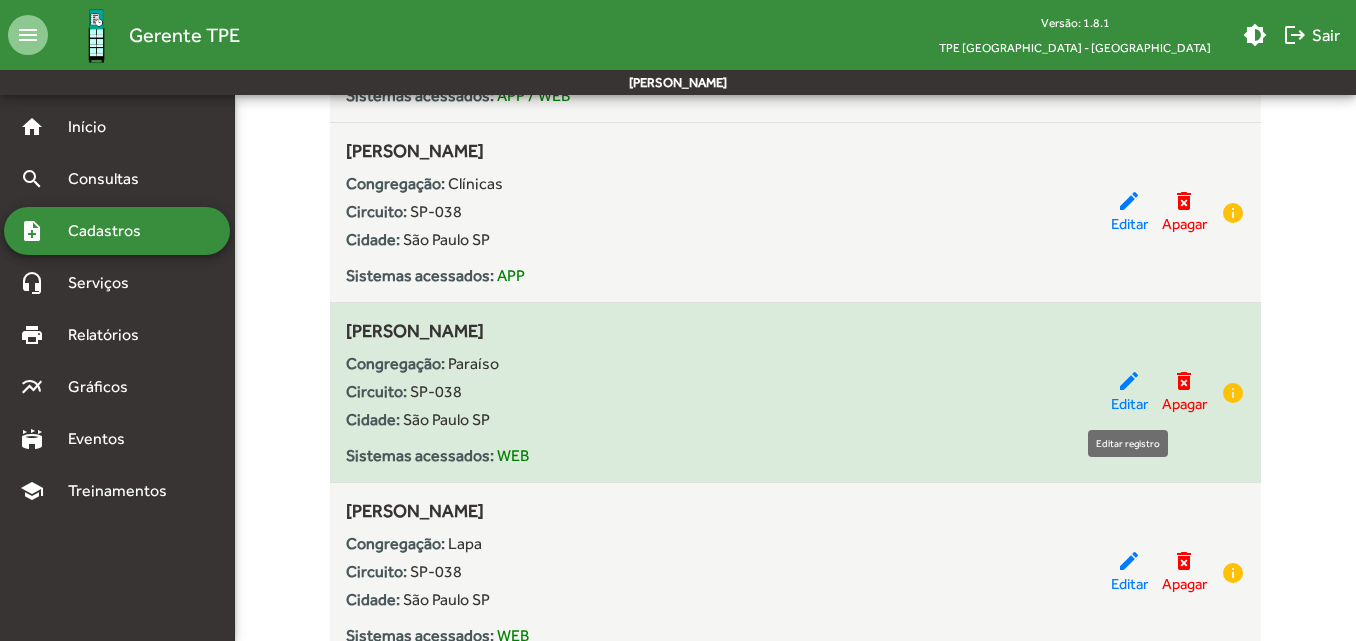 click on "edit" 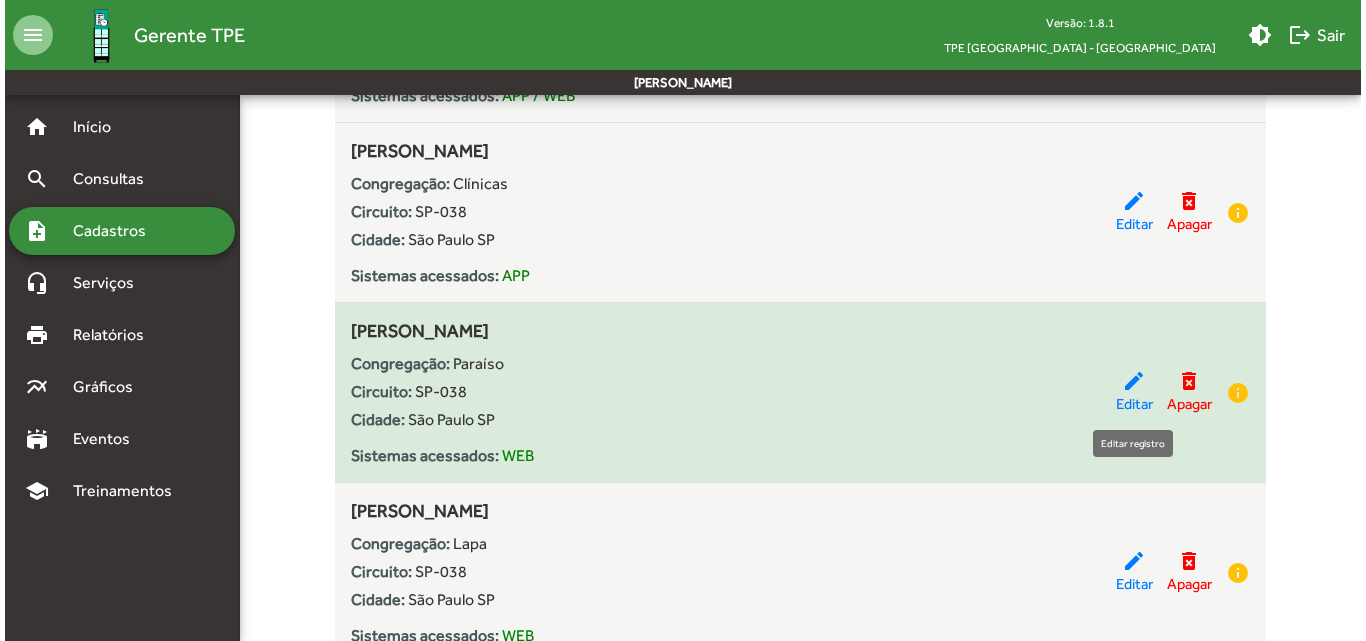 scroll, scrollTop: 0, scrollLeft: 0, axis: both 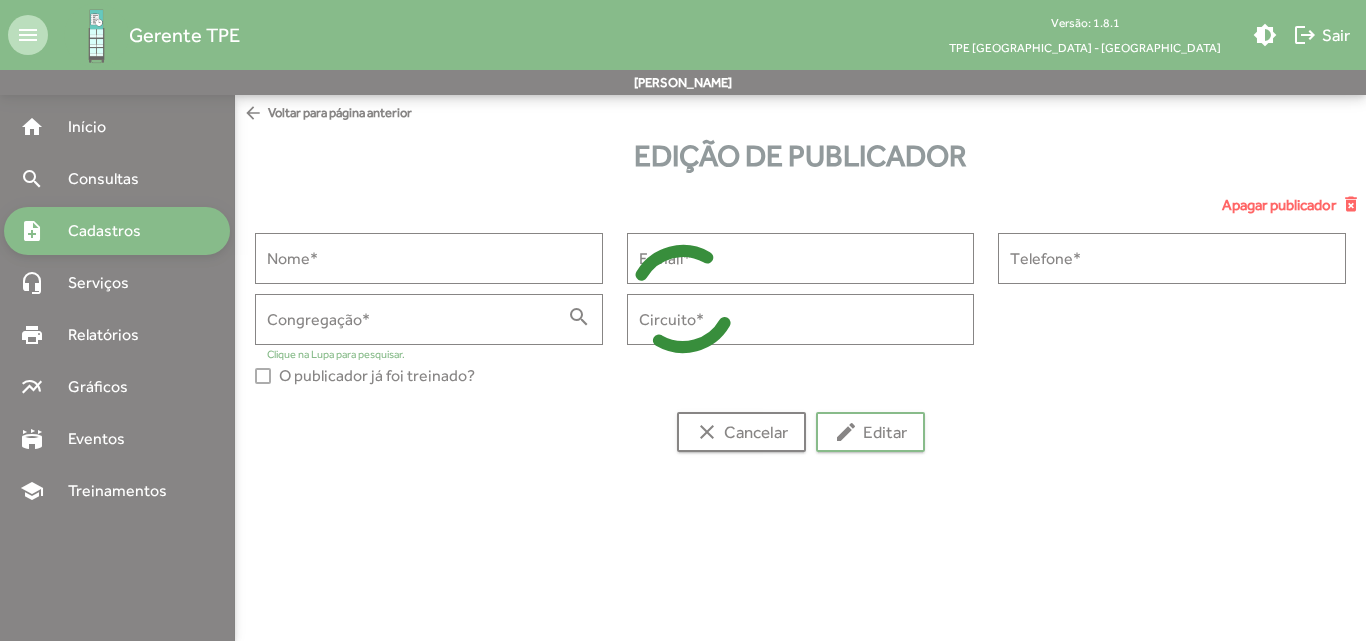 type on "**********" 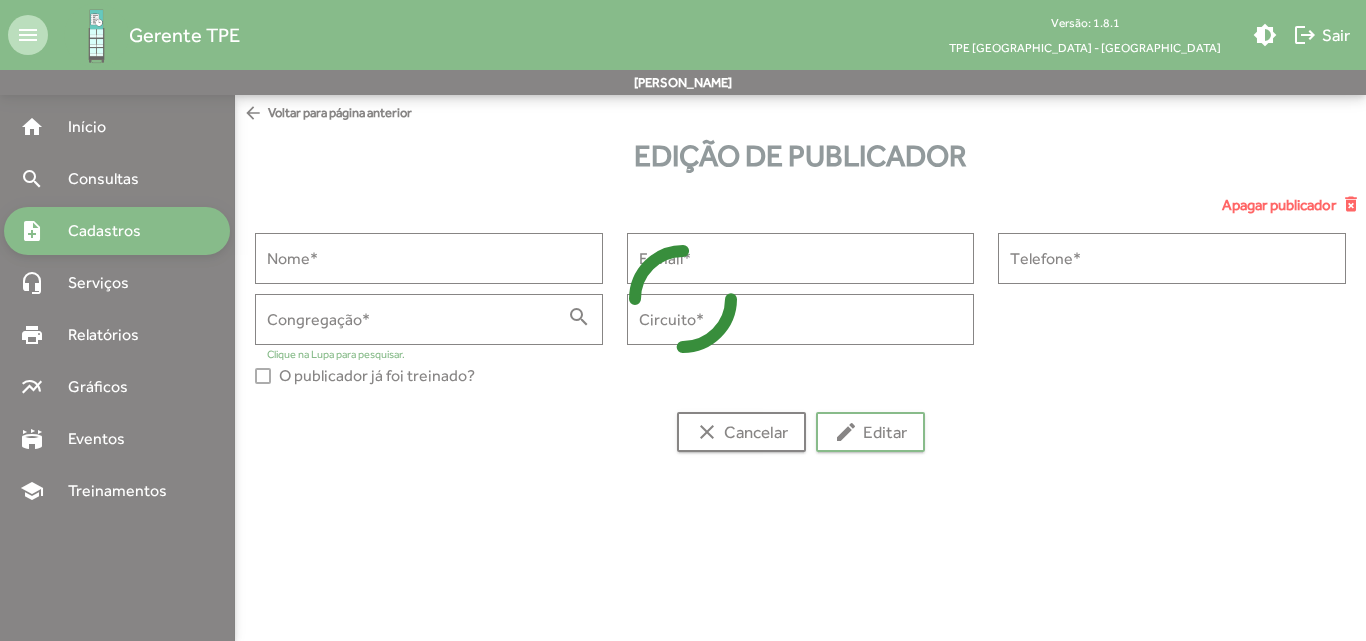 type on "**********" 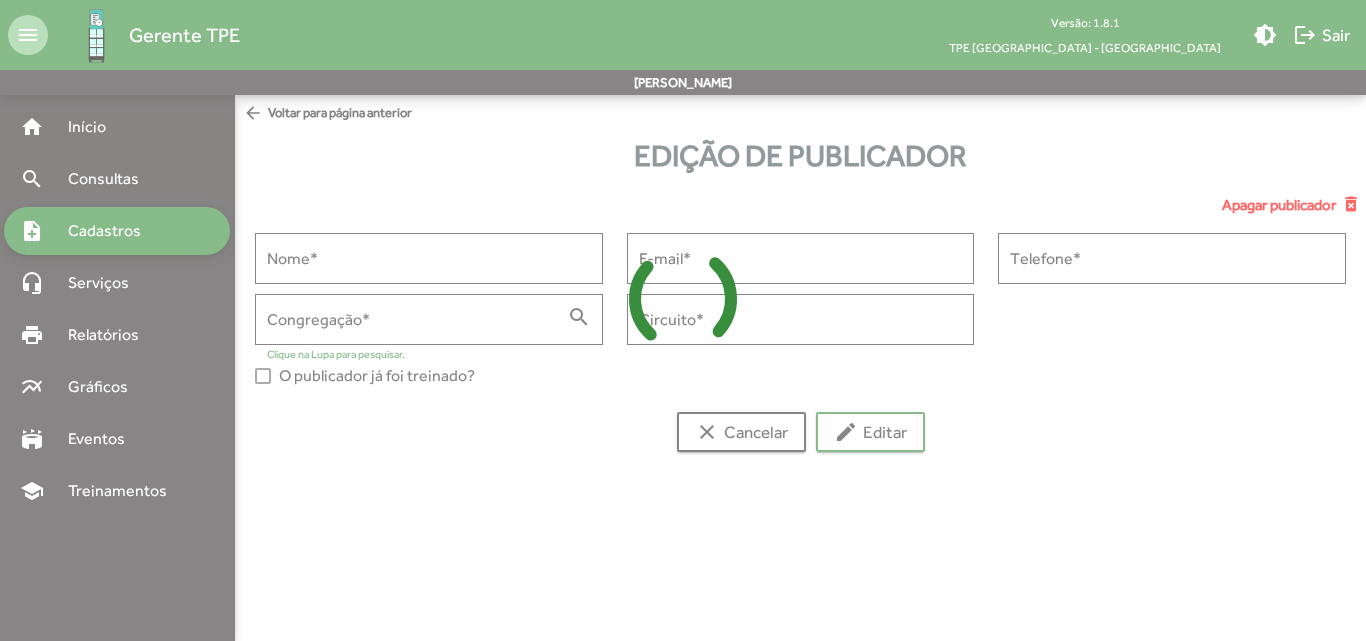 type on "**********" 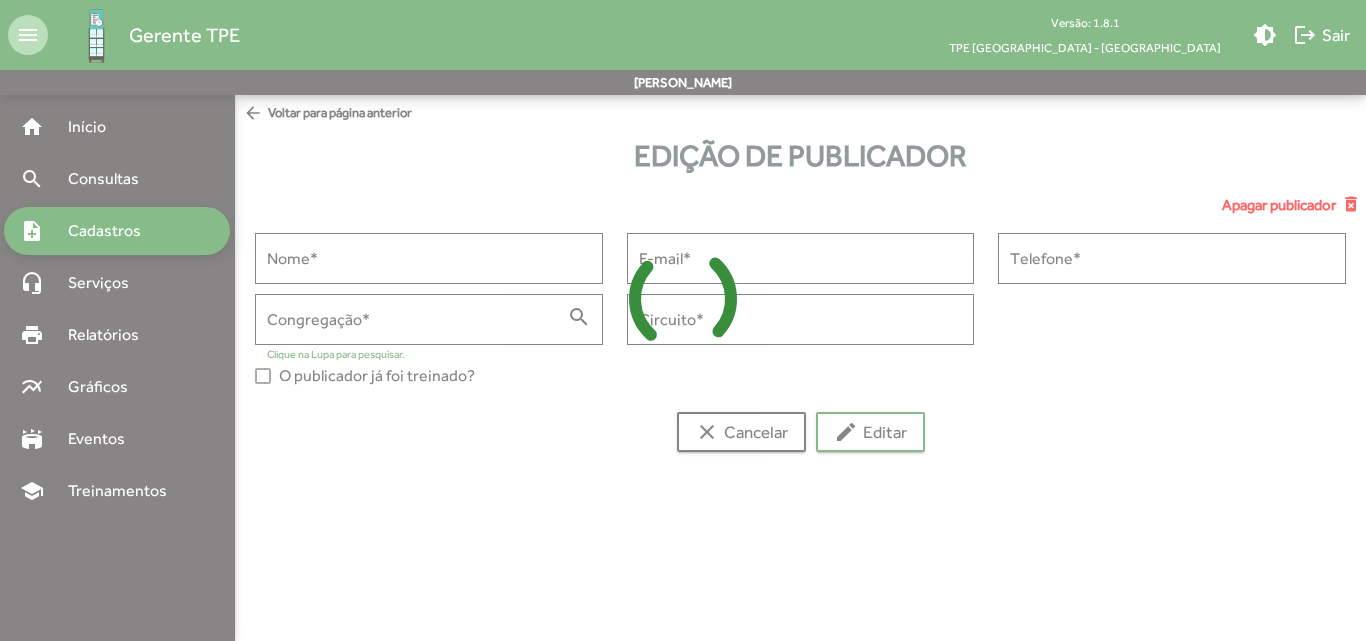 type on "**********" 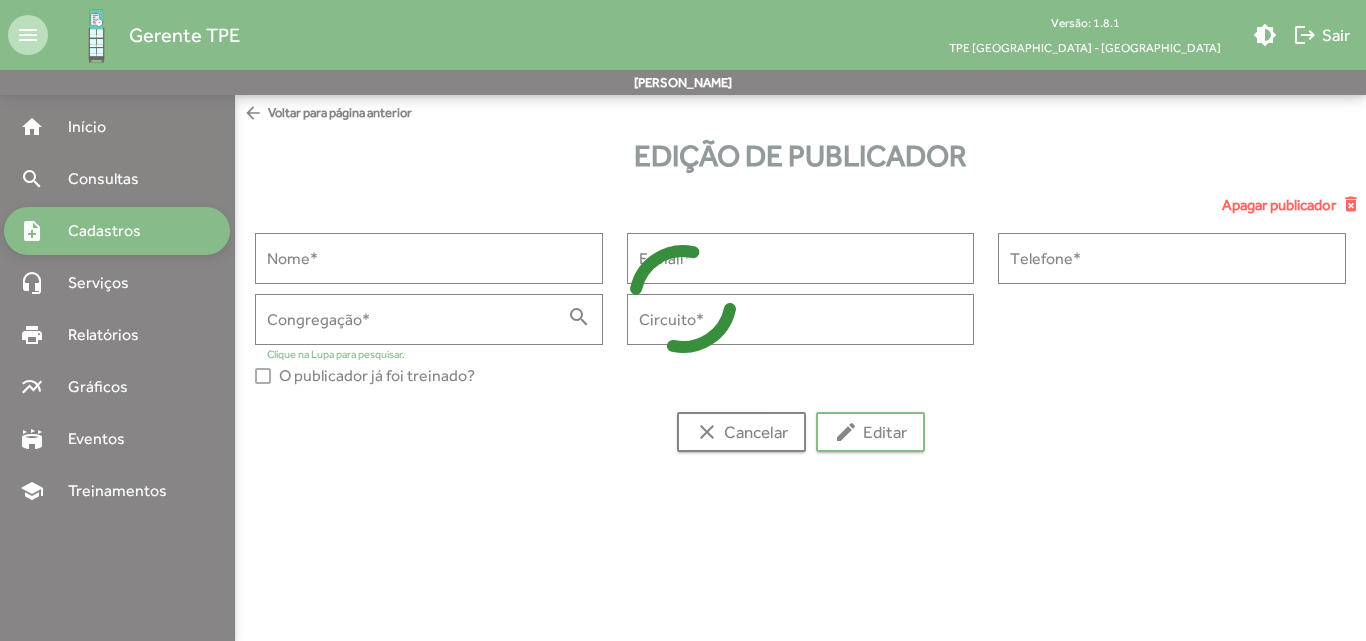 type on "******" 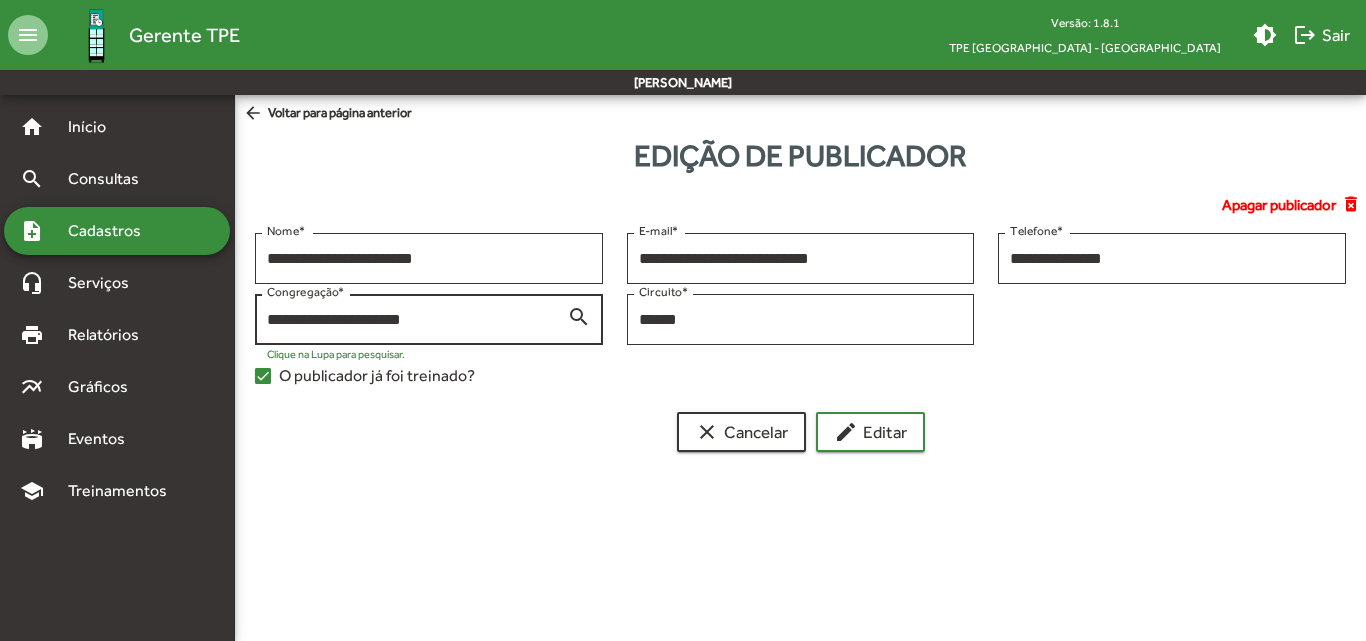 click on "search" at bounding box center (579, 316) 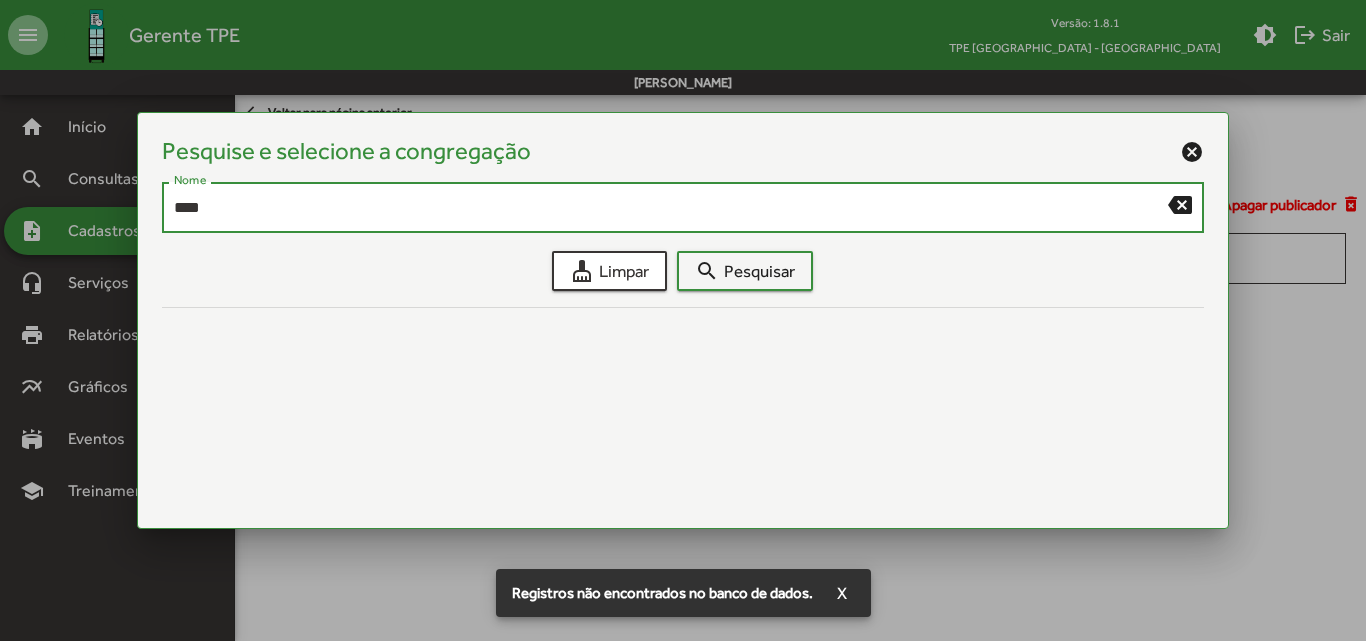 type on "****" 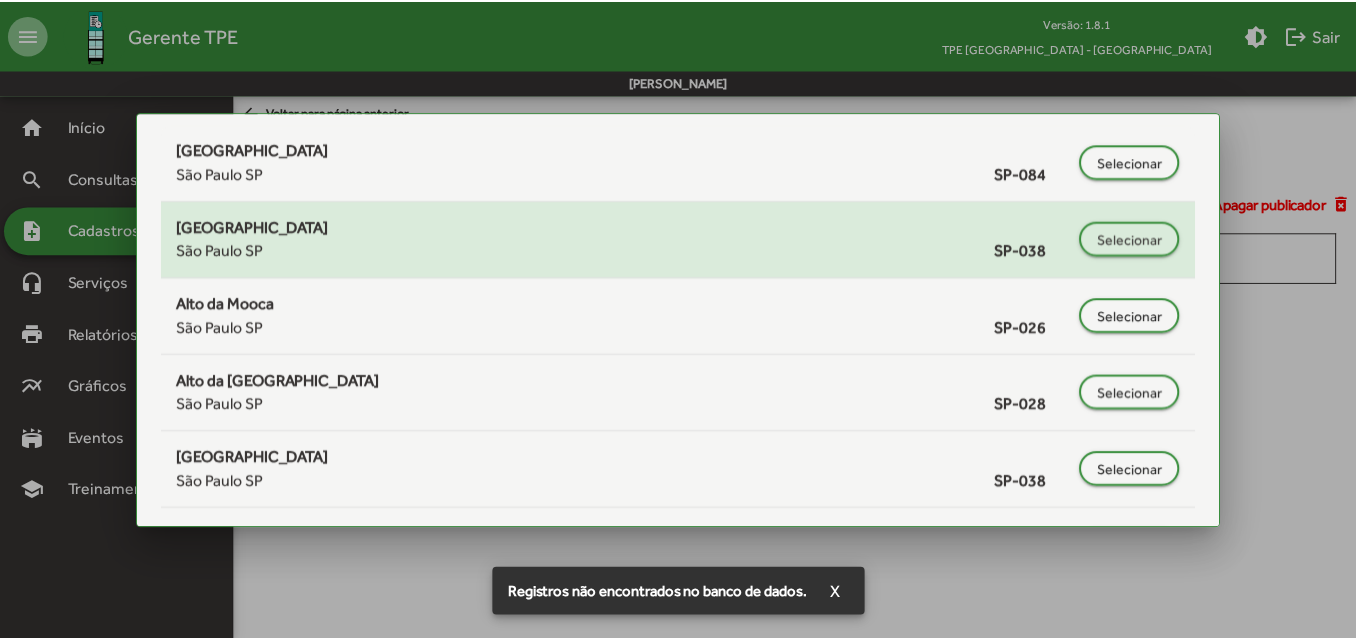 scroll, scrollTop: 300, scrollLeft: 0, axis: vertical 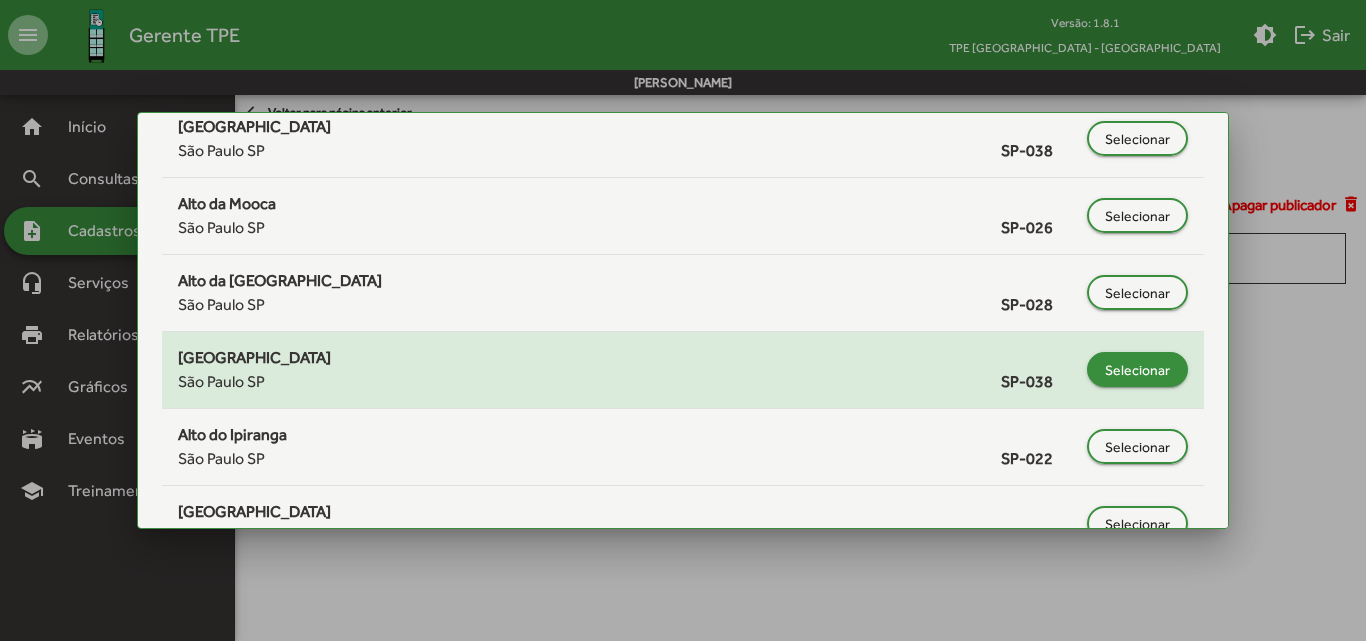 click on "Selecionar" 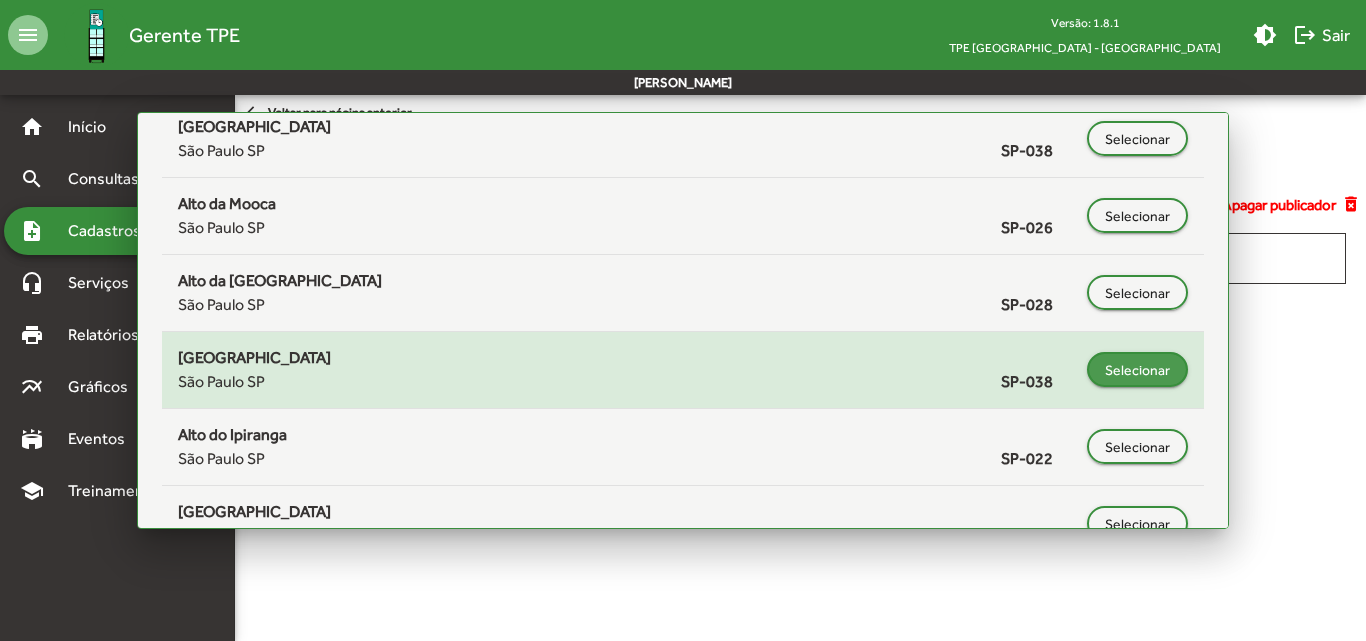 type on "**********" 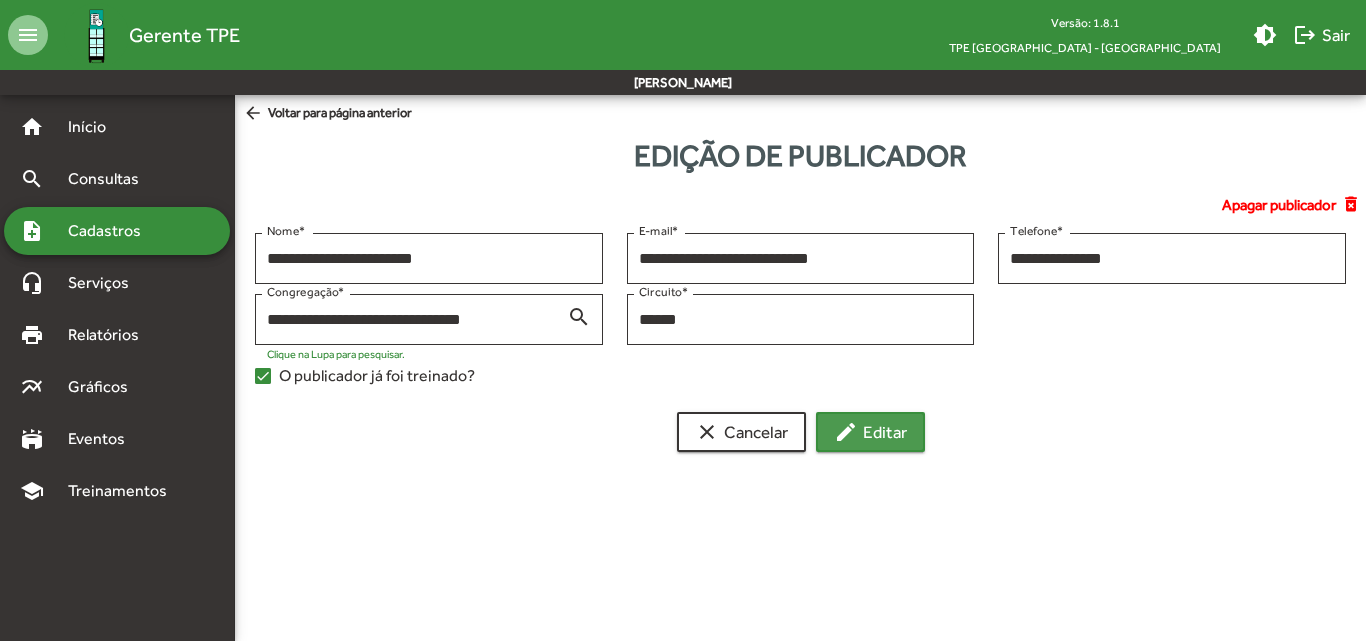 click on "edit  Editar" at bounding box center (870, 432) 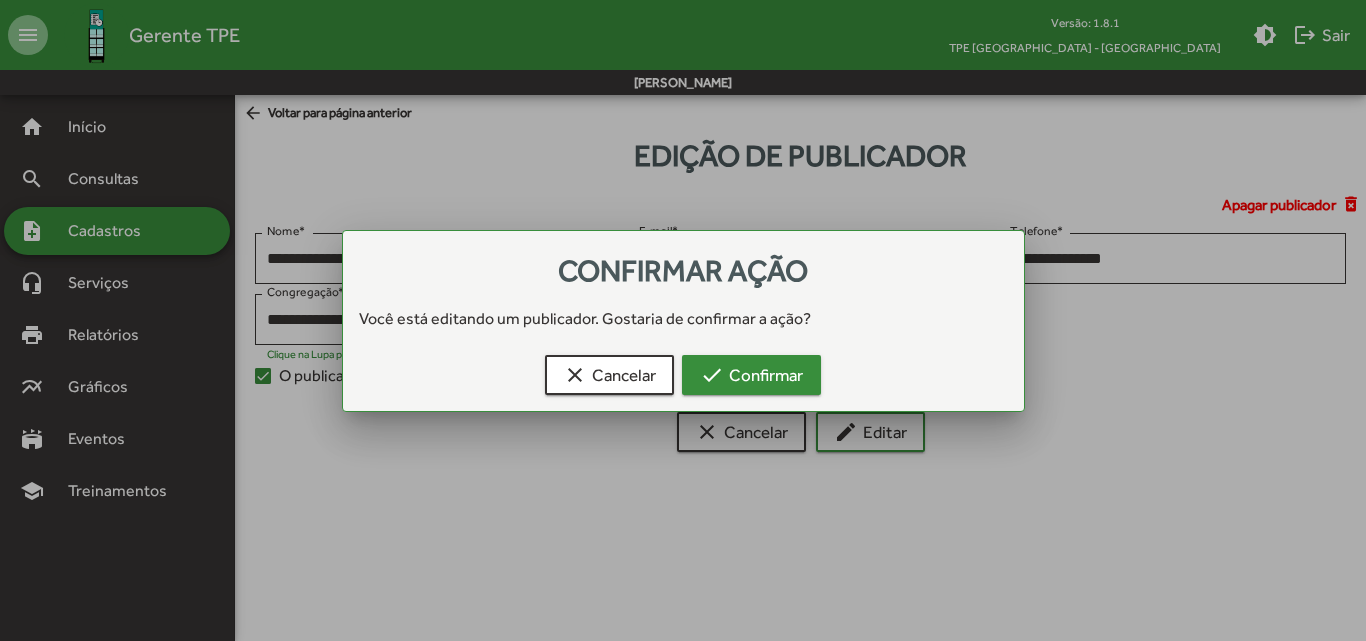 click on "check  Confirmar" at bounding box center [751, 375] 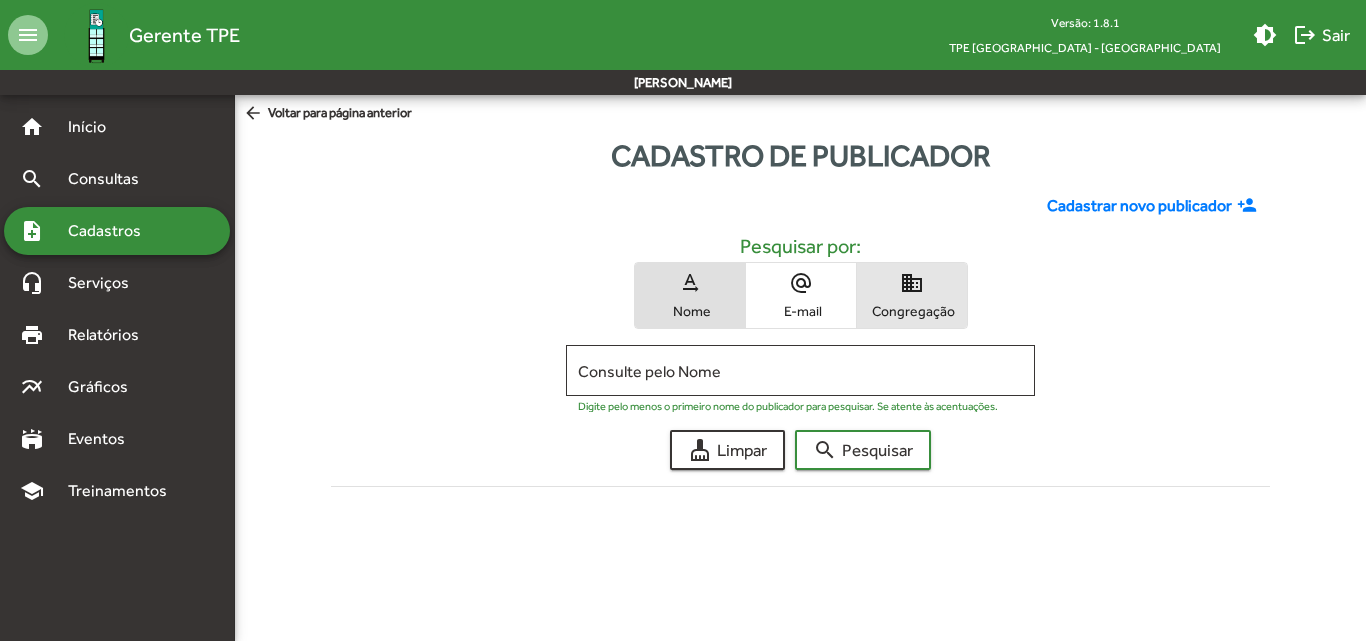 drag, startPoint x: 941, startPoint y: 284, endPoint x: 930, endPoint y: 314, distance: 31.95309 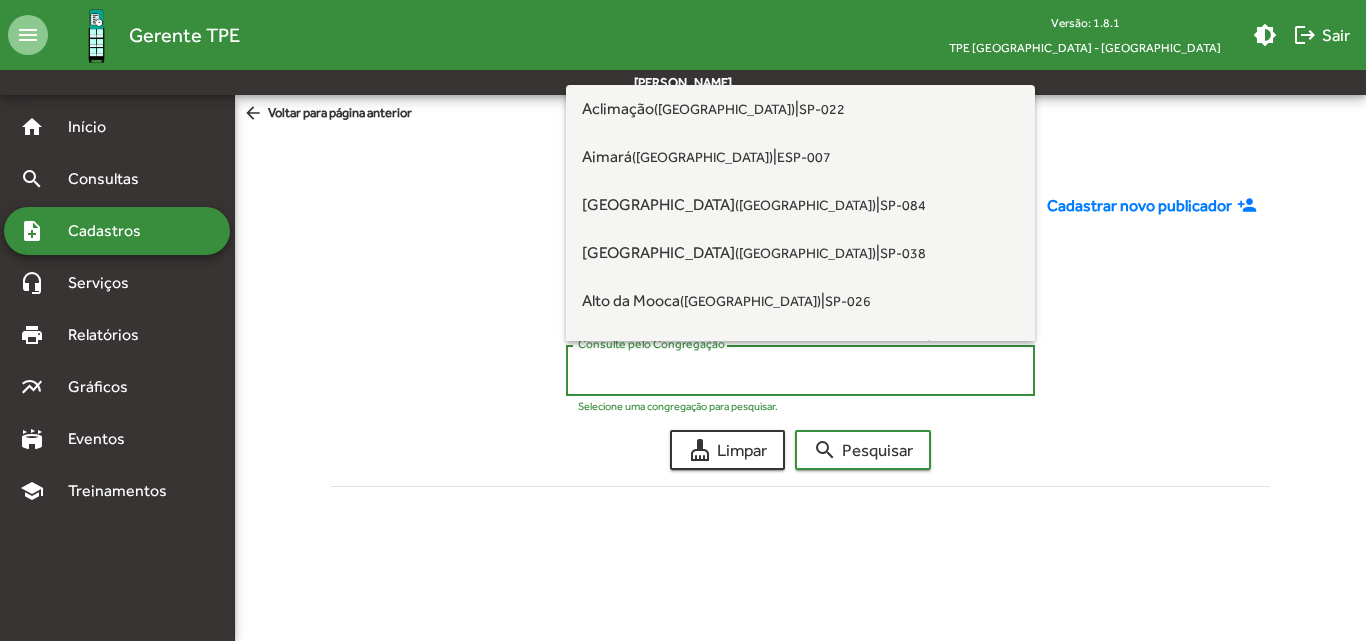 click on "Consulte pelo Congregação" at bounding box center (800, 371) 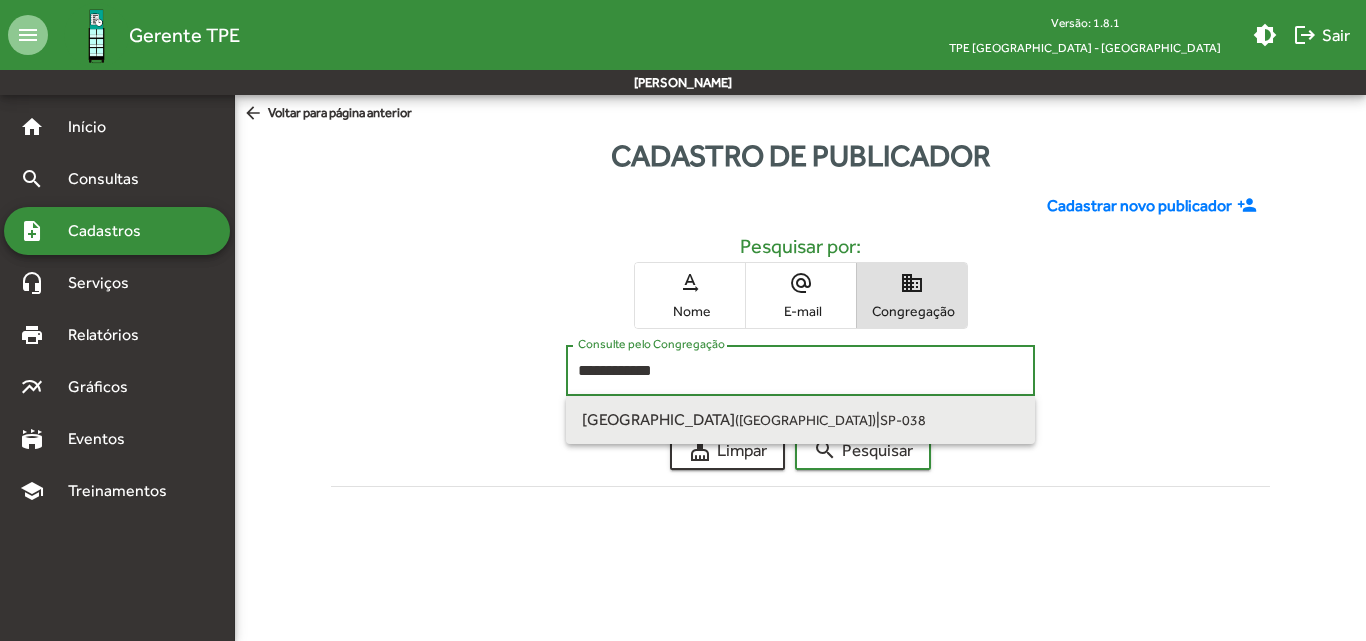 click on "[GEOGRAPHIC_DATA]  ([GEOGRAPHIC_DATA])  |  SP-038" at bounding box center (800, 420) 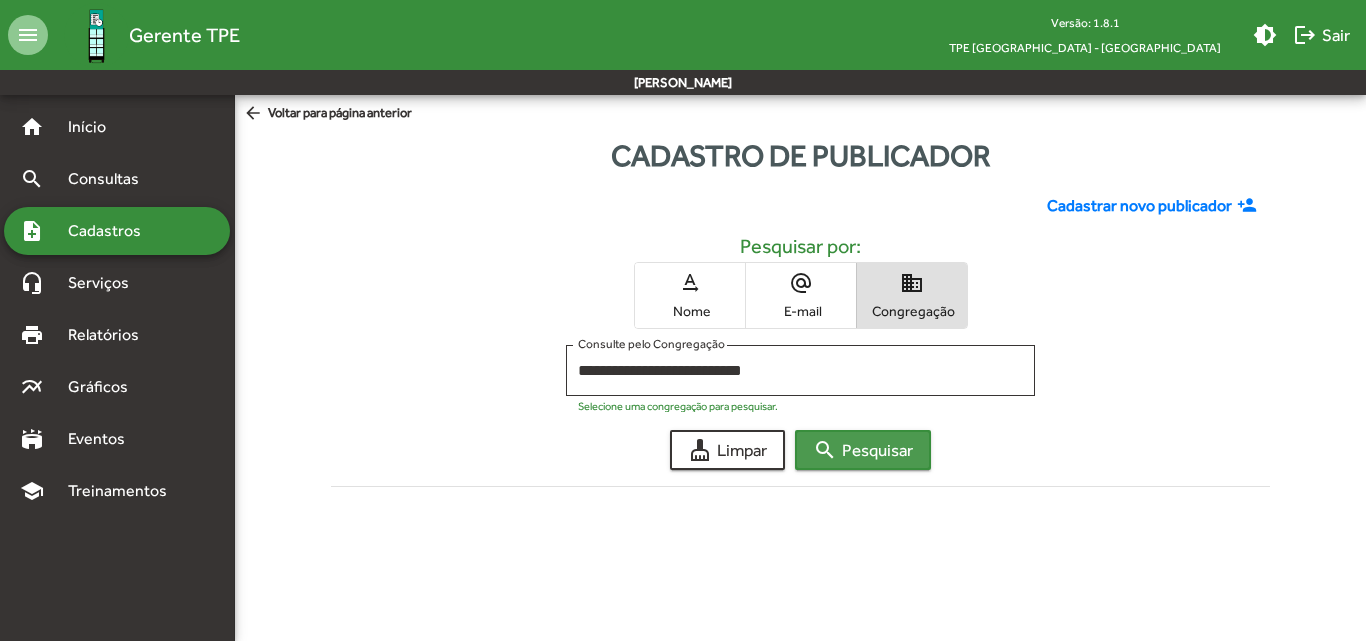 click on "search  Pesquisar" 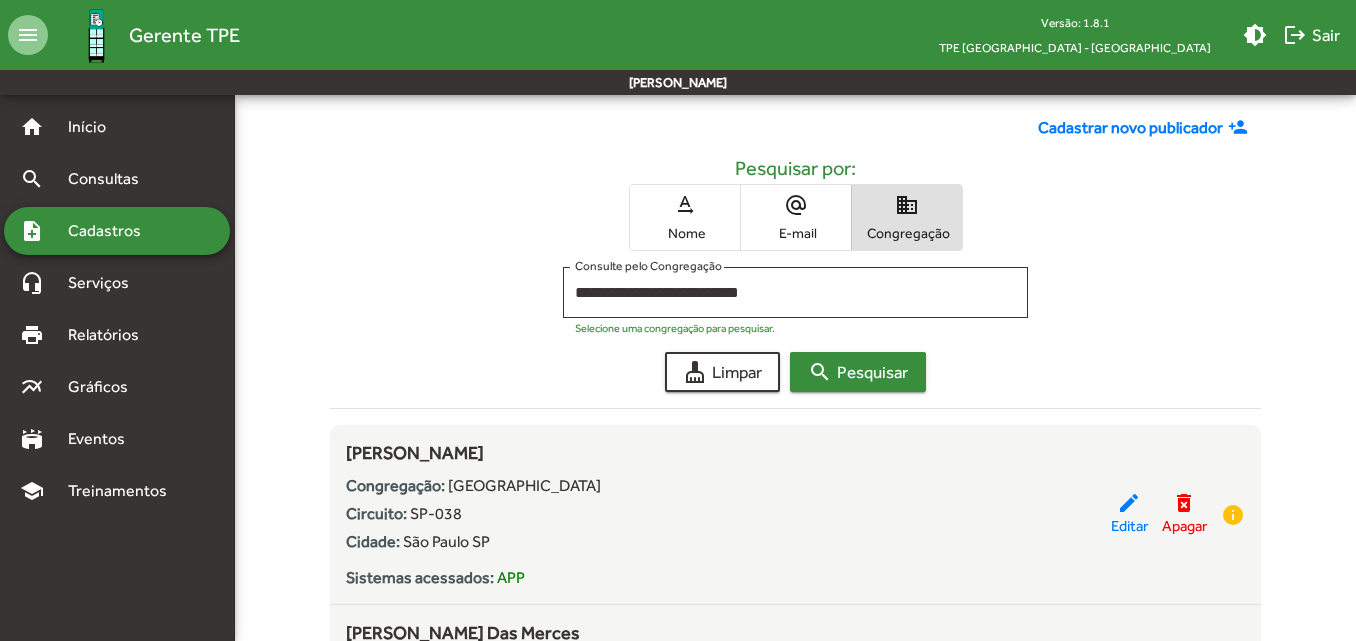 scroll, scrollTop: 0, scrollLeft: 0, axis: both 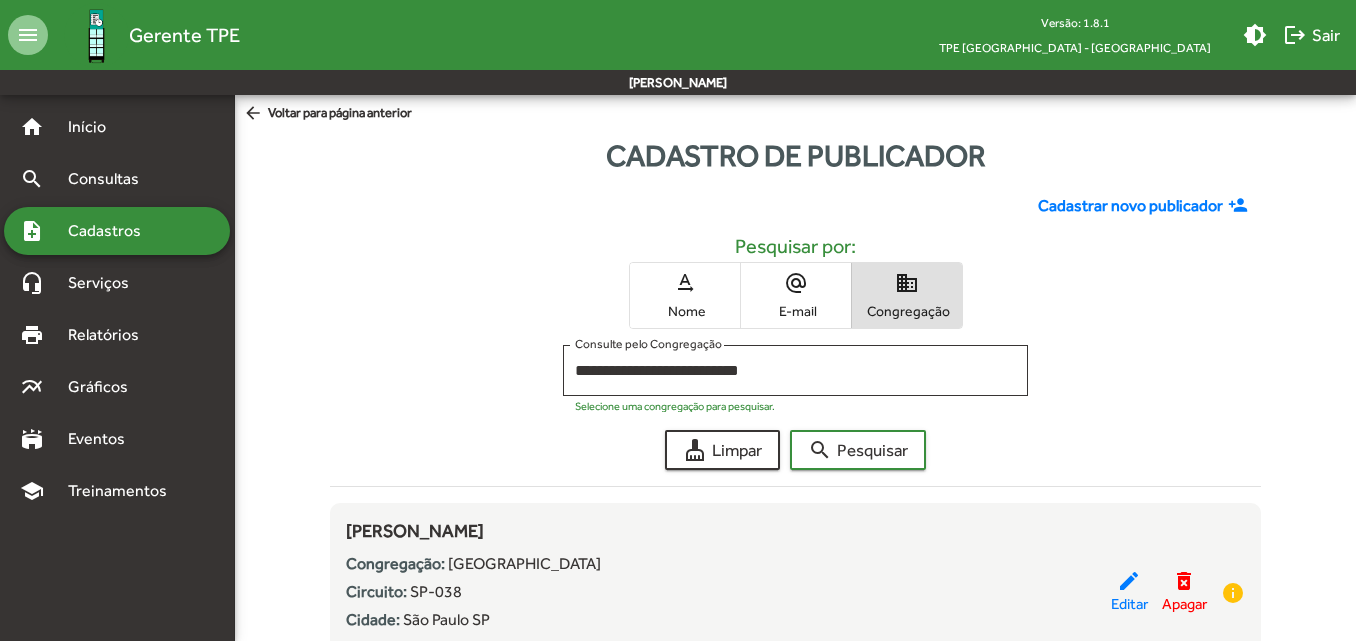 click on "Nome" at bounding box center (685, 311) 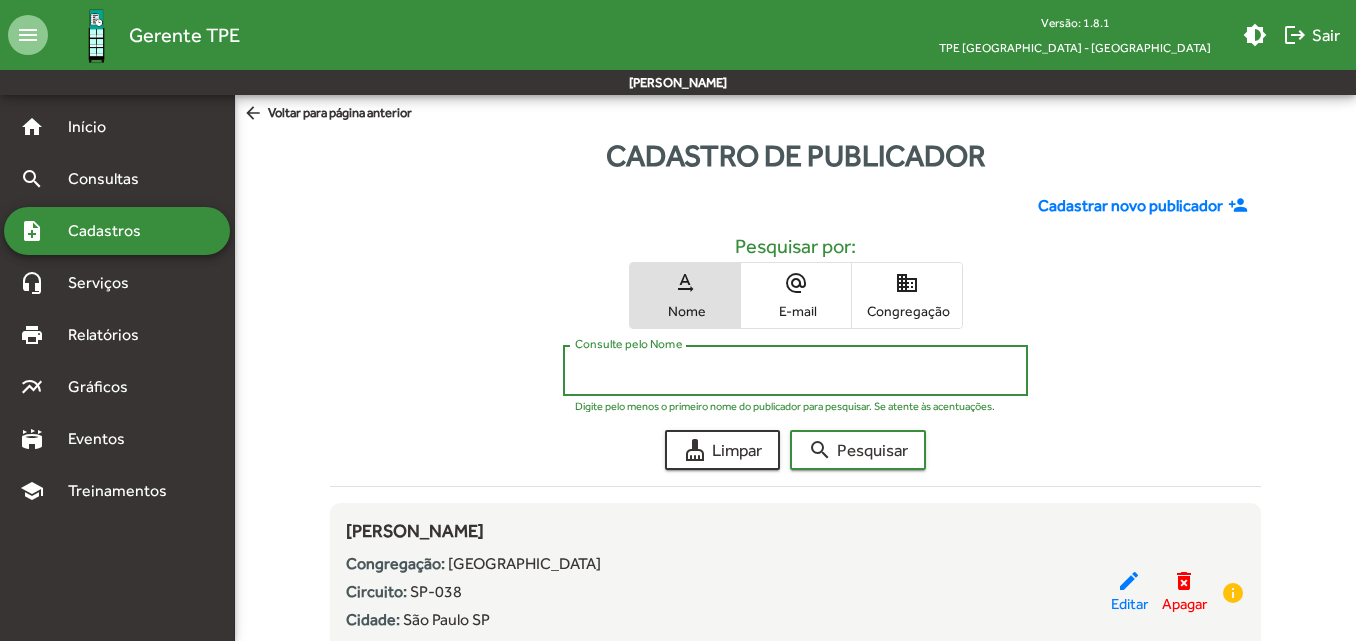 click on "Consulte pelo Nome" at bounding box center [795, 371] 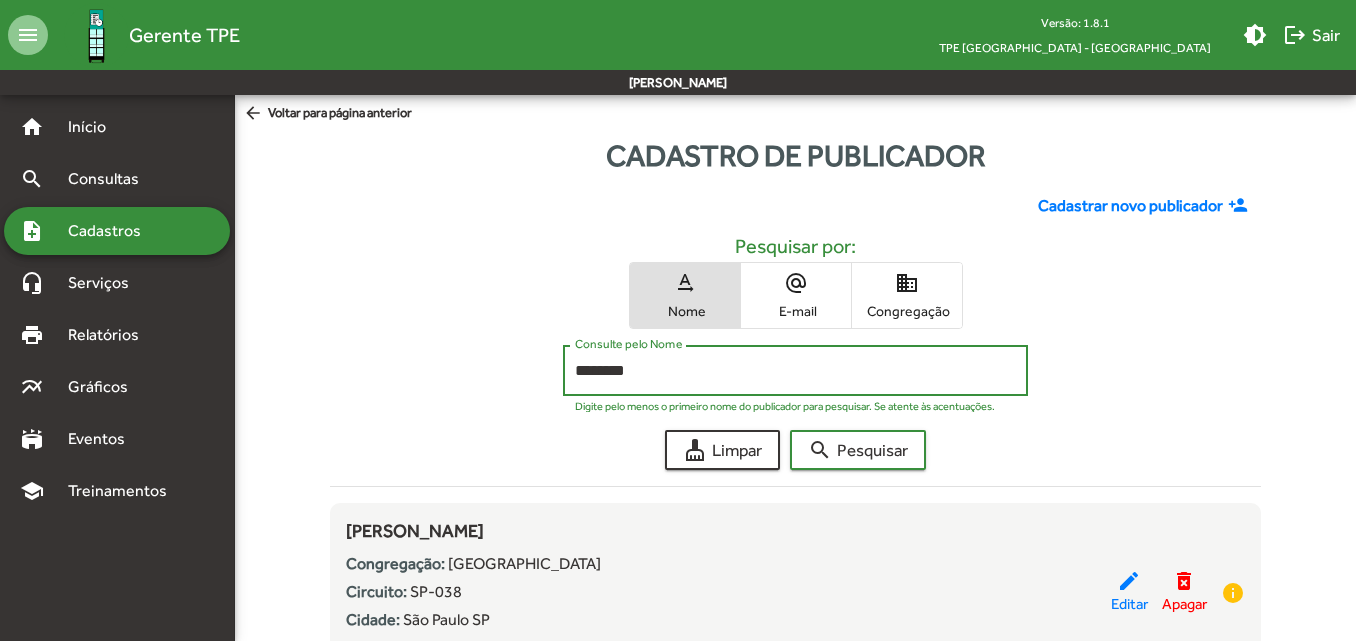 type on "********" 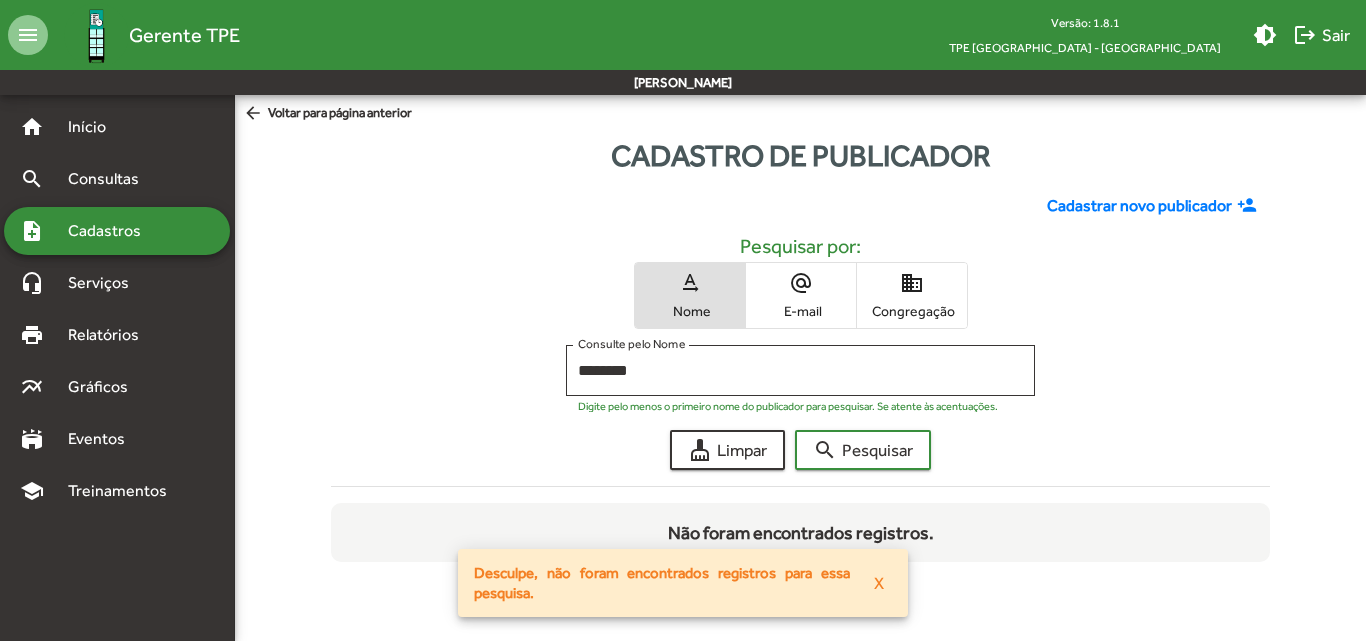 drag, startPoint x: 675, startPoint y: 394, endPoint x: 673, endPoint y: 368, distance: 26.076809 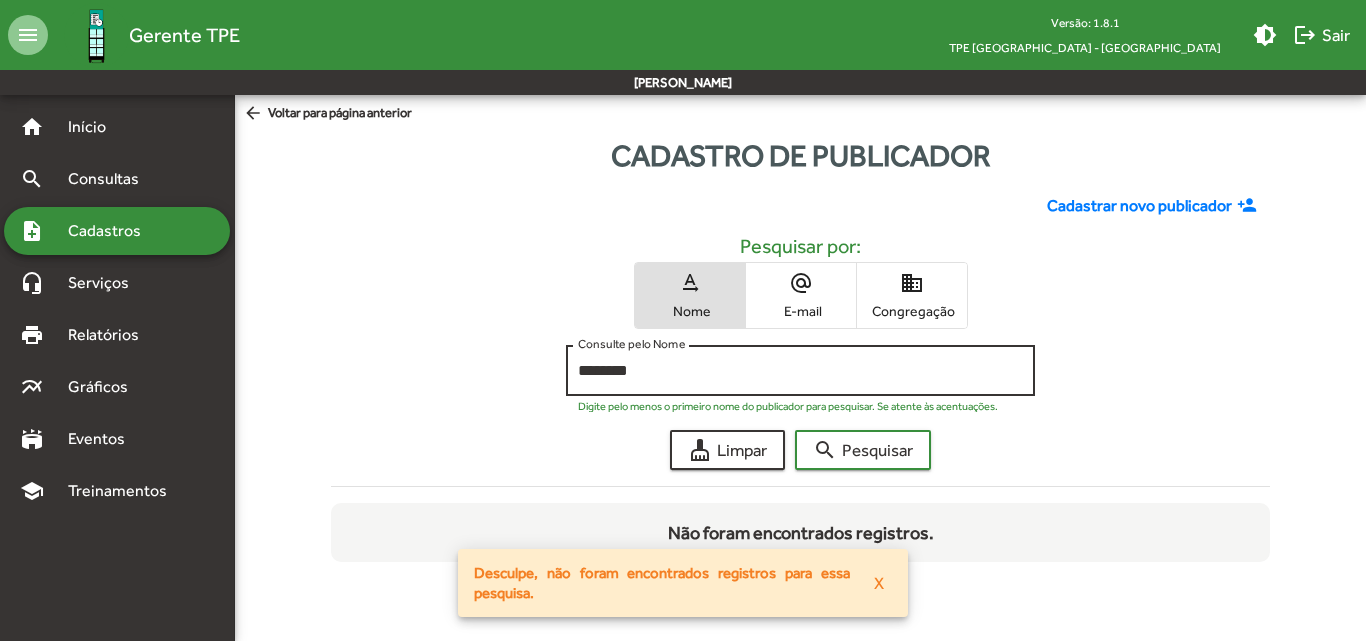 click on "********" at bounding box center [800, 371] 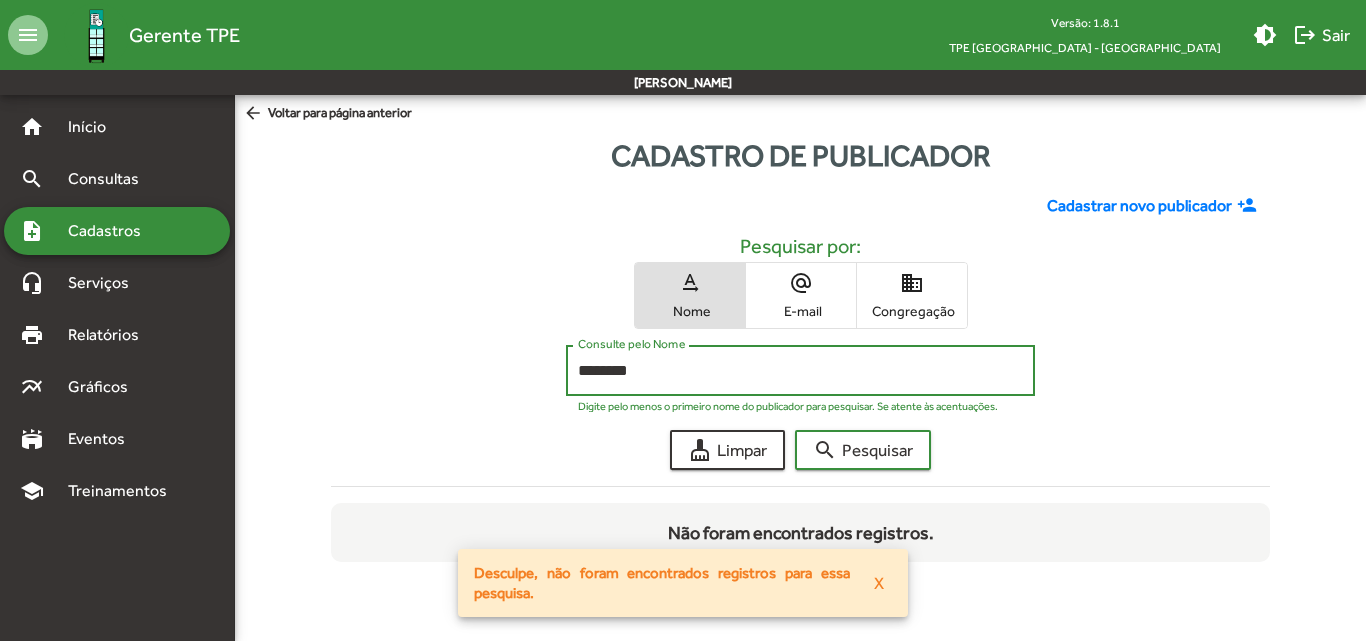 drag, startPoint x: 674, startPoint y: 368, endPoint x: 425, endPoint y: 368, distance: 249 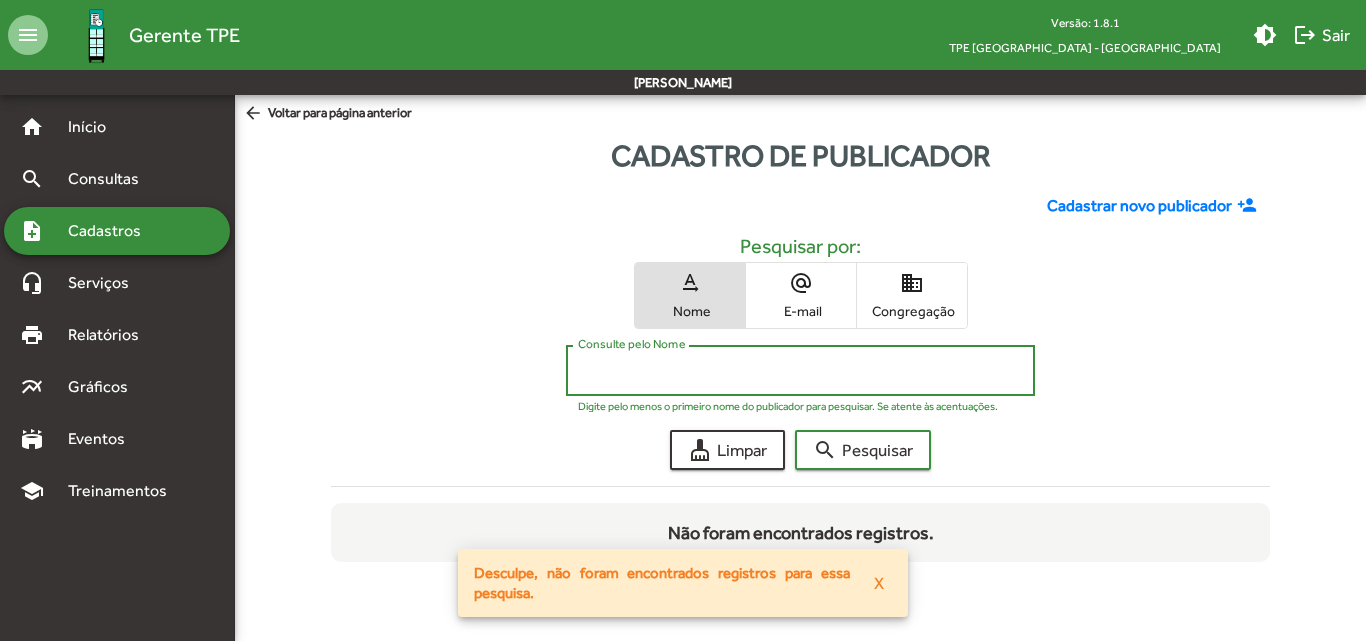 click on "Nome" at bounding box center [690, 311] 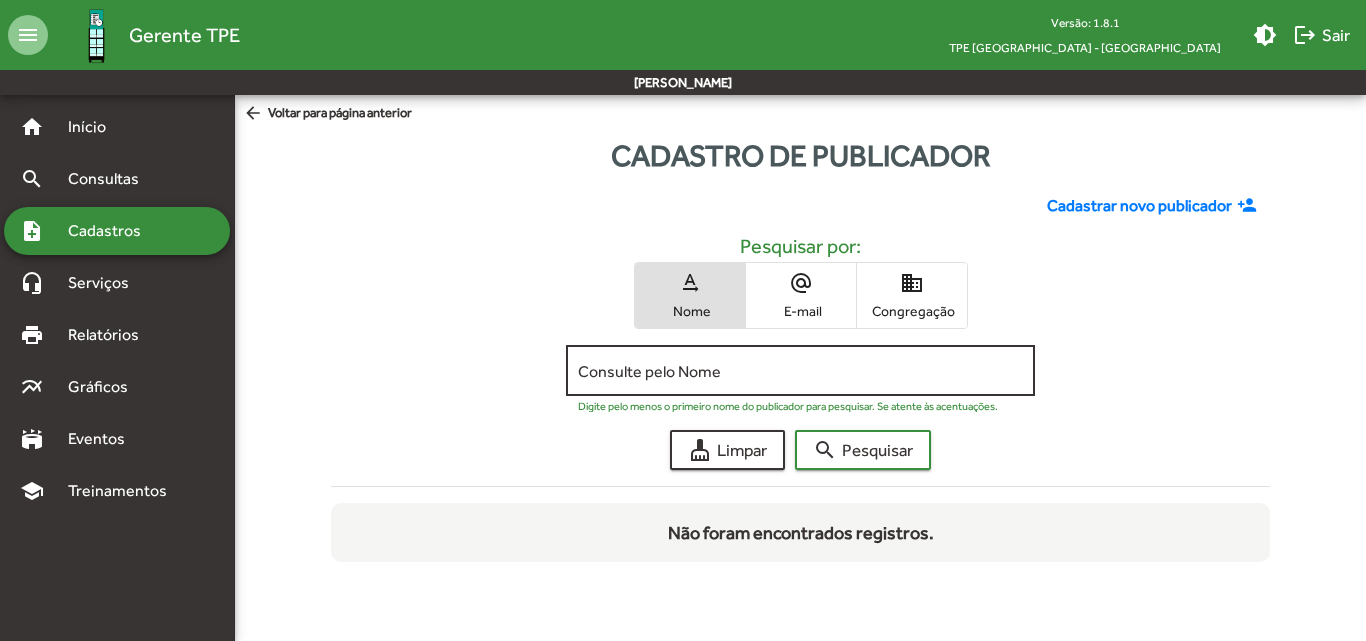 click on "Consulte pelo Nome" at bounding box center [800, 371] 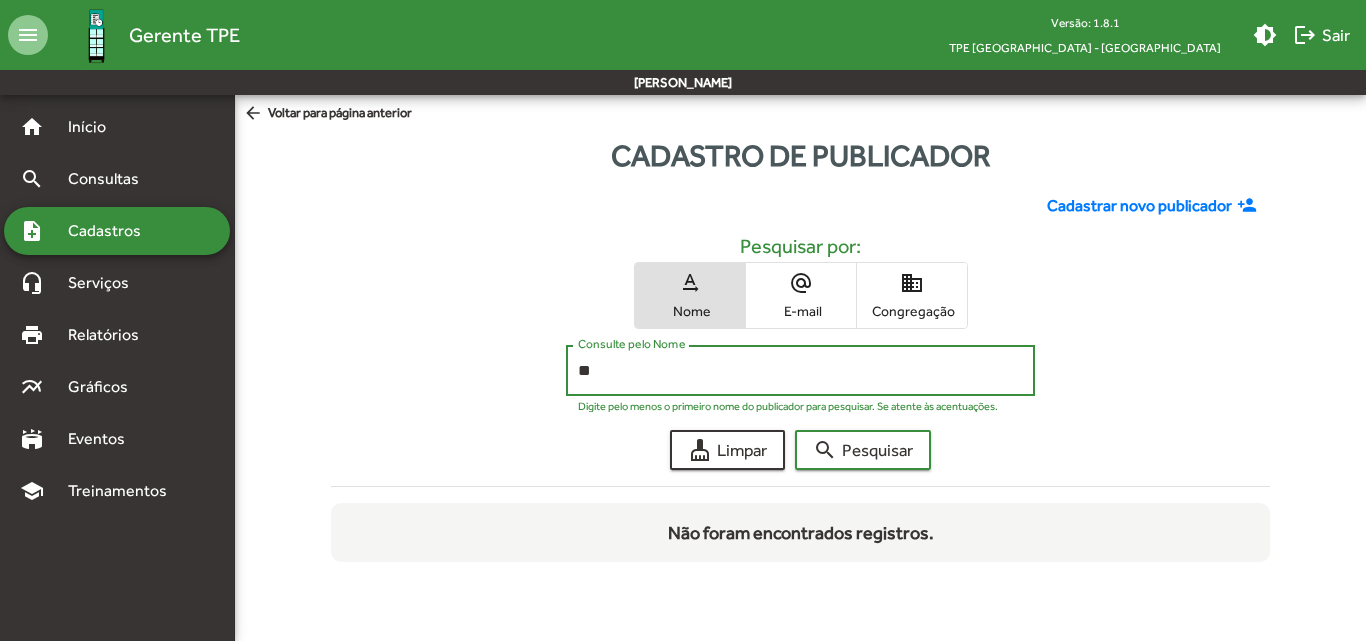 type on "*" 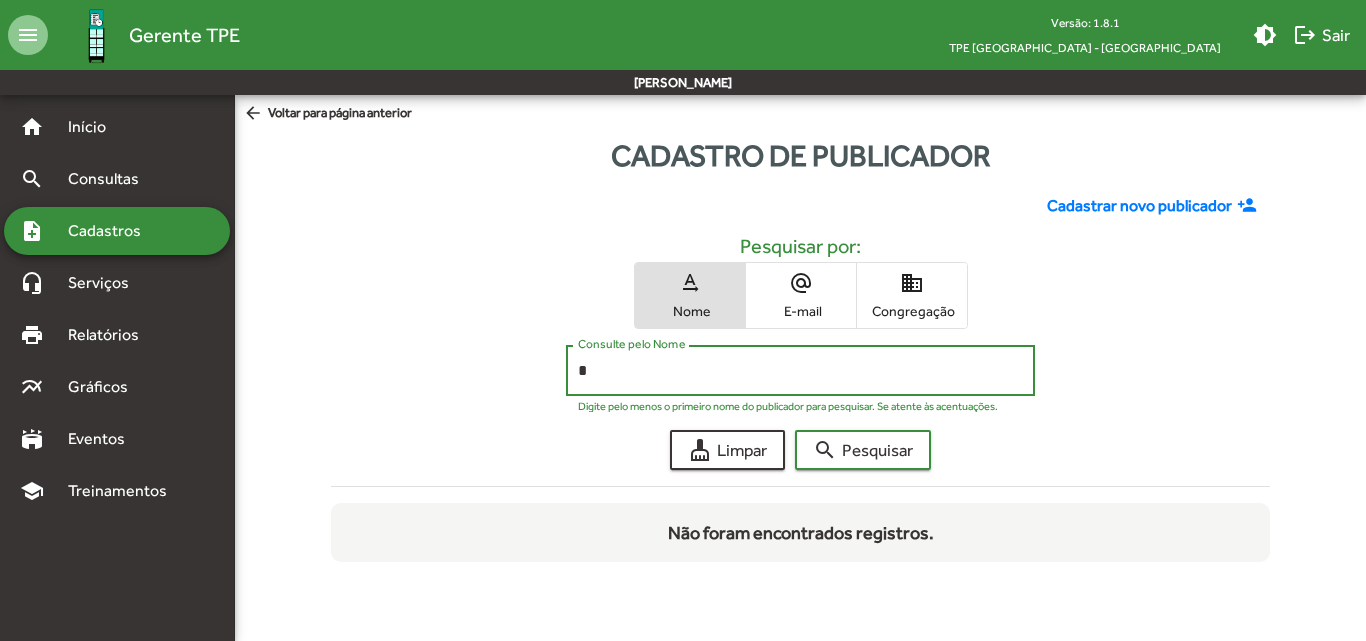 type 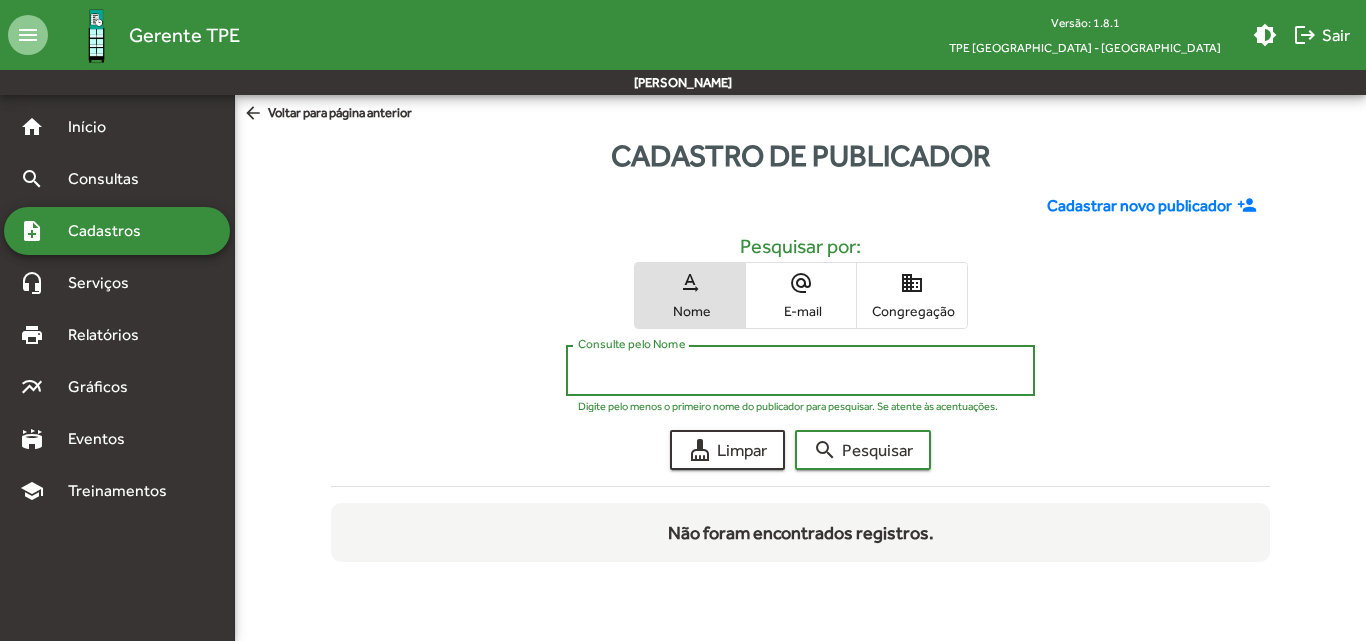 click on "Congregação" at bounding box center [912, 311] 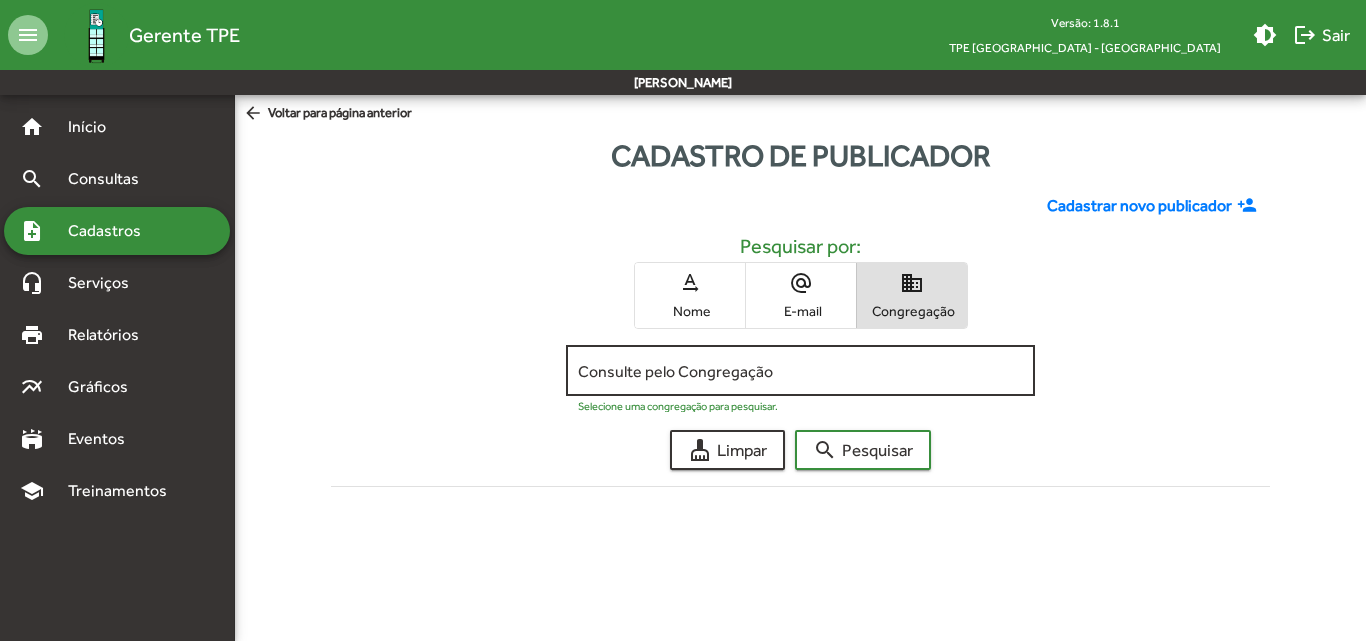 click on "Consulte pelo Congregação" 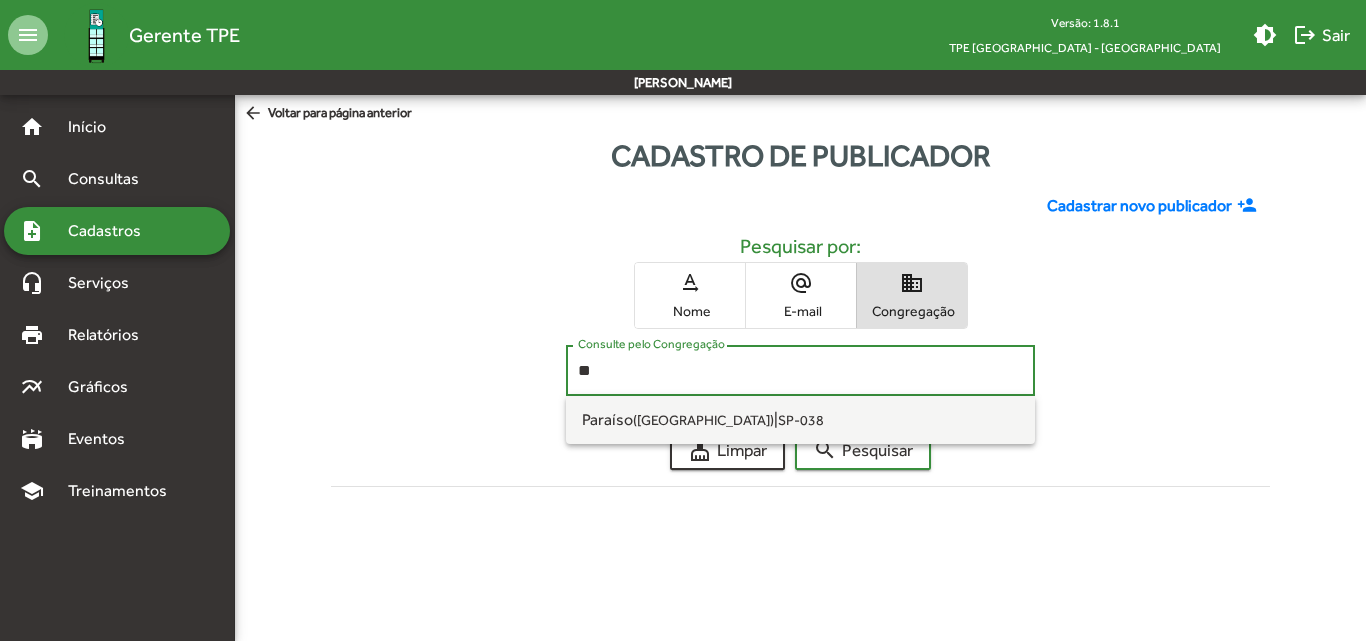 type on "*" 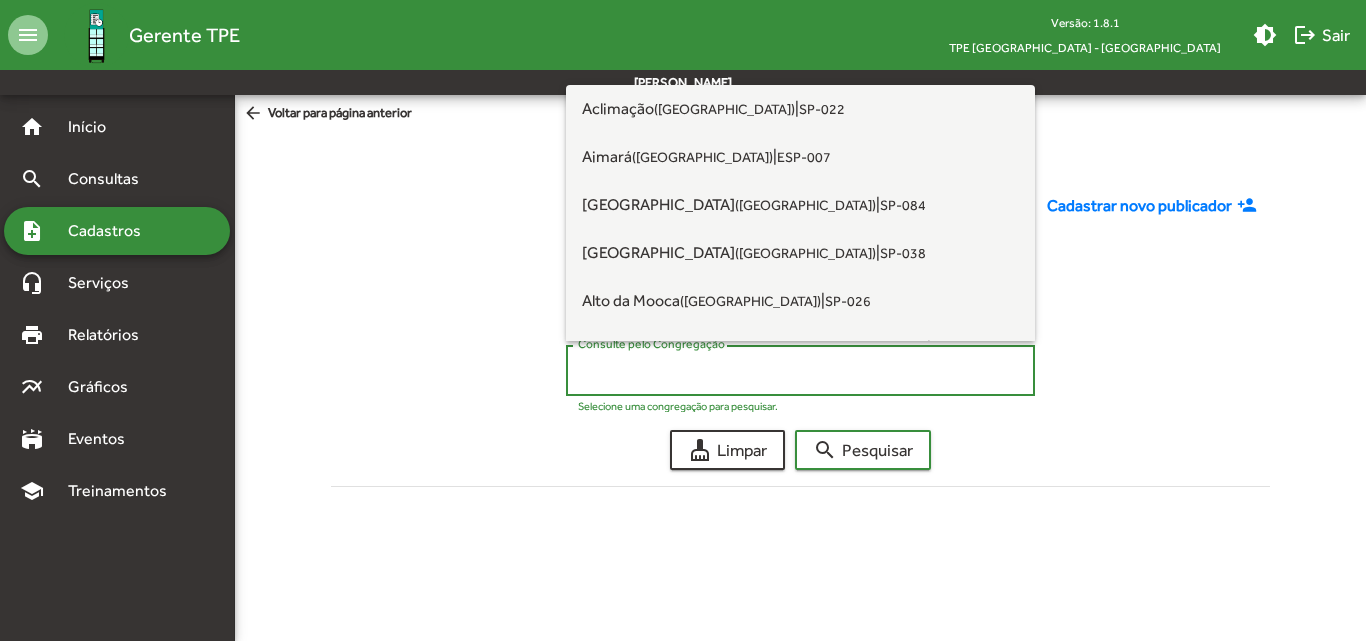 click on "Cadastrar novo publicador person_add Pesquisar por: text_rotation_none Nome alternate_email E-mail domain Congregação Consulte pelo Congregação Selecione uma congregação para pesquisar. cleaning_services  Limpar  search  Pesquisar  Filtrar" 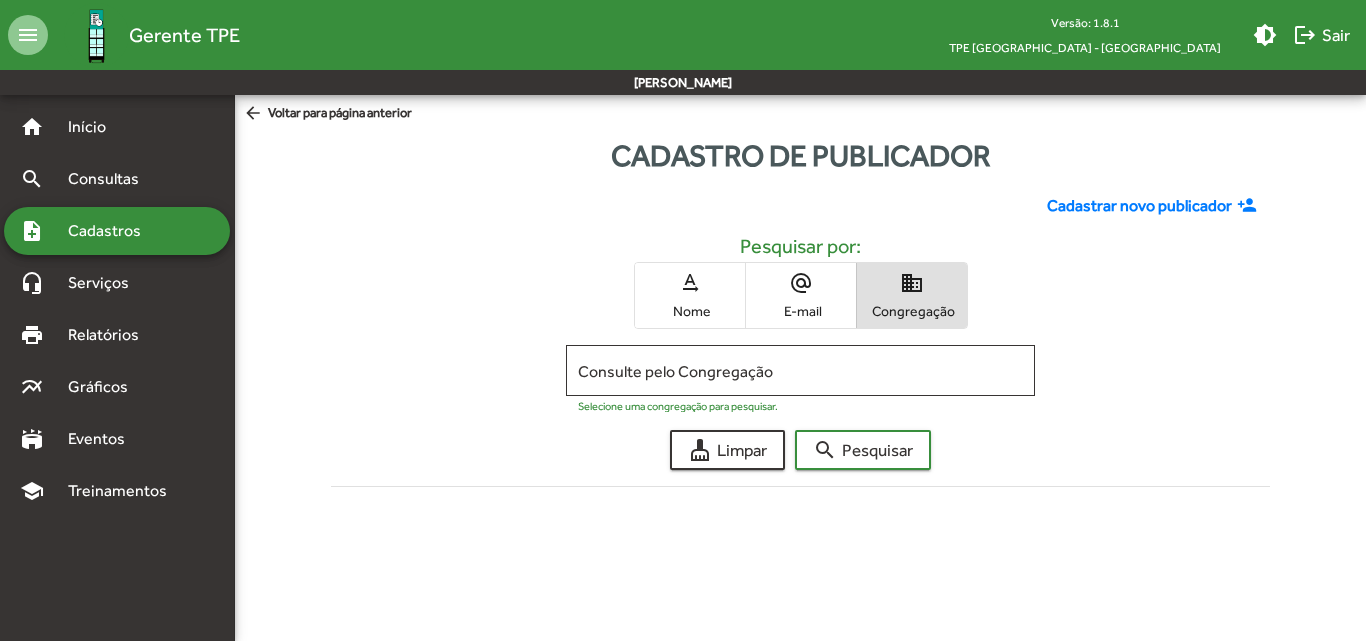 click on "domain" at bounding box center [912, 283] 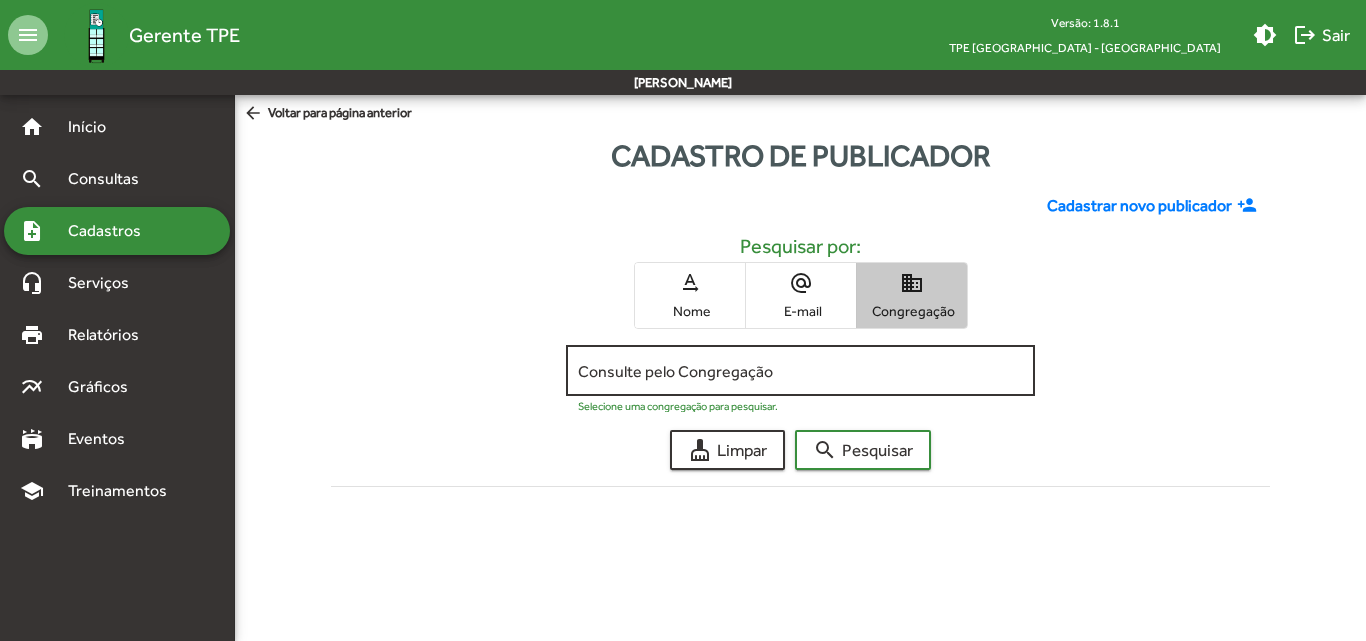 click on "Consulte pelo Congregação" 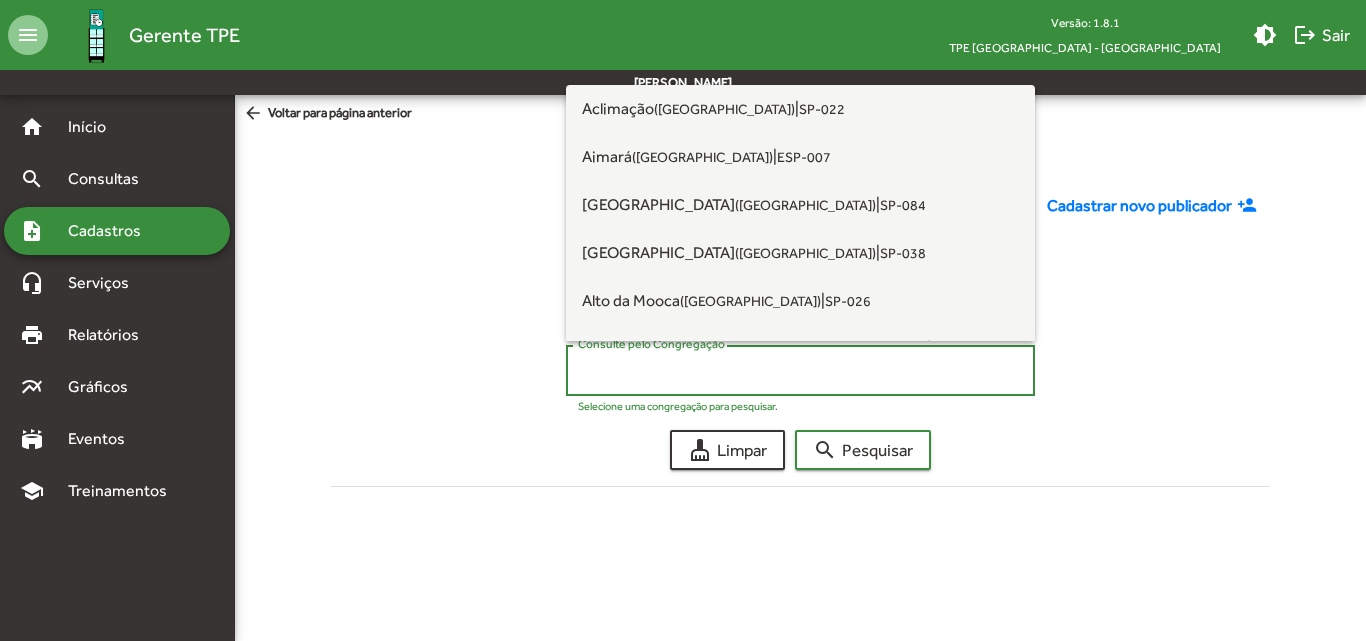 type on "*" 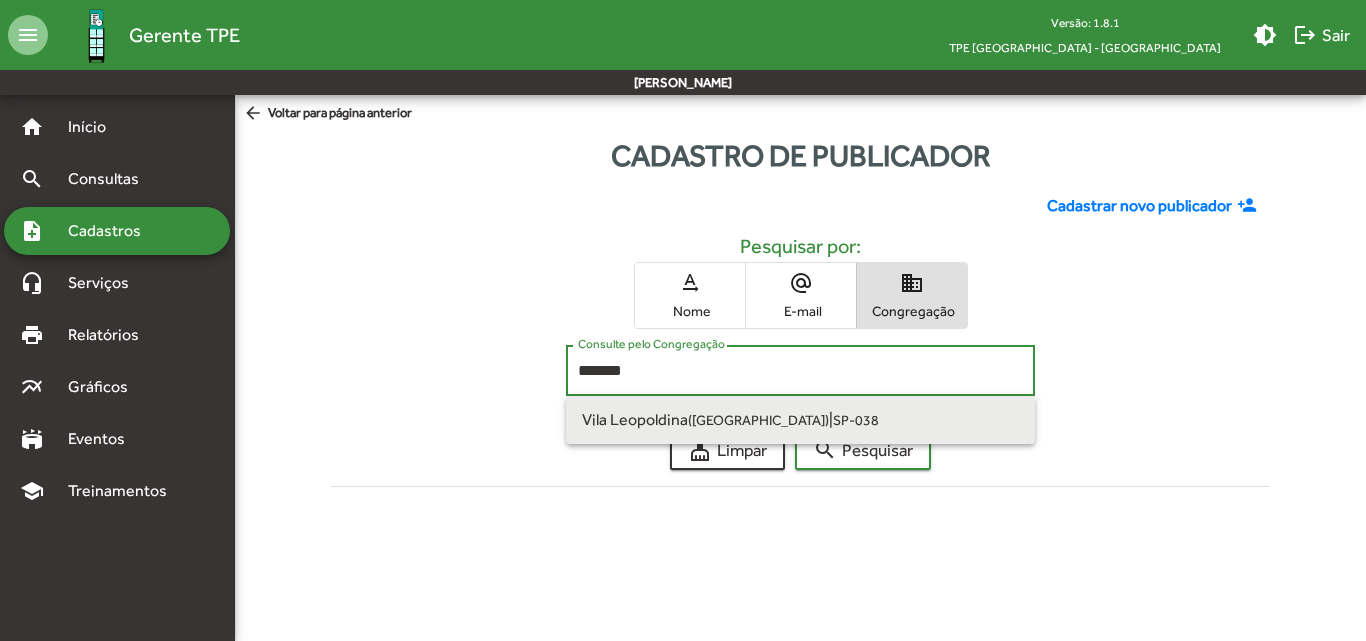 click on "Vila Leopoldina  ([GEOGRAPHIC_DATA])  |  SP-038" at bounding box center (800, 420) 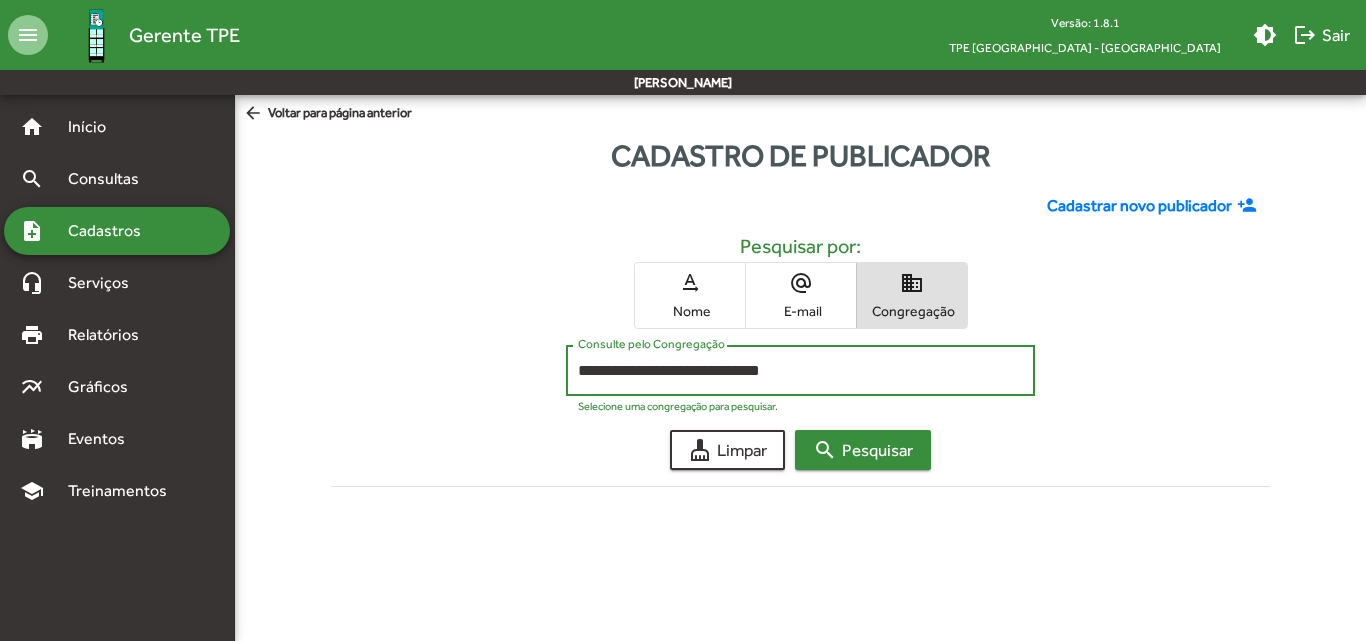 click on "search  Pesquisar" 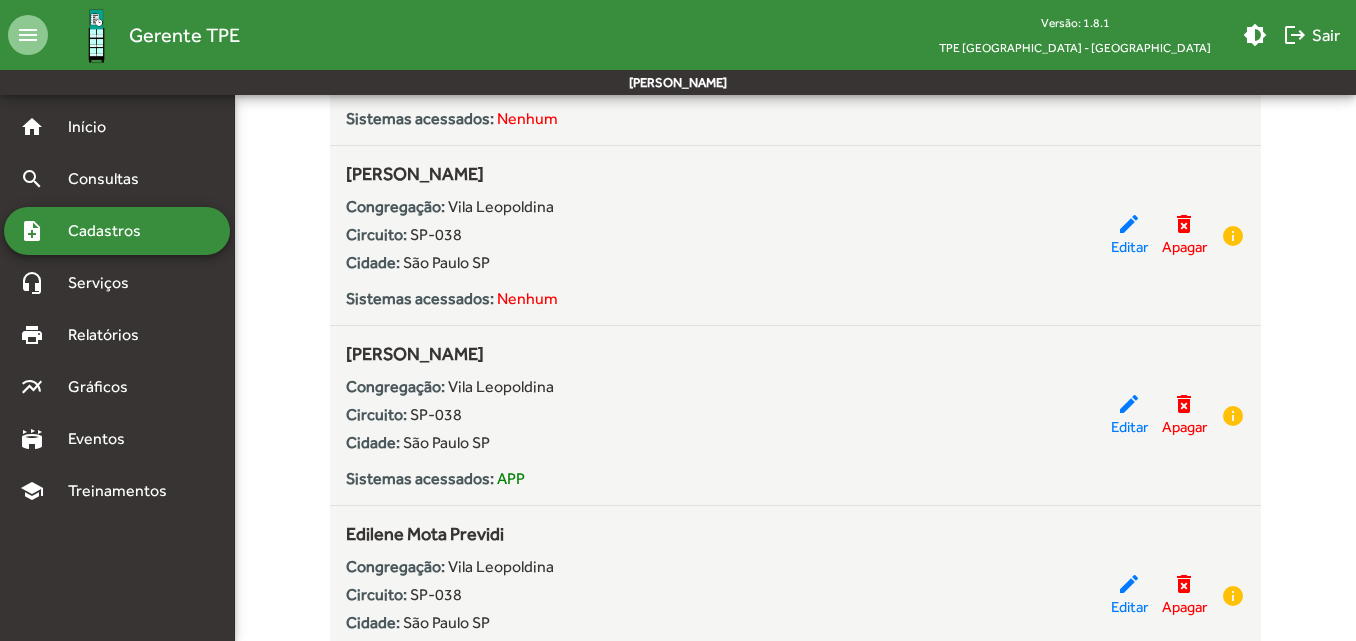 scroll, scrollTop: 1800, scrollLeft: 0, axis: vertical 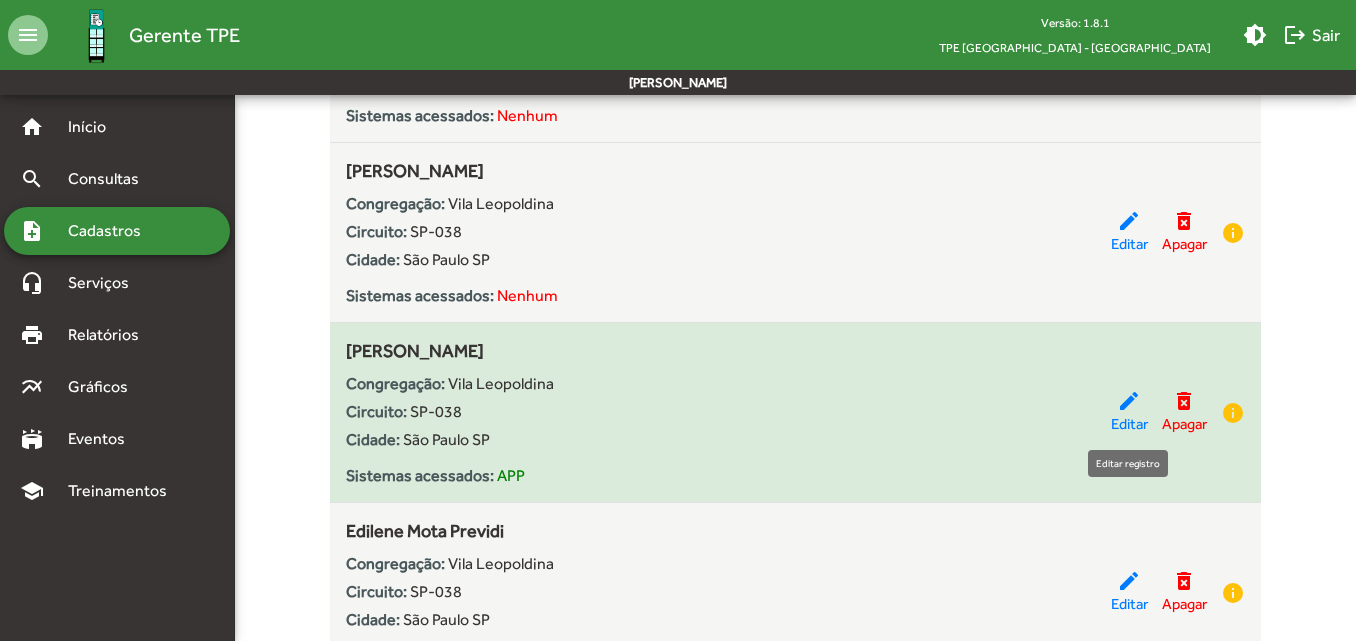 click on "edit" 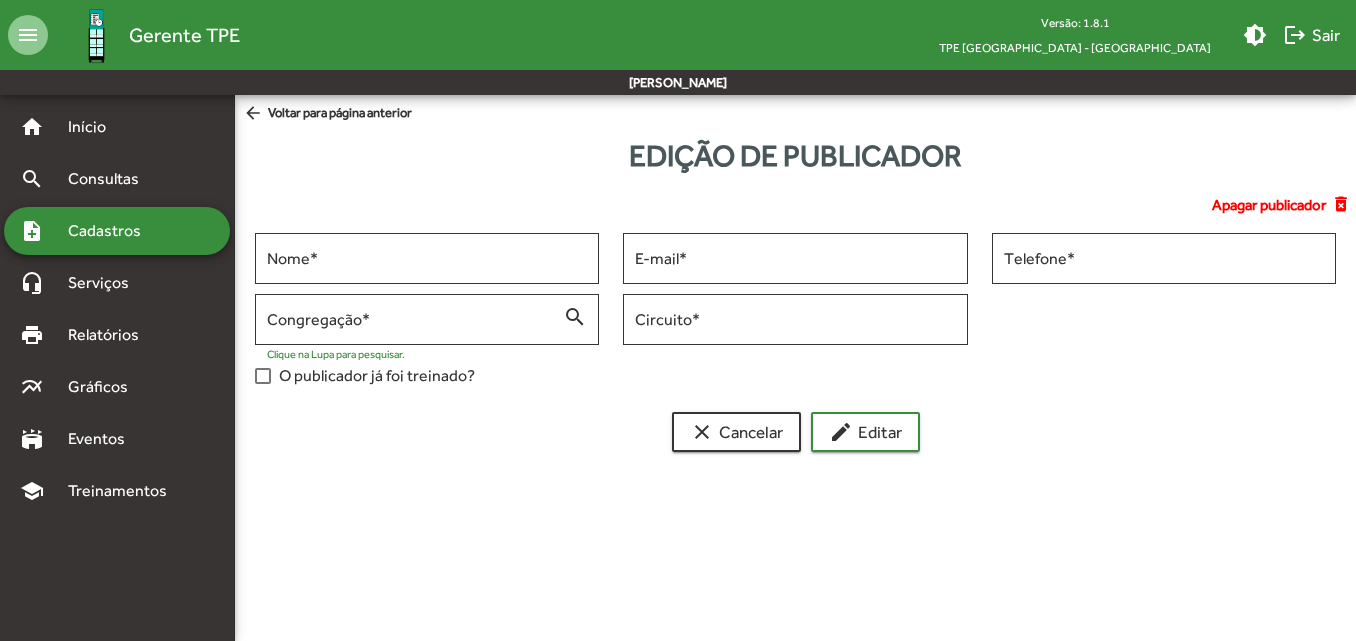 scroll, scrollTop: 0, scrollLeft: 0, axis: both 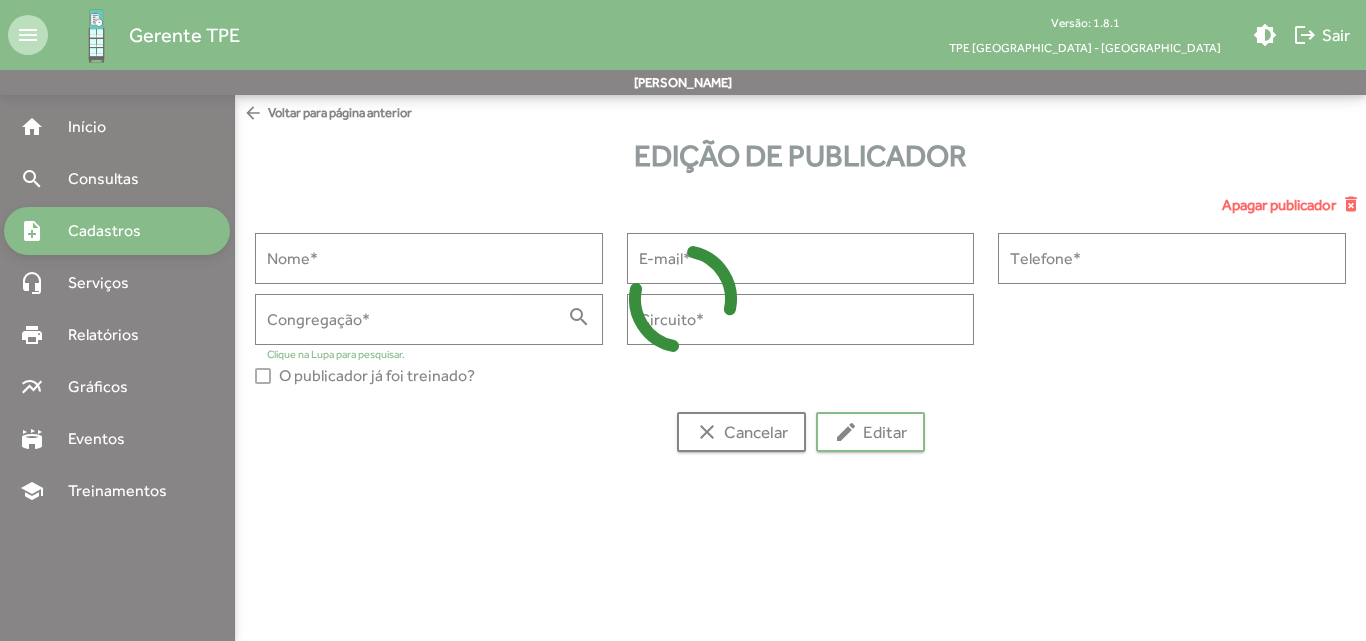 type on "**********" 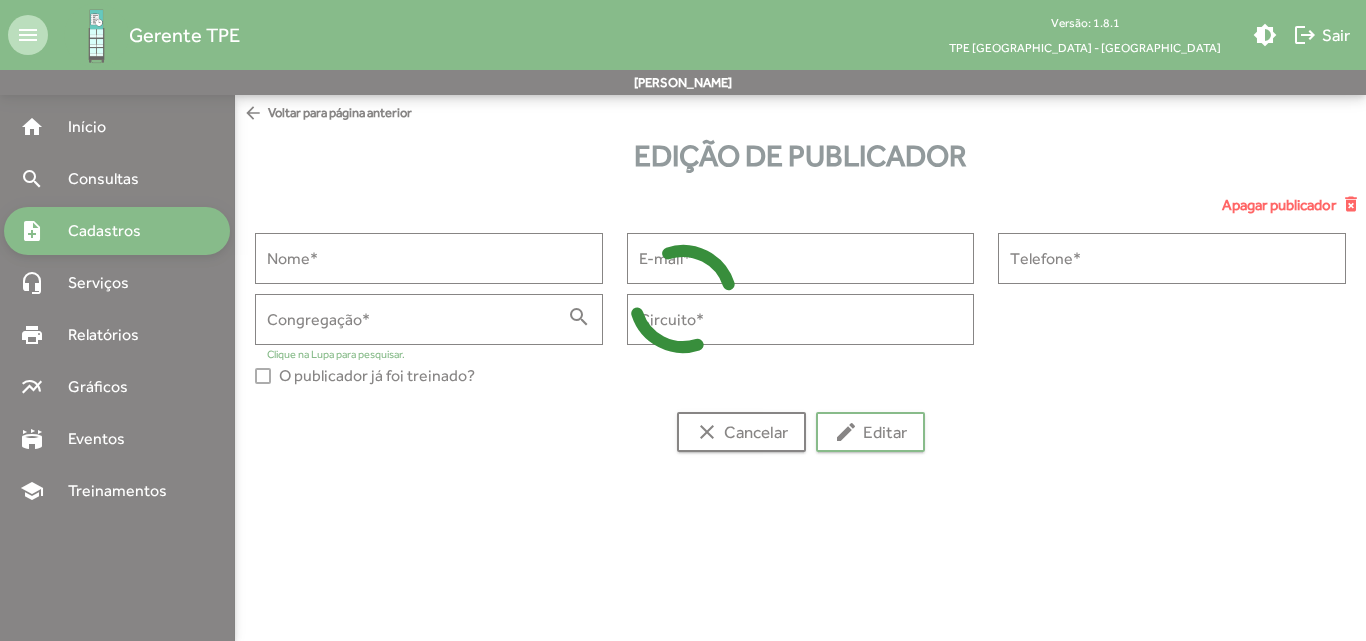 type on "**********" 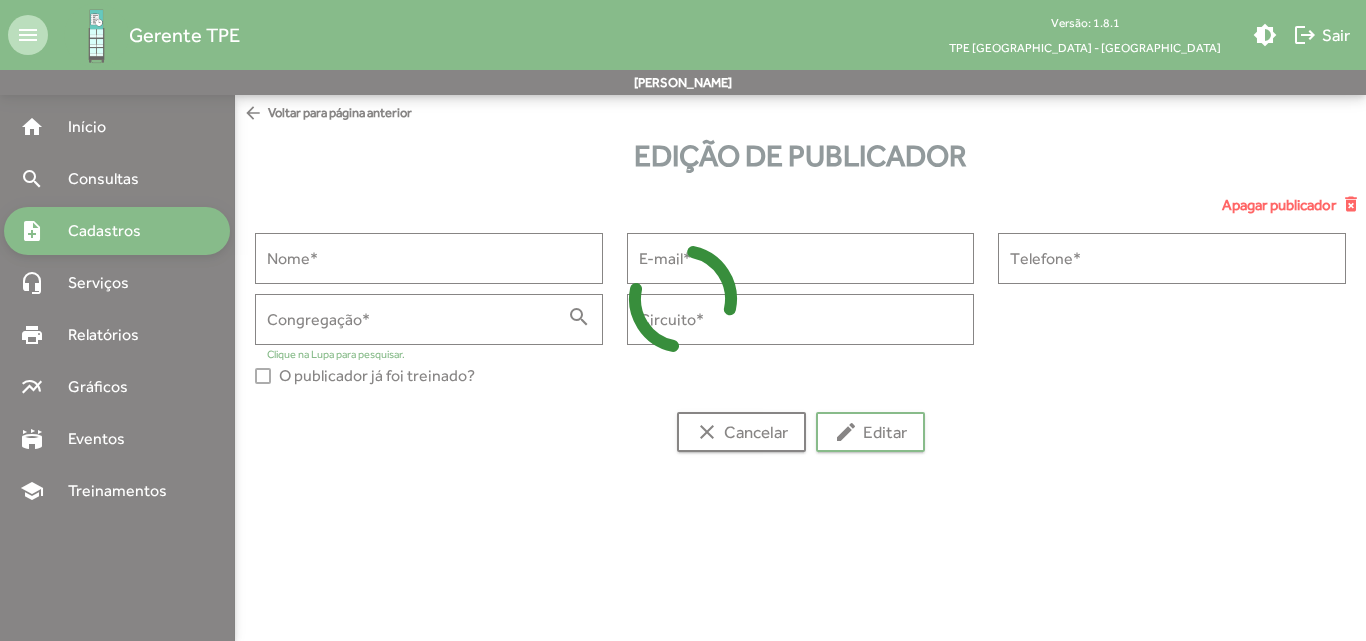 type on "**********" 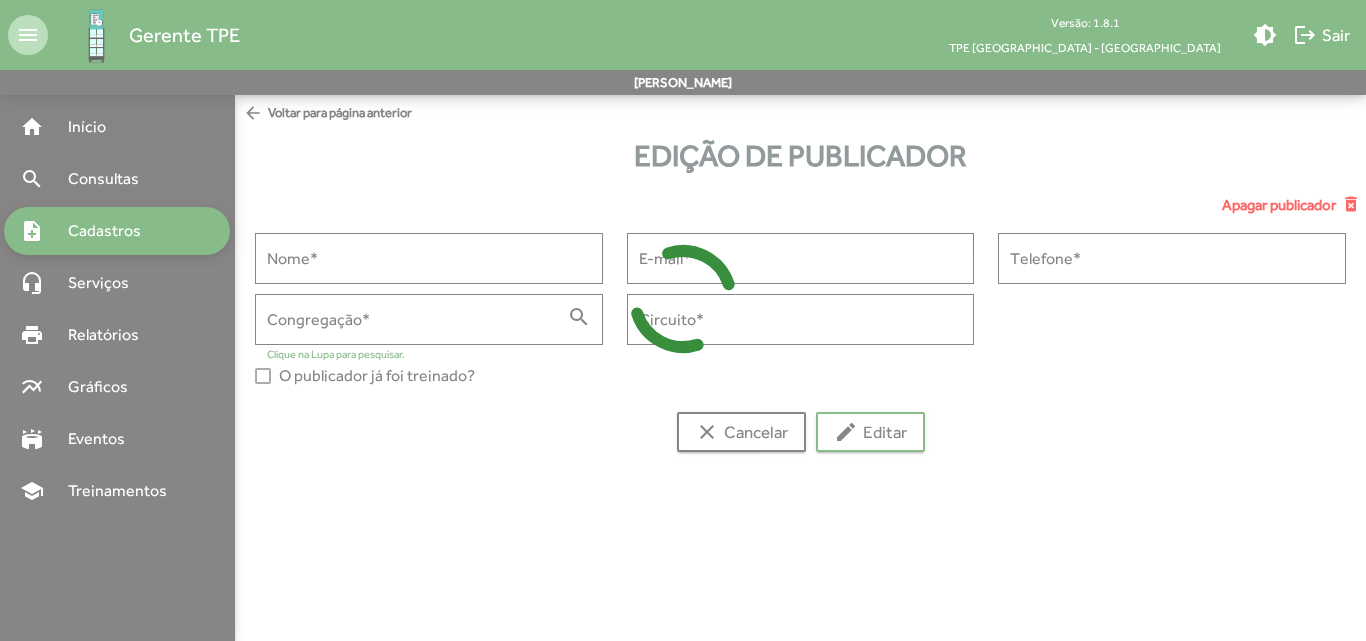 type on "**********" 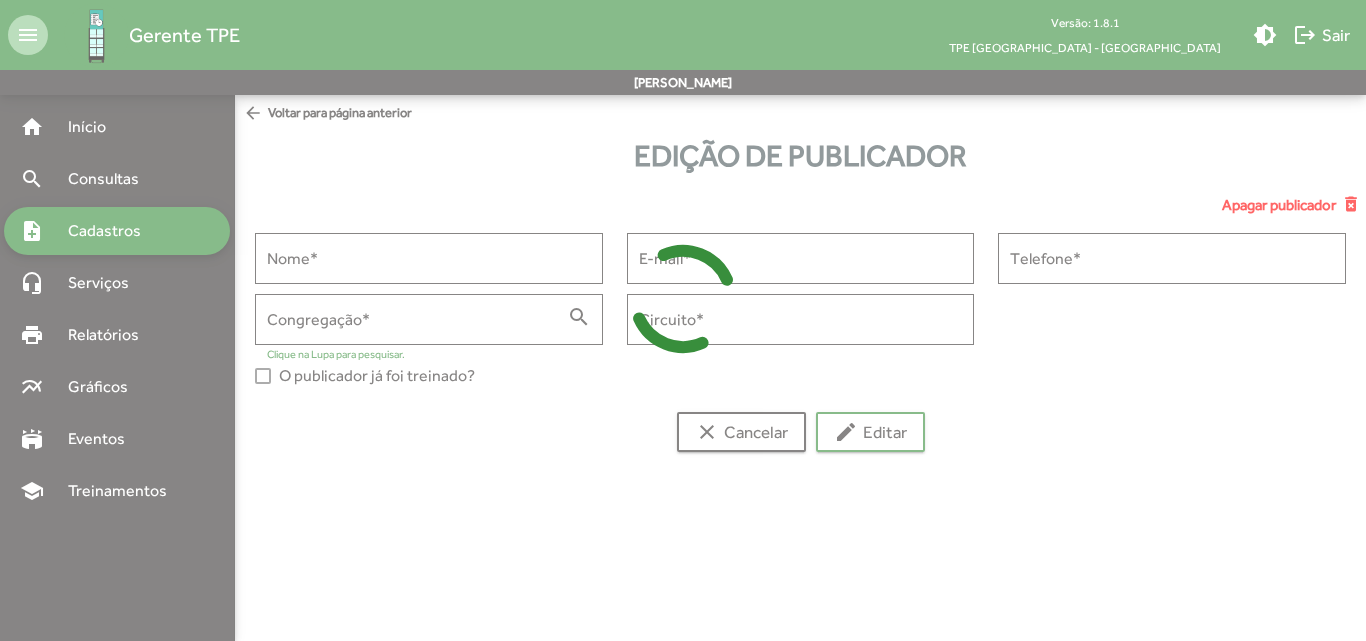 type on "******" 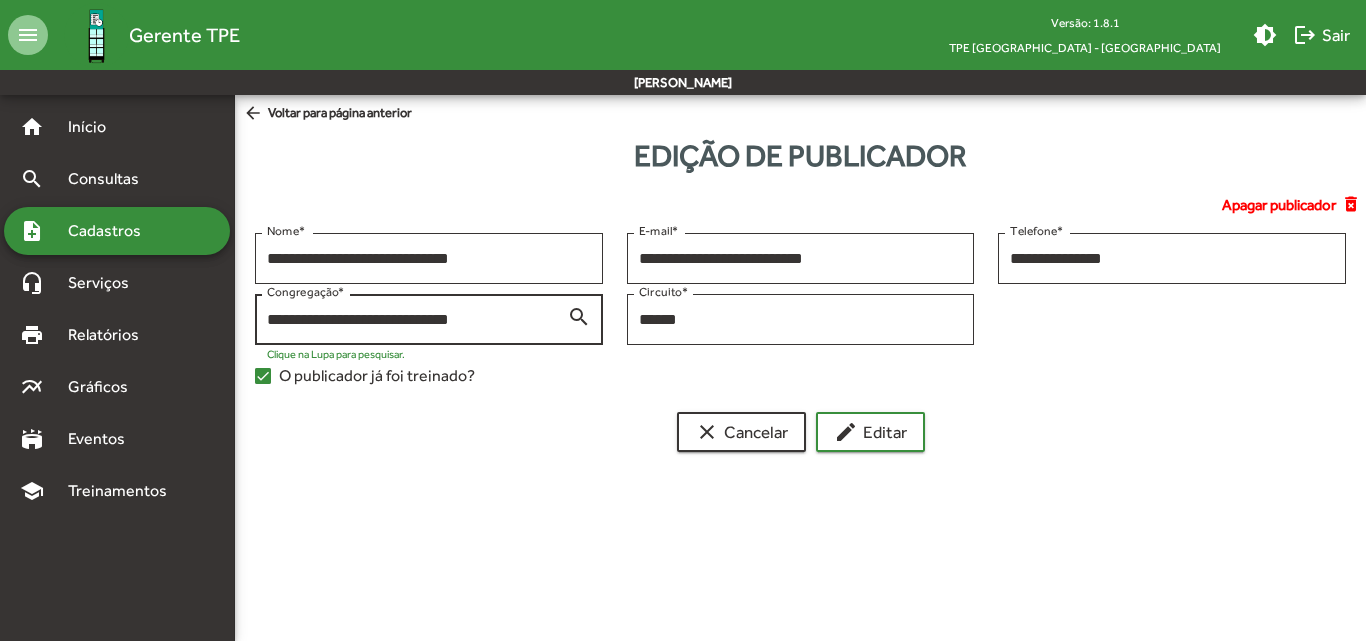 click on "search" at bounding box center (579, 316) 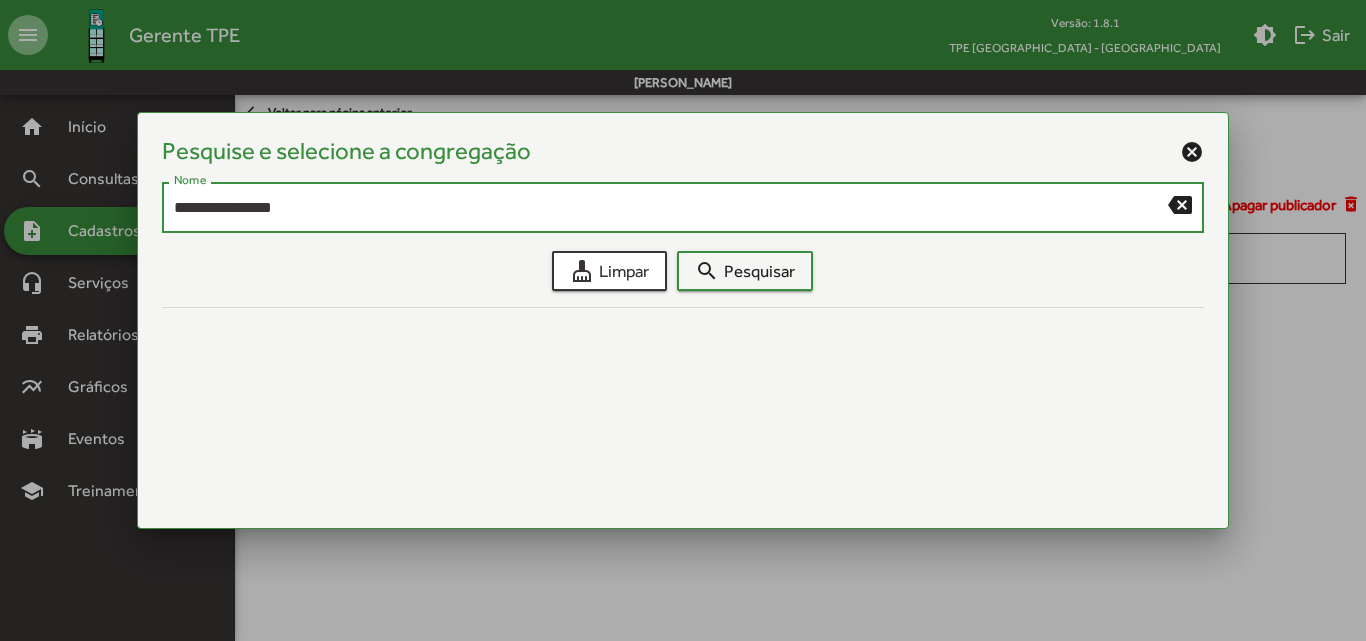 type on "**********" 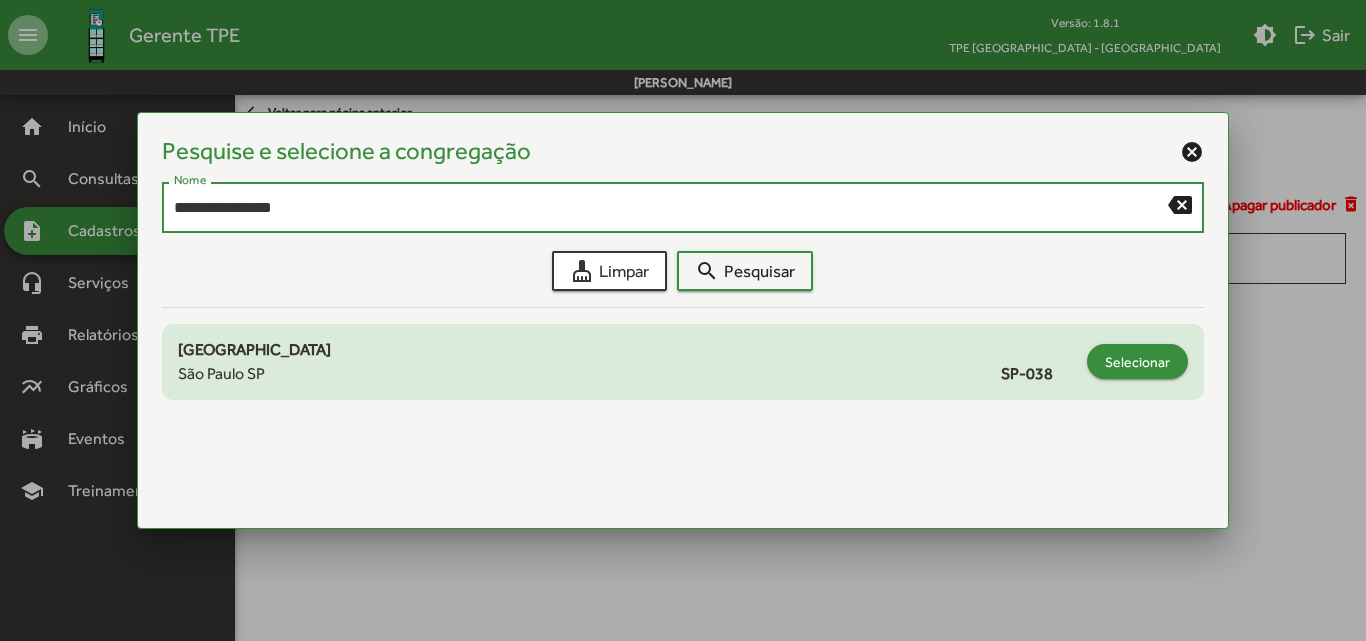 click on "Selecionar" 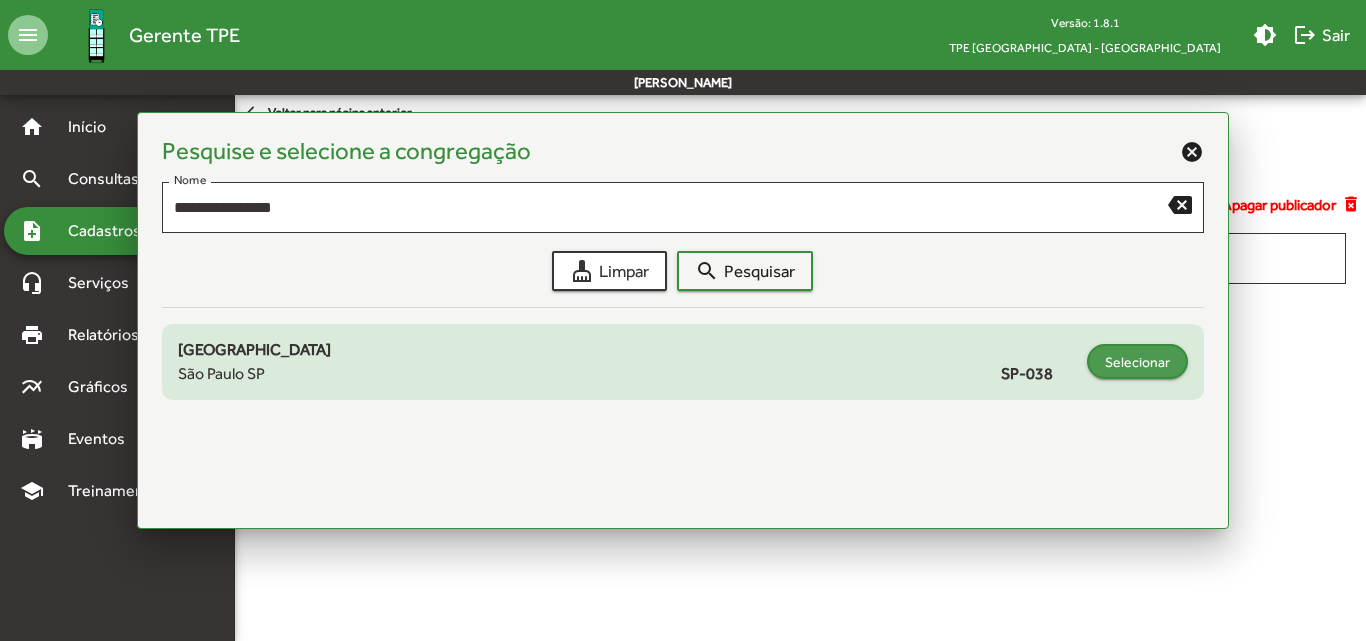 type on "**********" 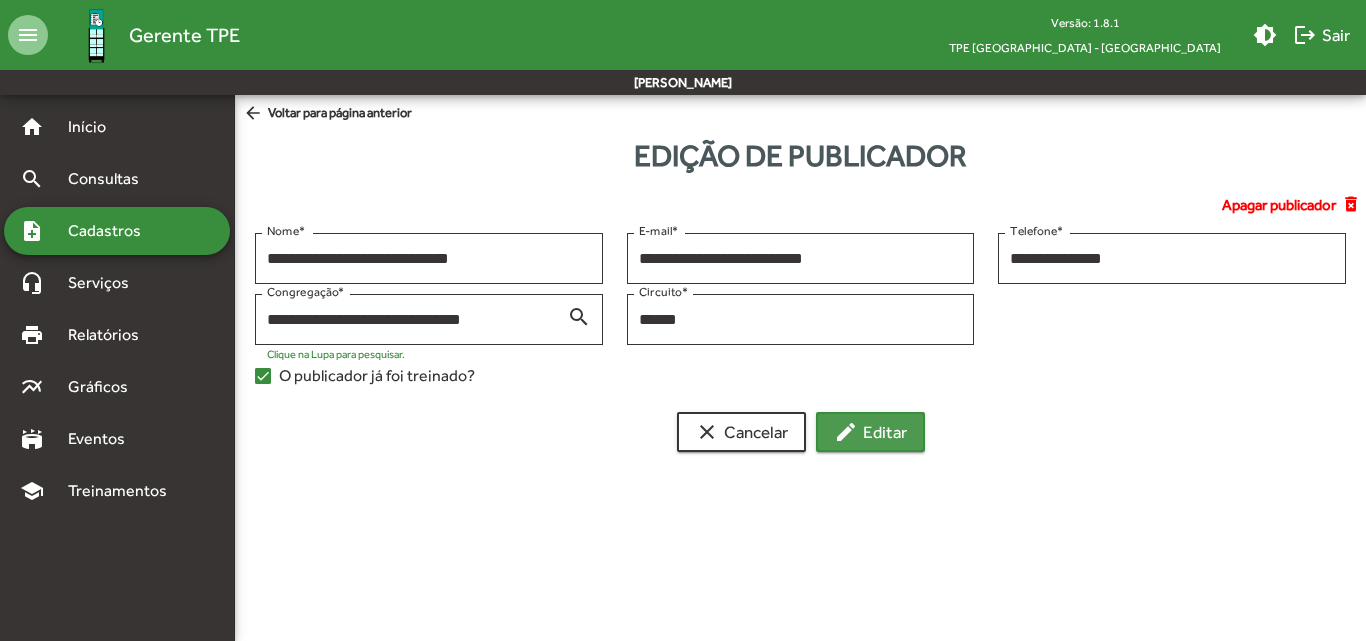 click on "edit  Editar" at bounding box center (870, 432) 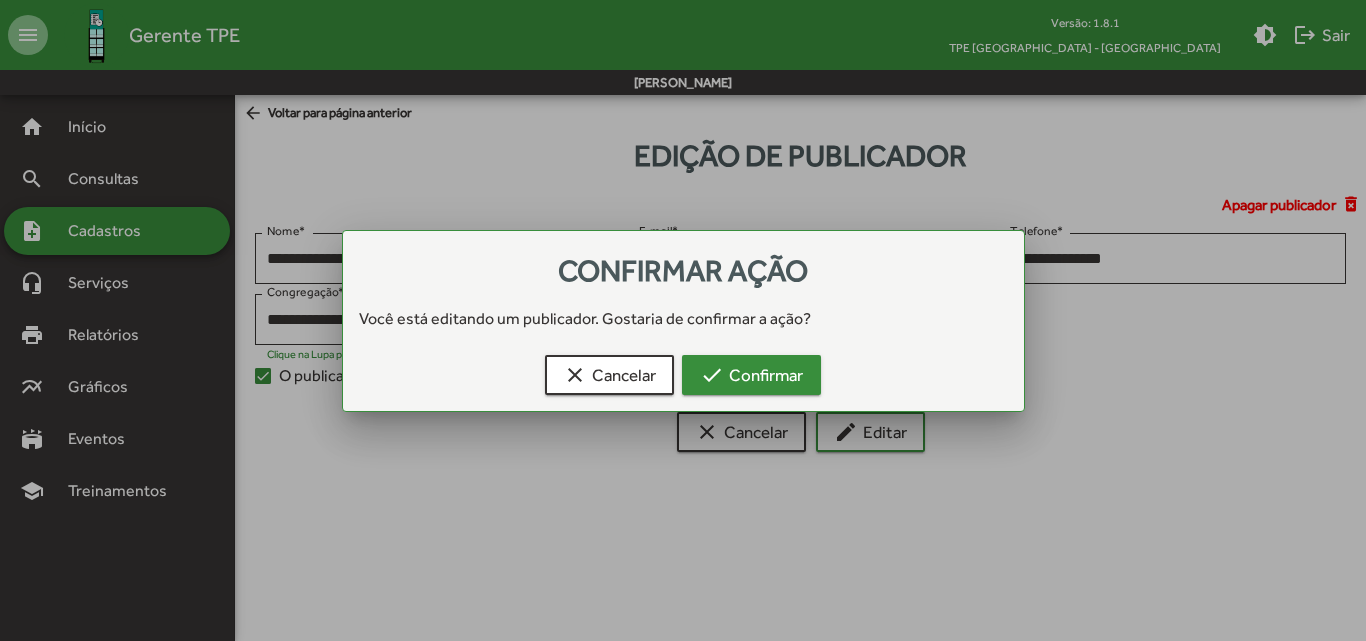 click on "check  Confirmar" at bounding box center [751, 375] 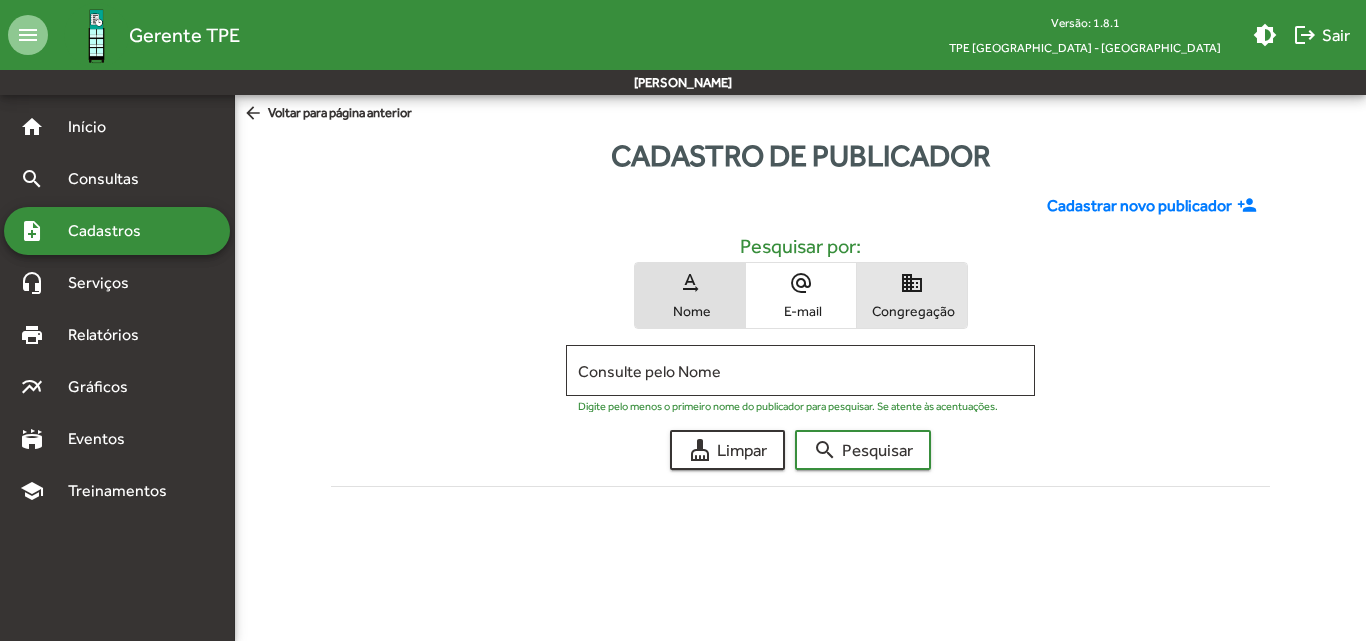 click on "Congregação" at bounding box center [912, 311] 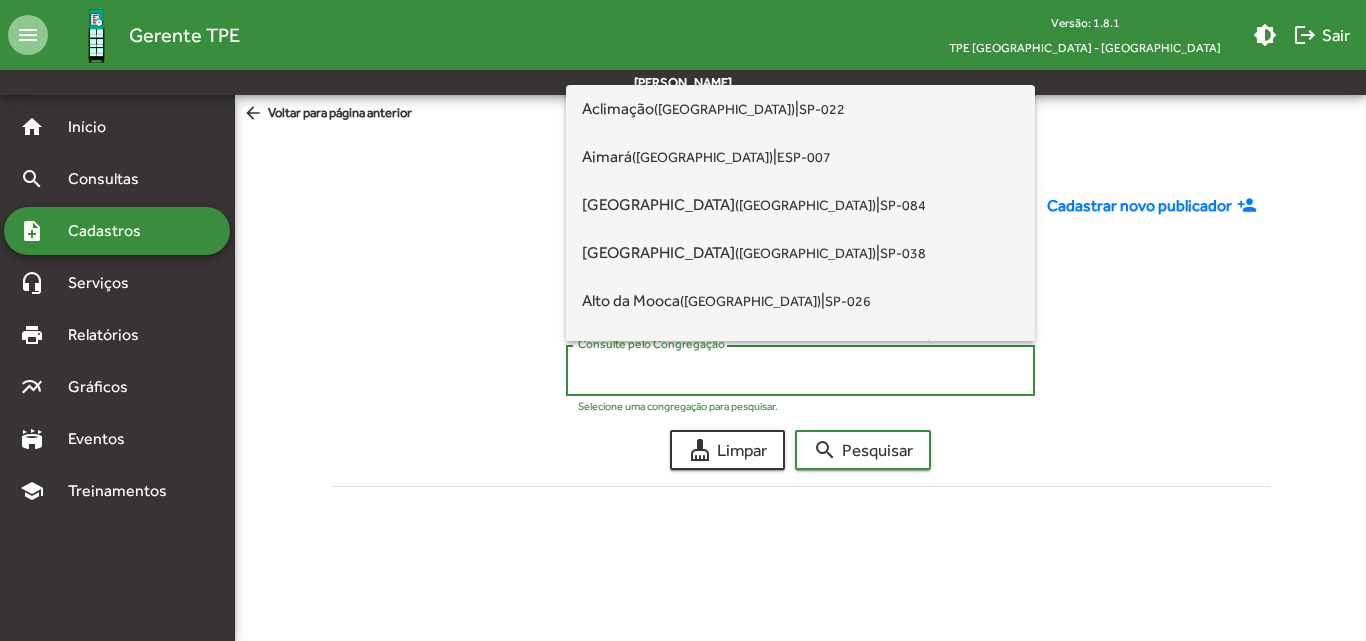 click on "Consulte pelo Congregação" at bounding box center (800, 371) 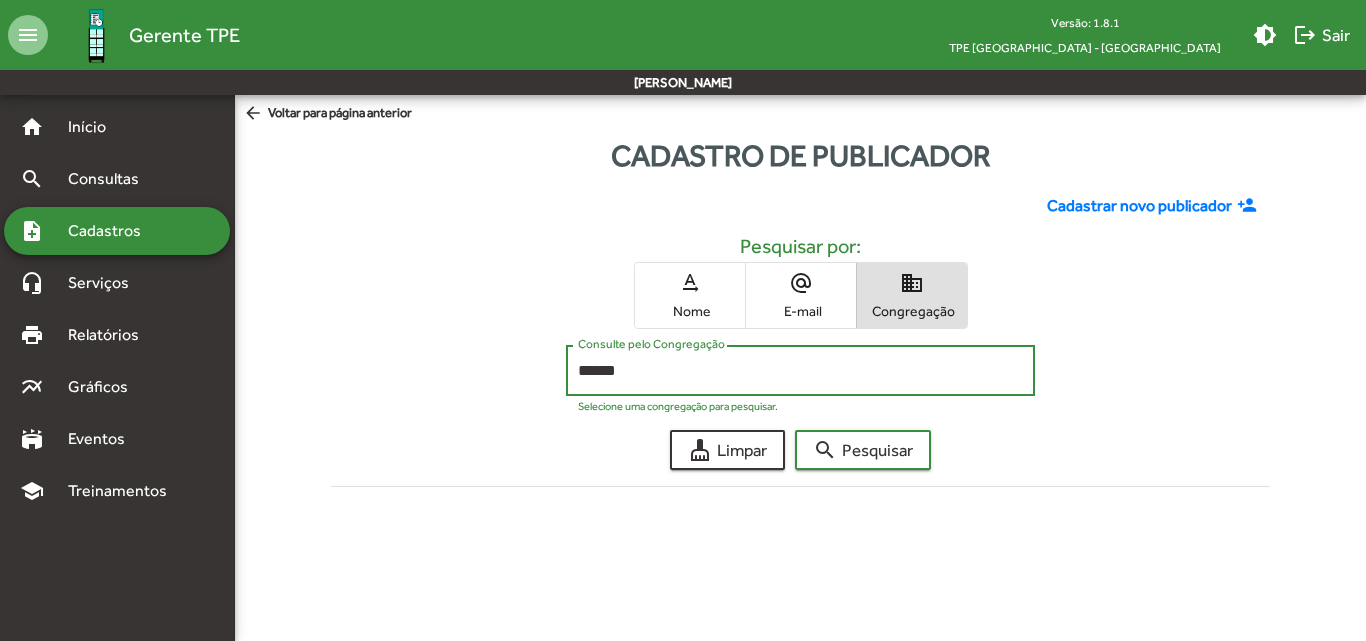 click on "search  Pesquisar" 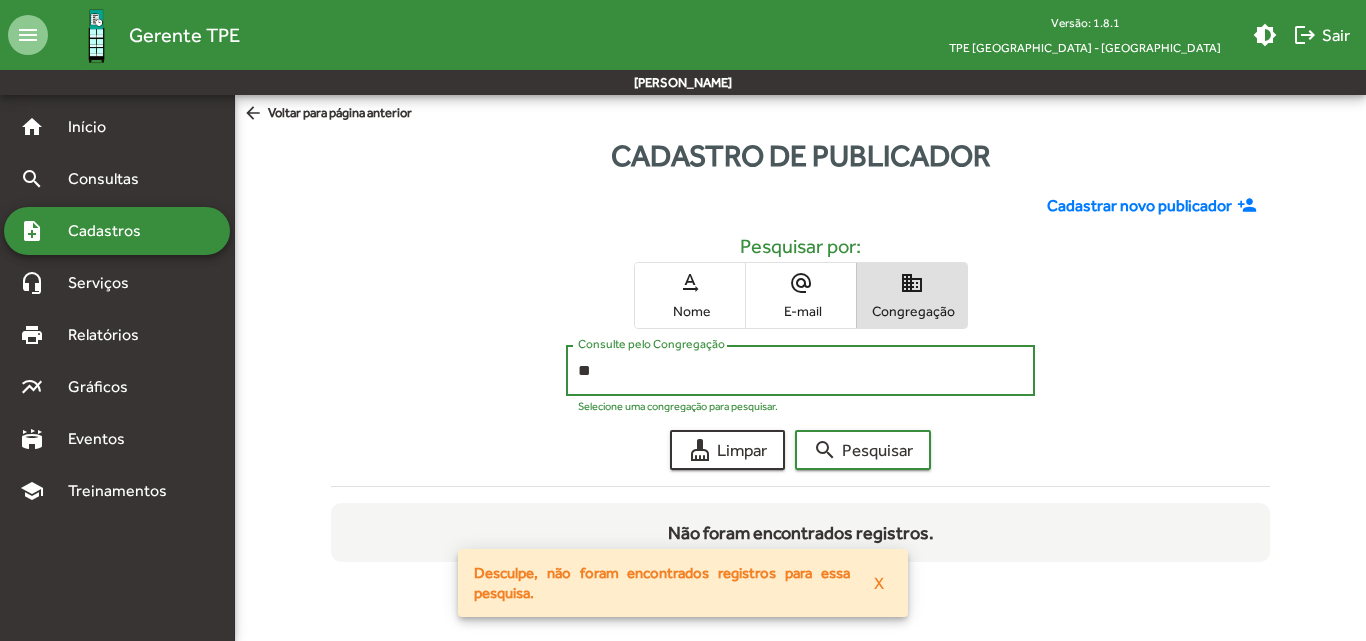 type on "*" 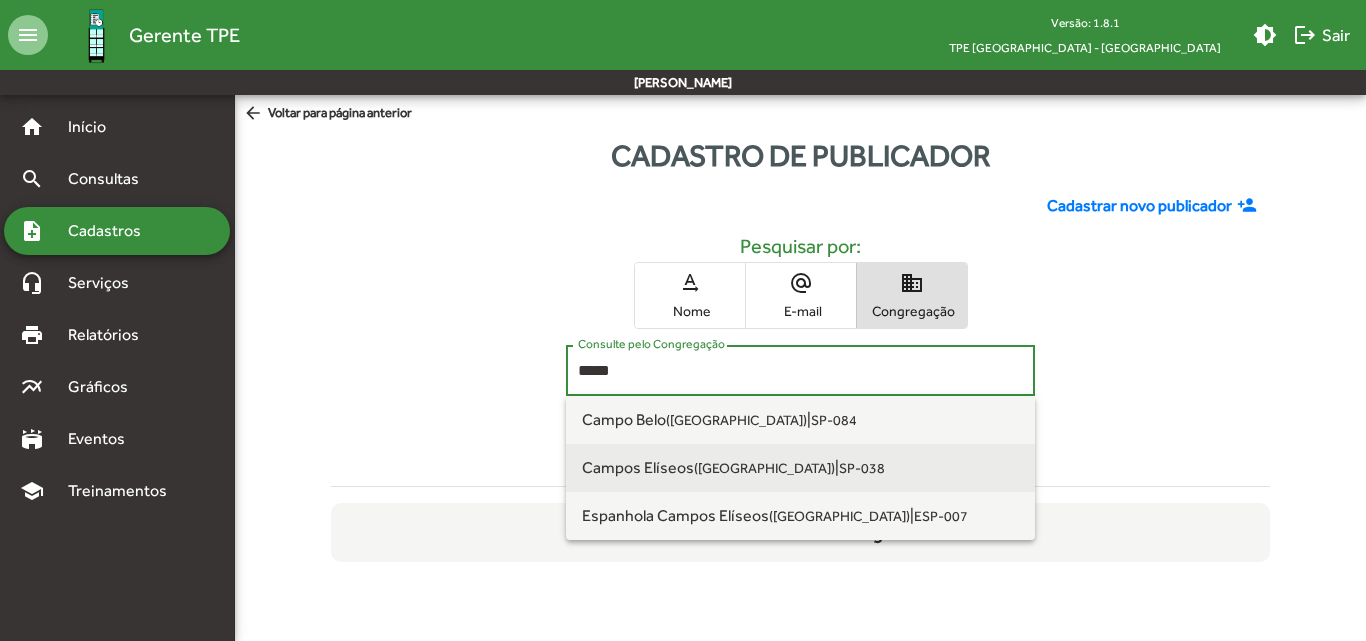 click on "([GEOGRAPHIC_DATA])" at bounding box center [764, 468] 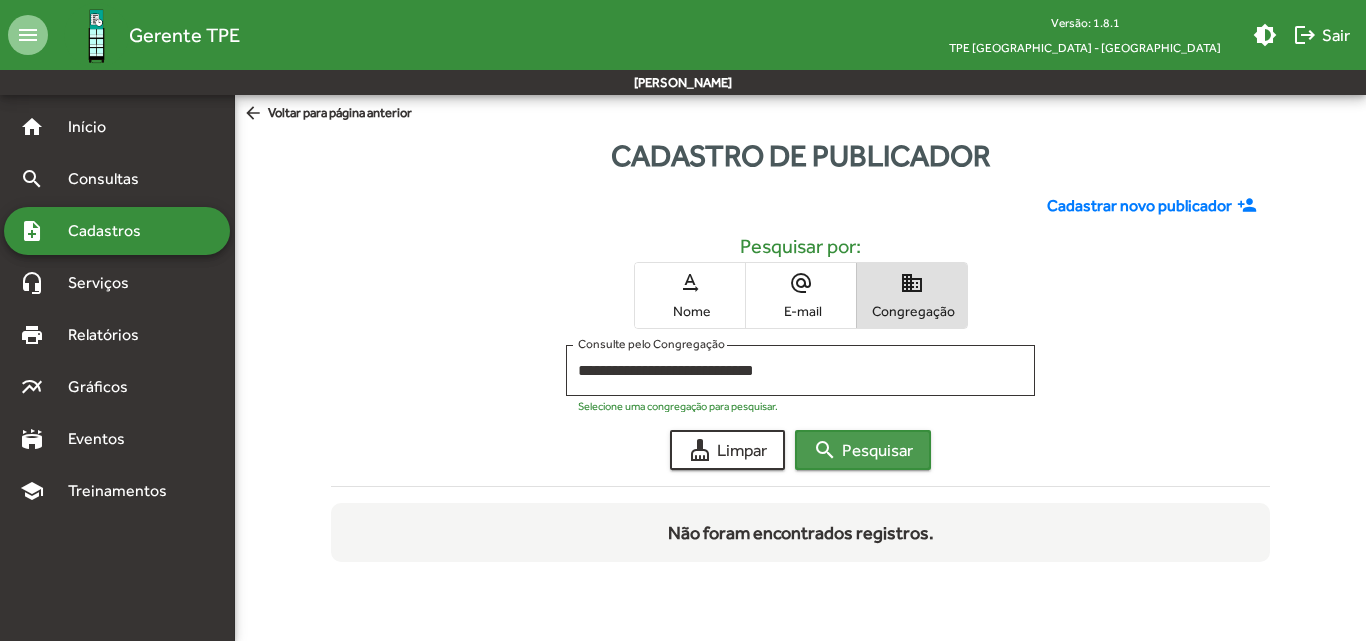 click on "search  Pesquisar" 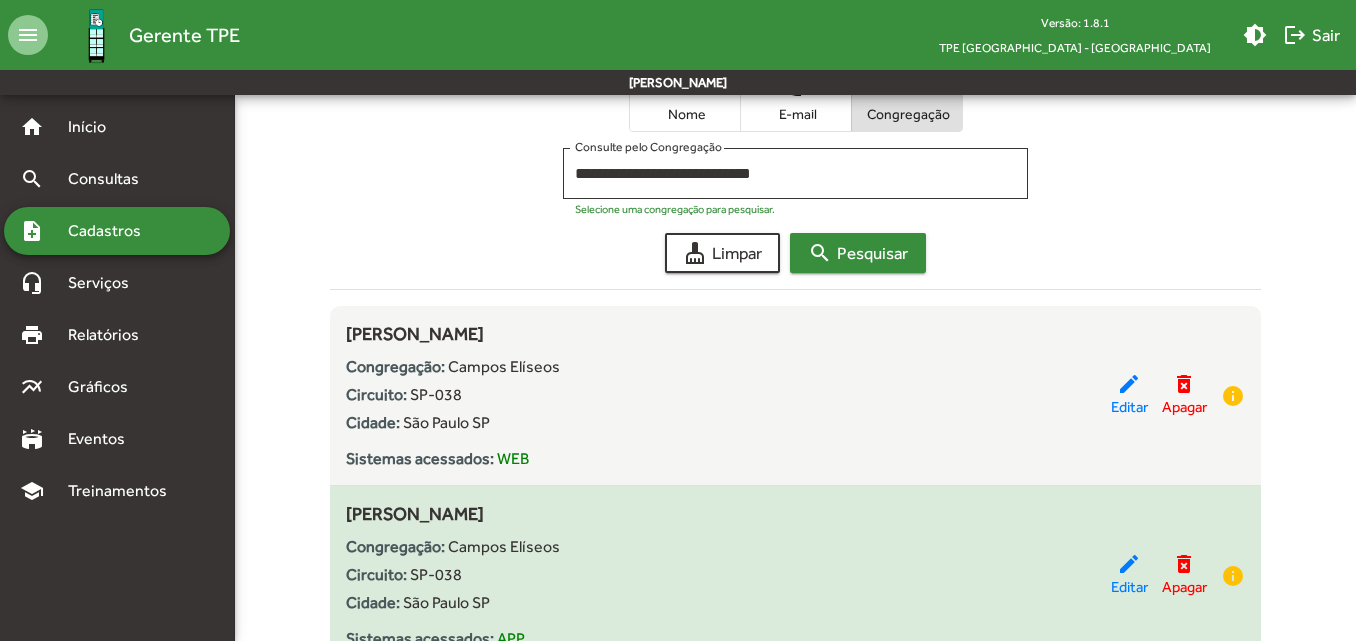 scroll, scrollTop: 200, scrollLeft: 0, axis: vertical 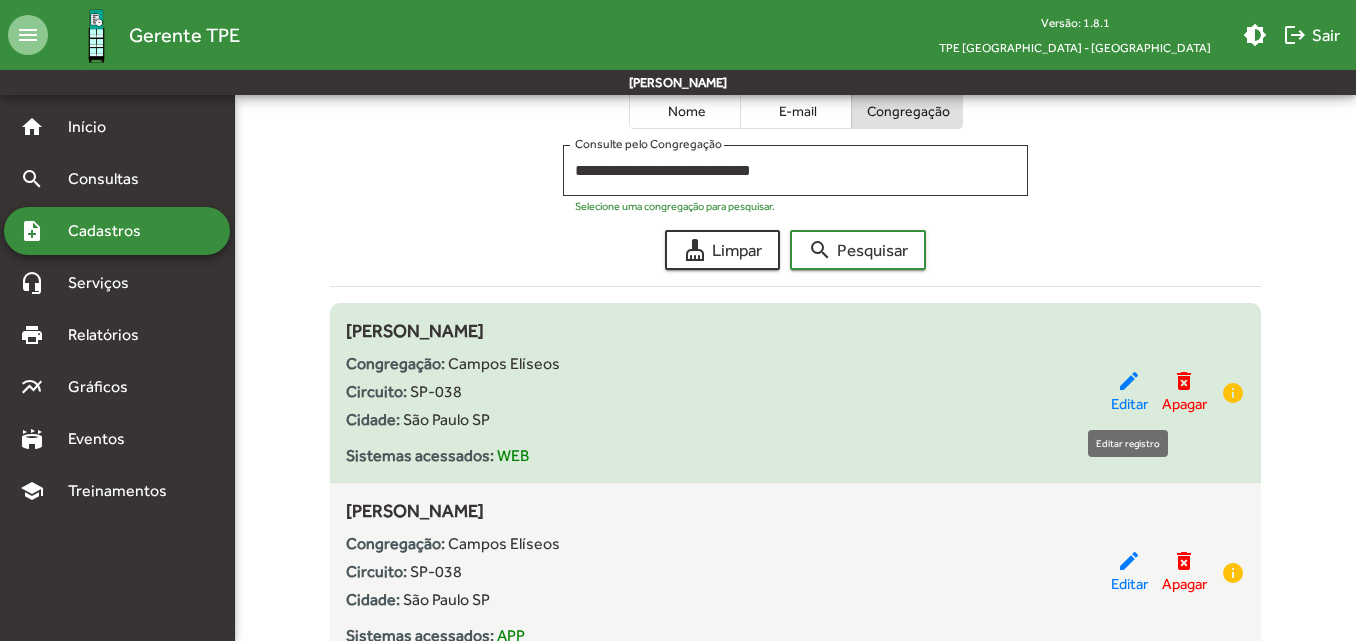 click on "edit" 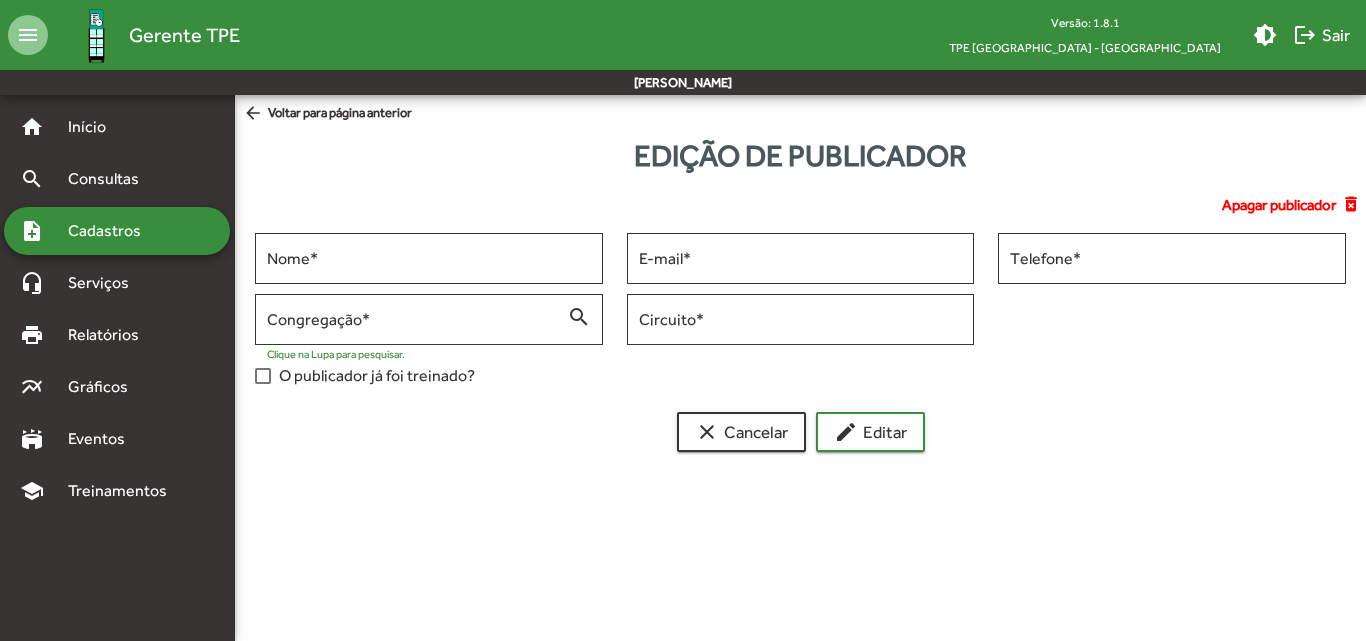 type on "**********" 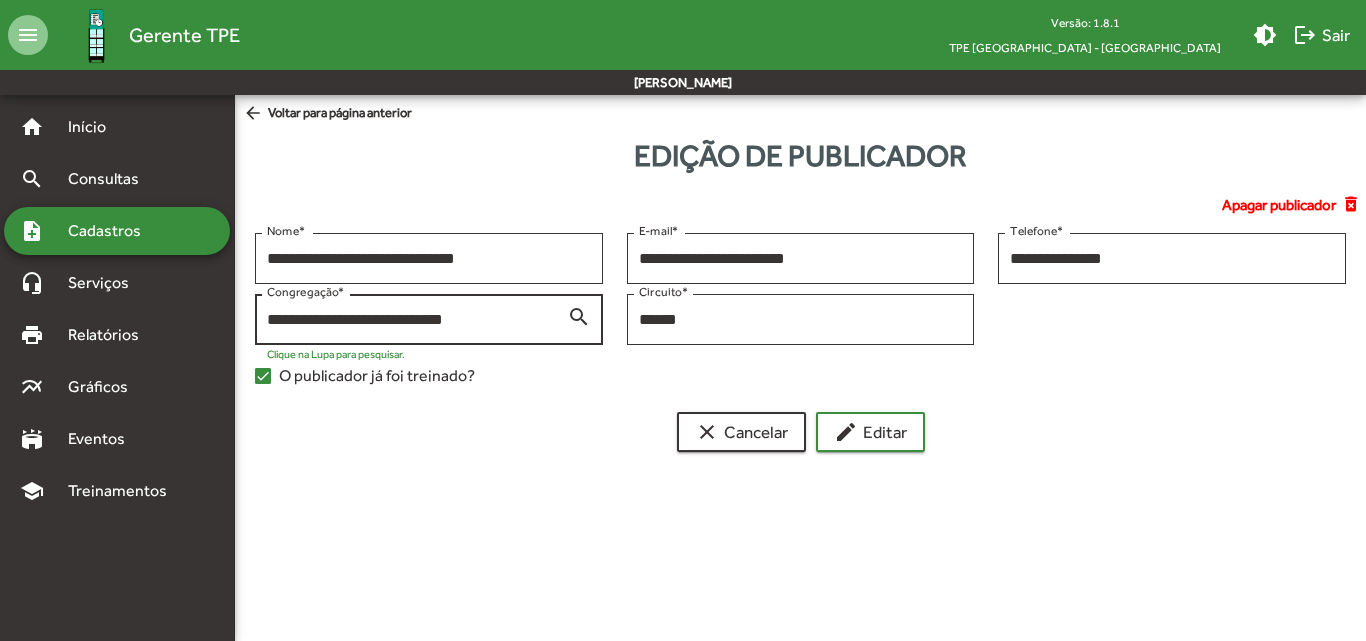 click on "search" at bounding box center [579, 316] 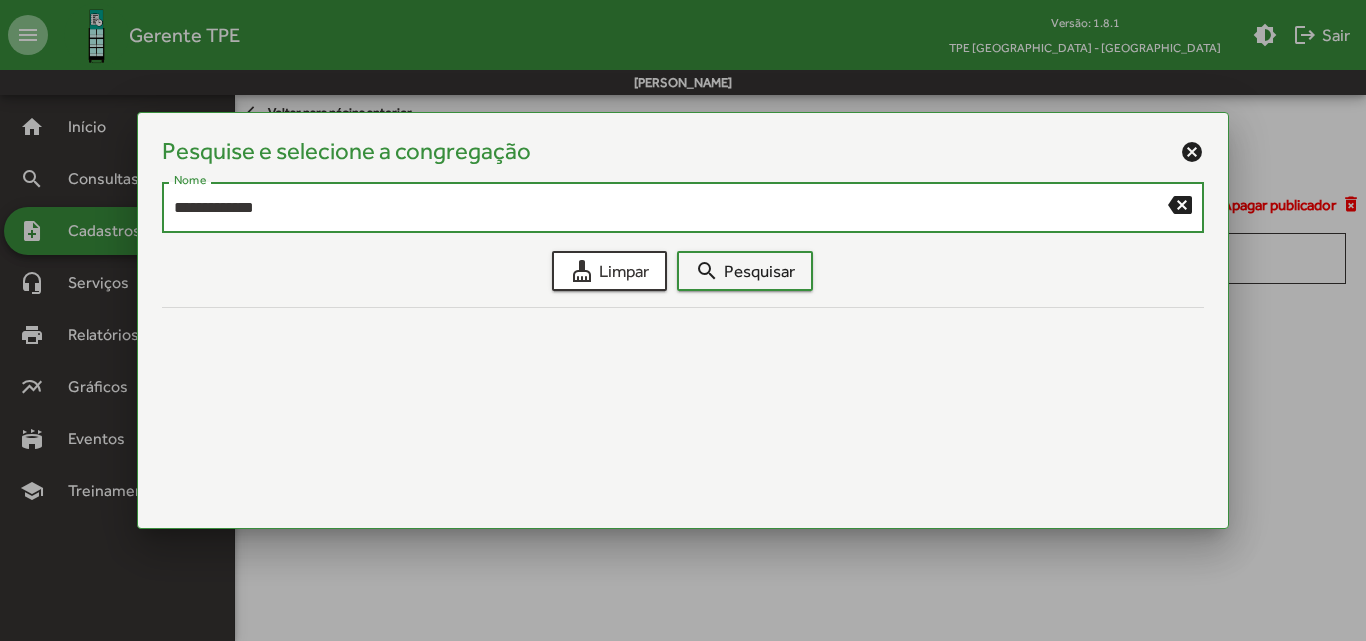 type on "**********" 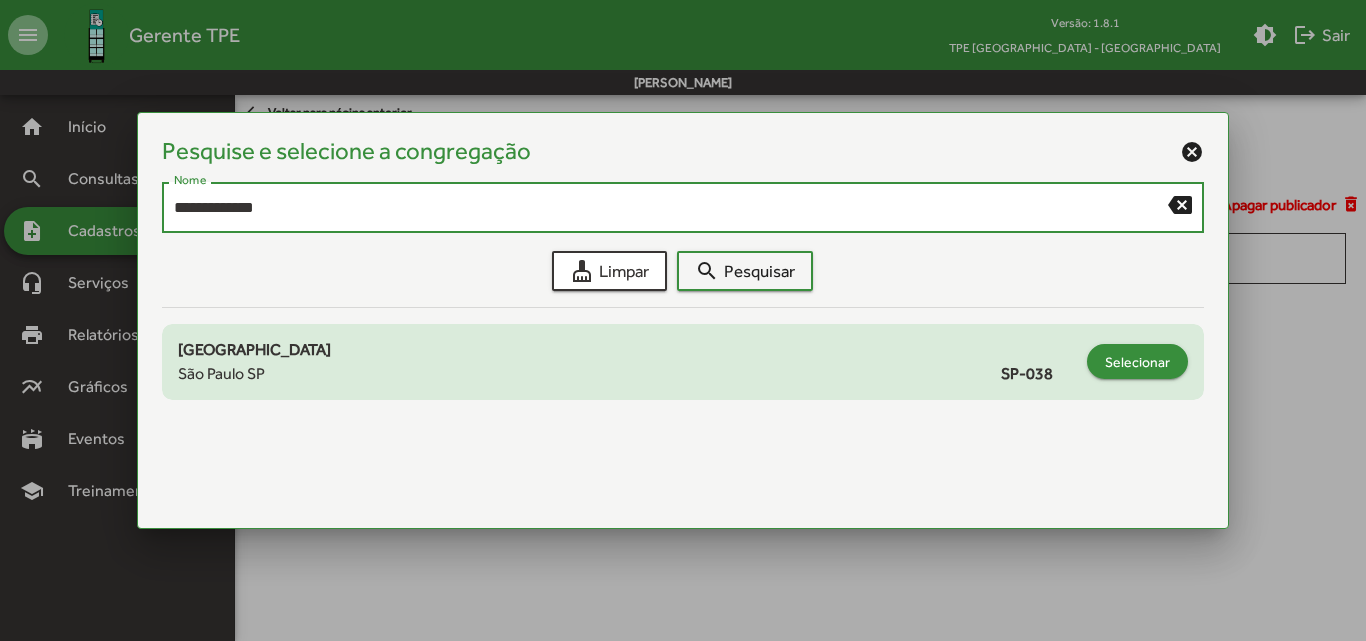 click on "Selecionar" 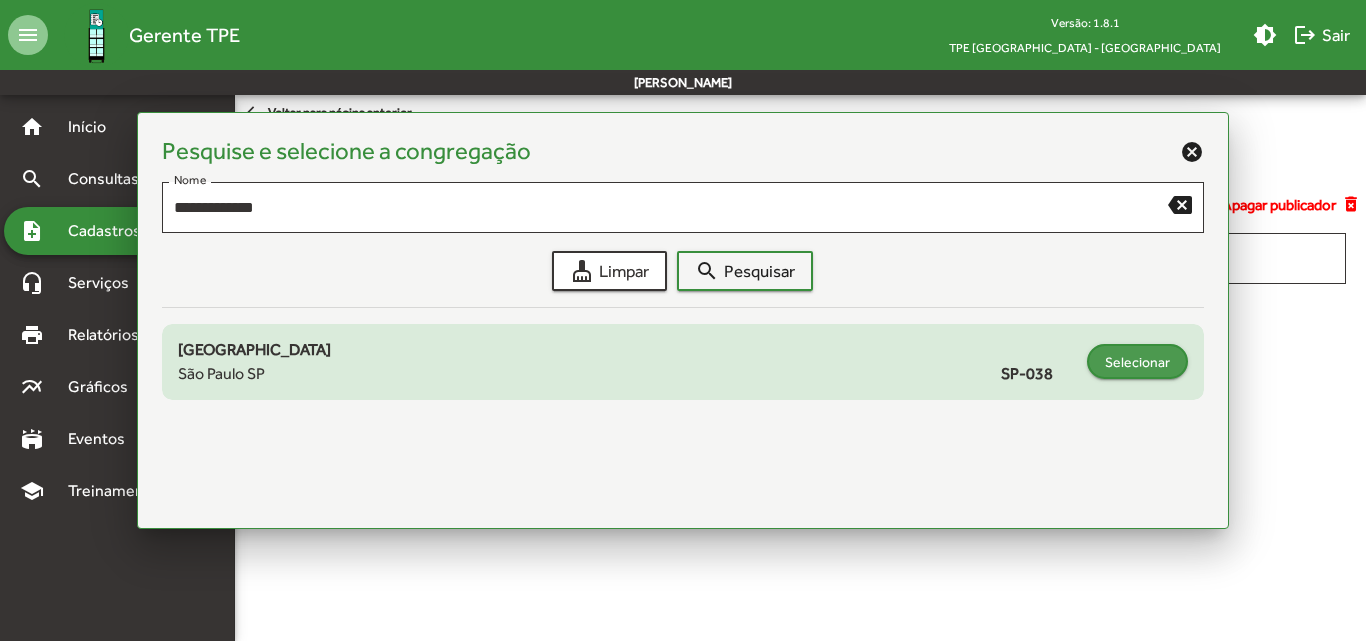type on "**********" 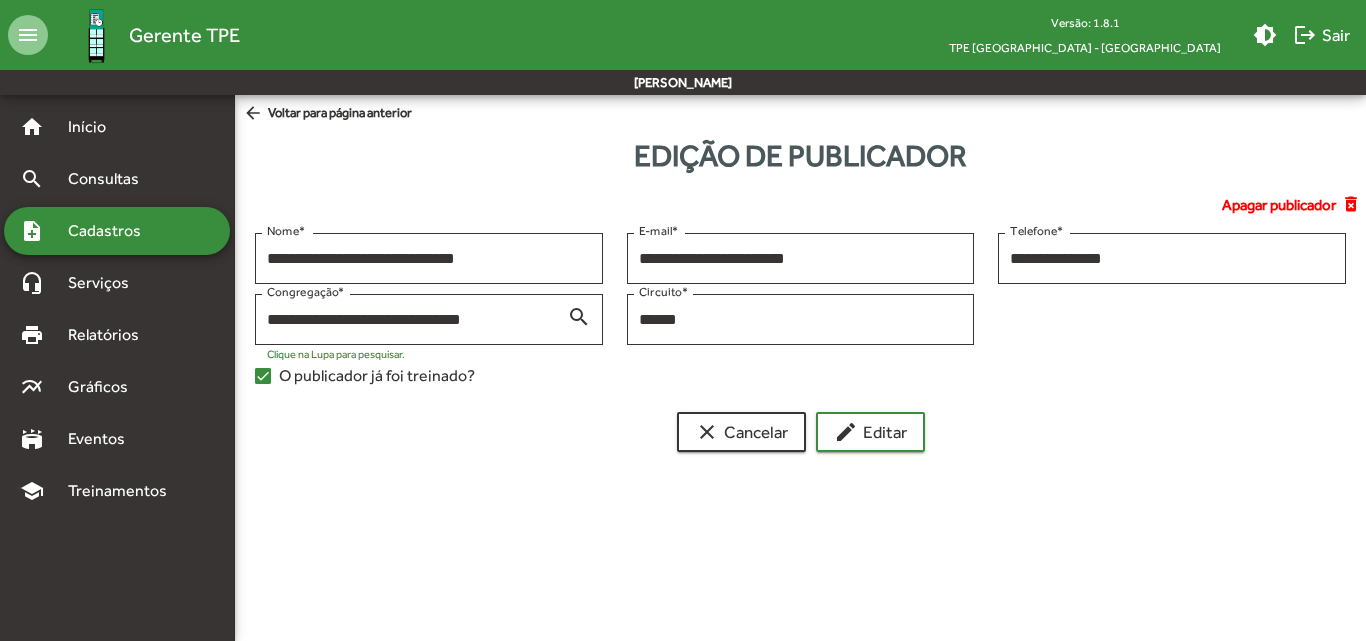 click on "**********" at bounding box center (800, 323) 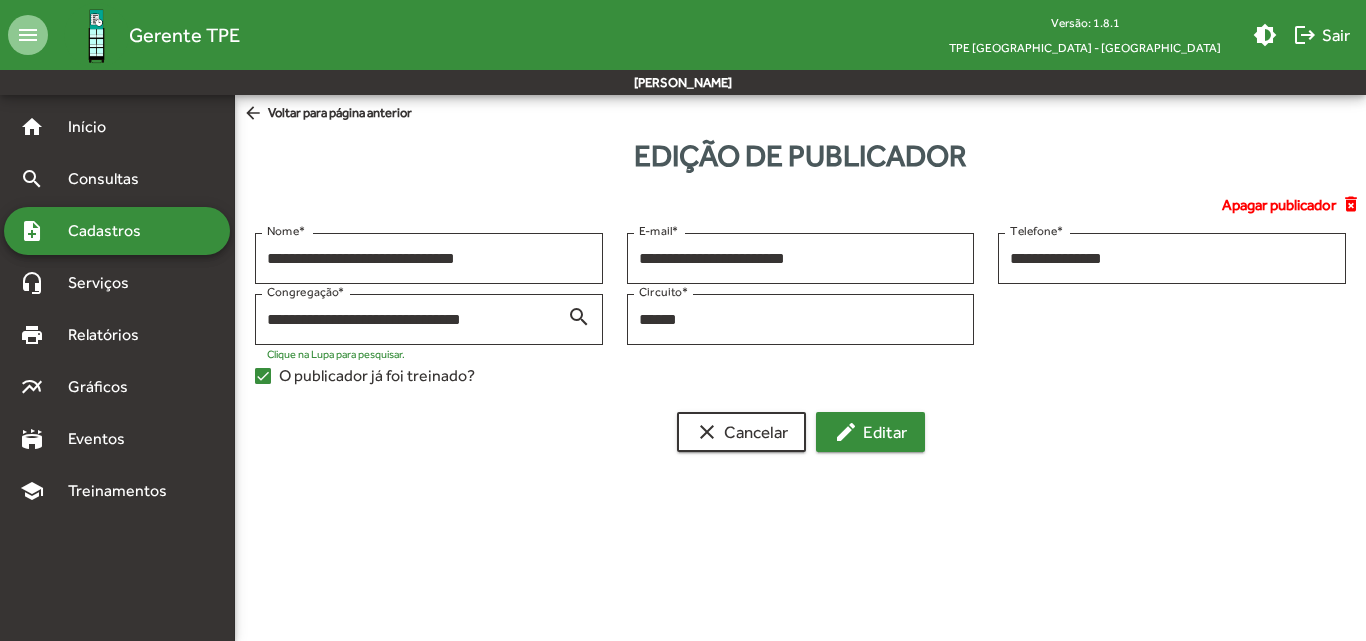 click on "edit  Editar" at bounding box center (870, 432) 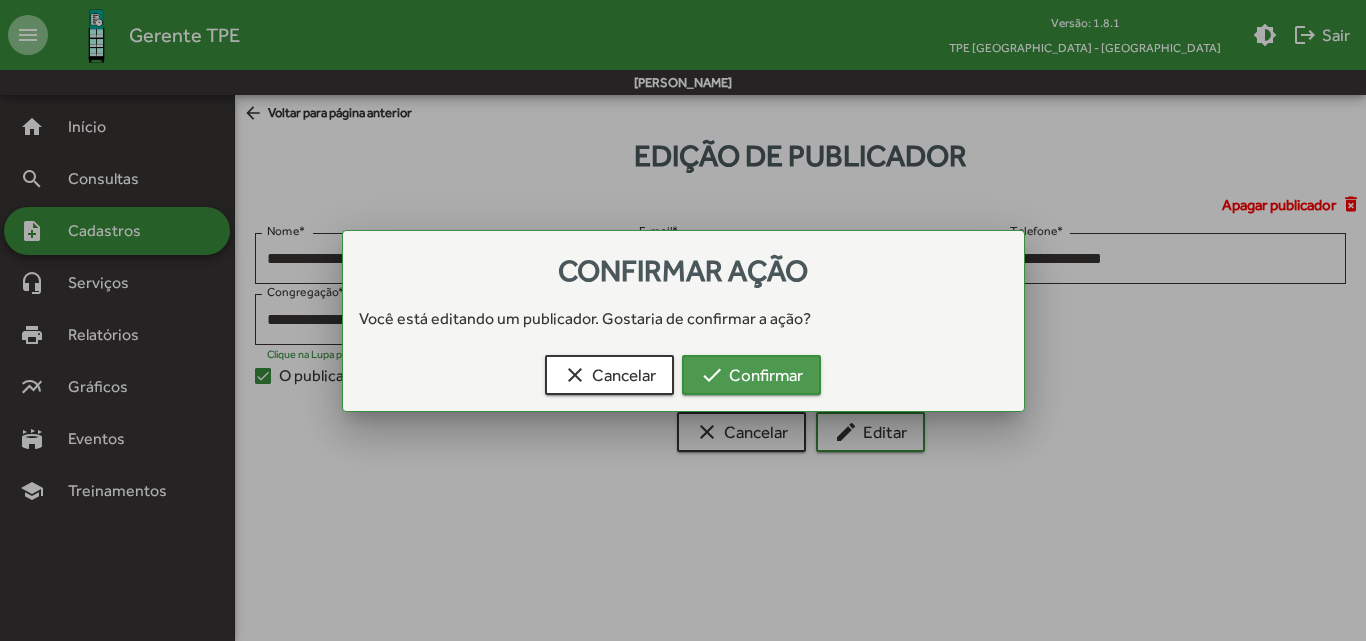 click on "check  Confirmar" at bounding box center (751, 375) 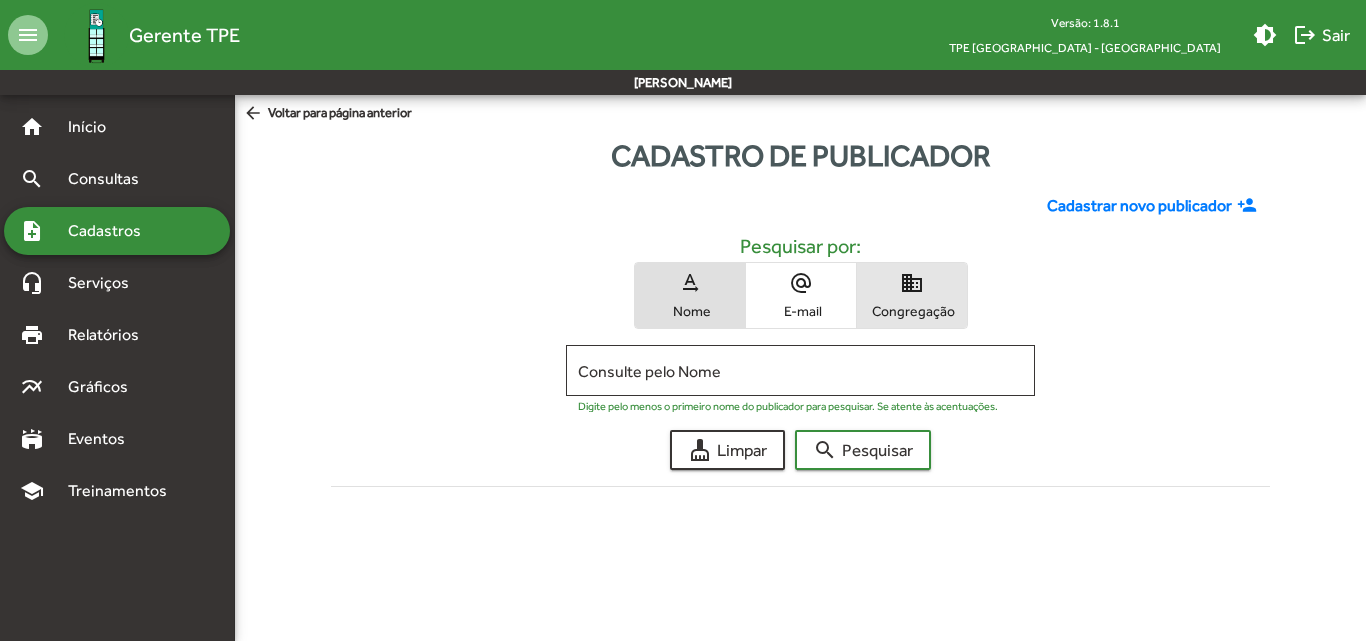 click on "domain Congregação" at bounding box center [912, 295] 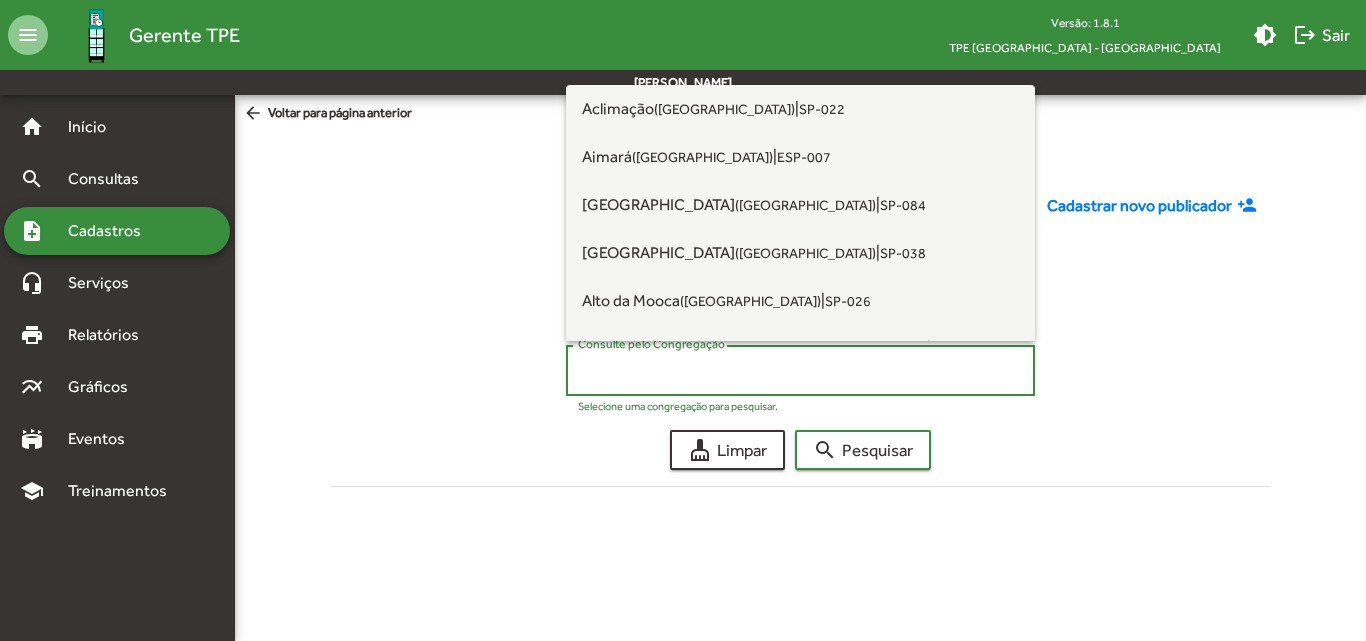 click on "Consulte pelo Congregação" at bounding box center (800, 371) 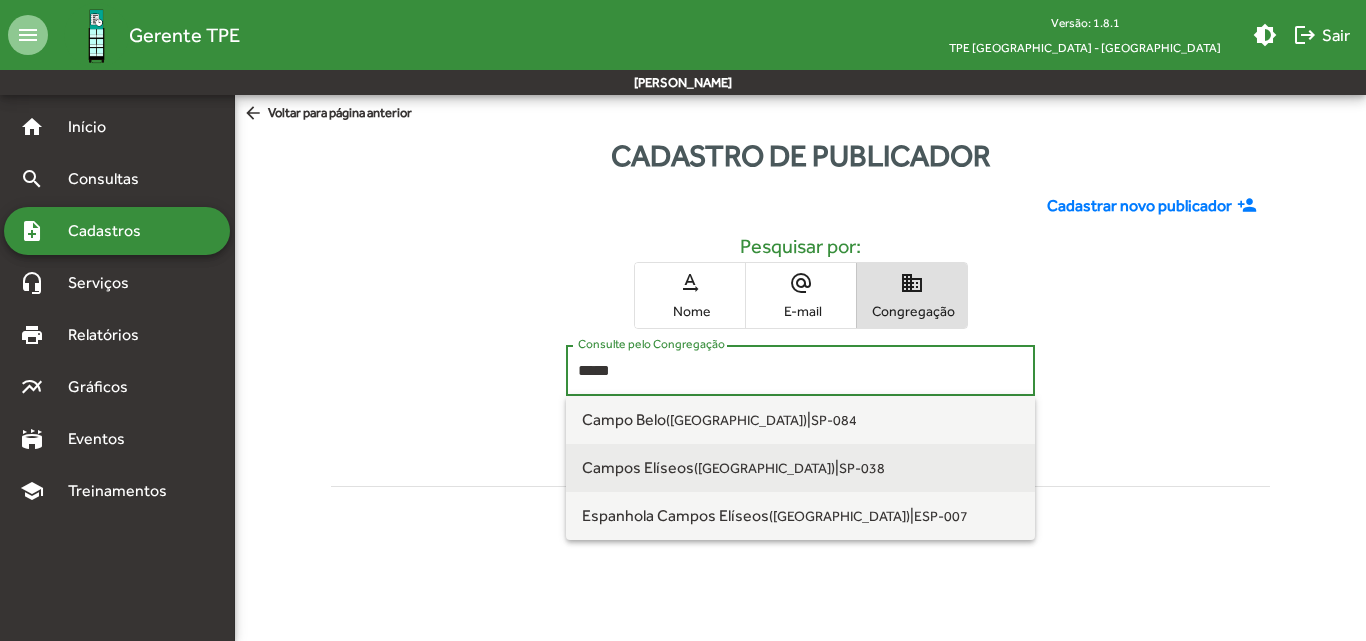 click on "Campos Elíseos  ([GEOGRAPHIC_DATA])  |  SP-038" at bounding box center (800, 468) 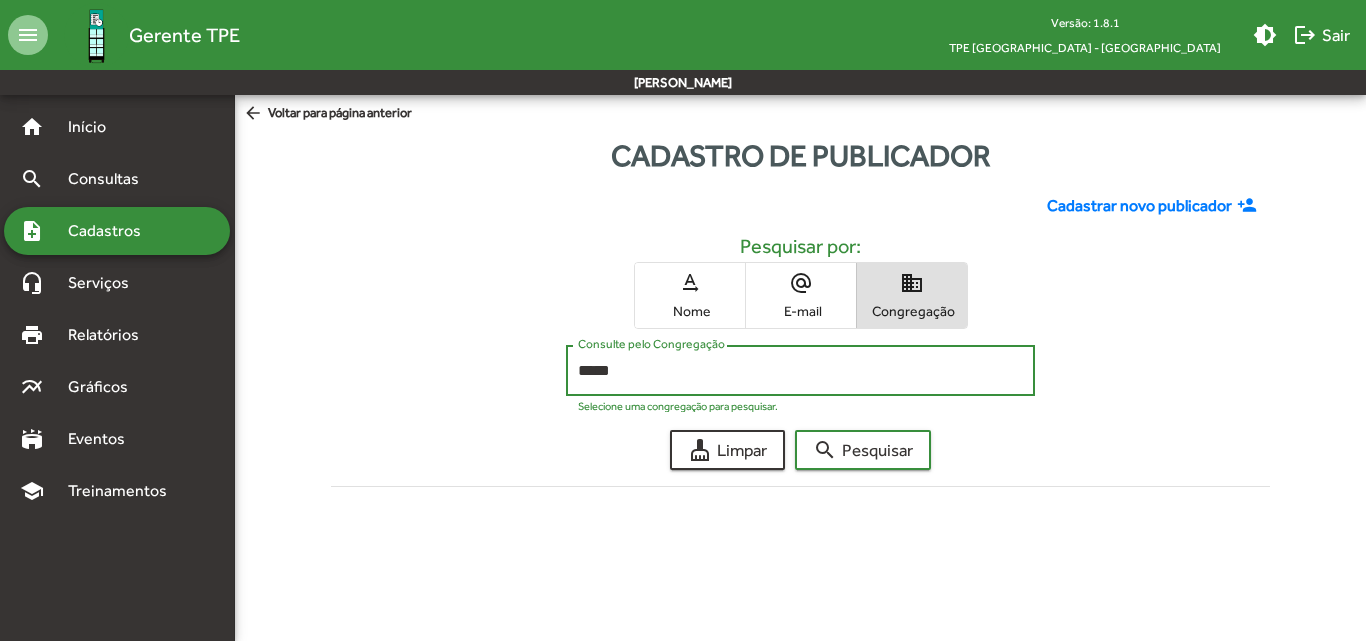 type on "**********" 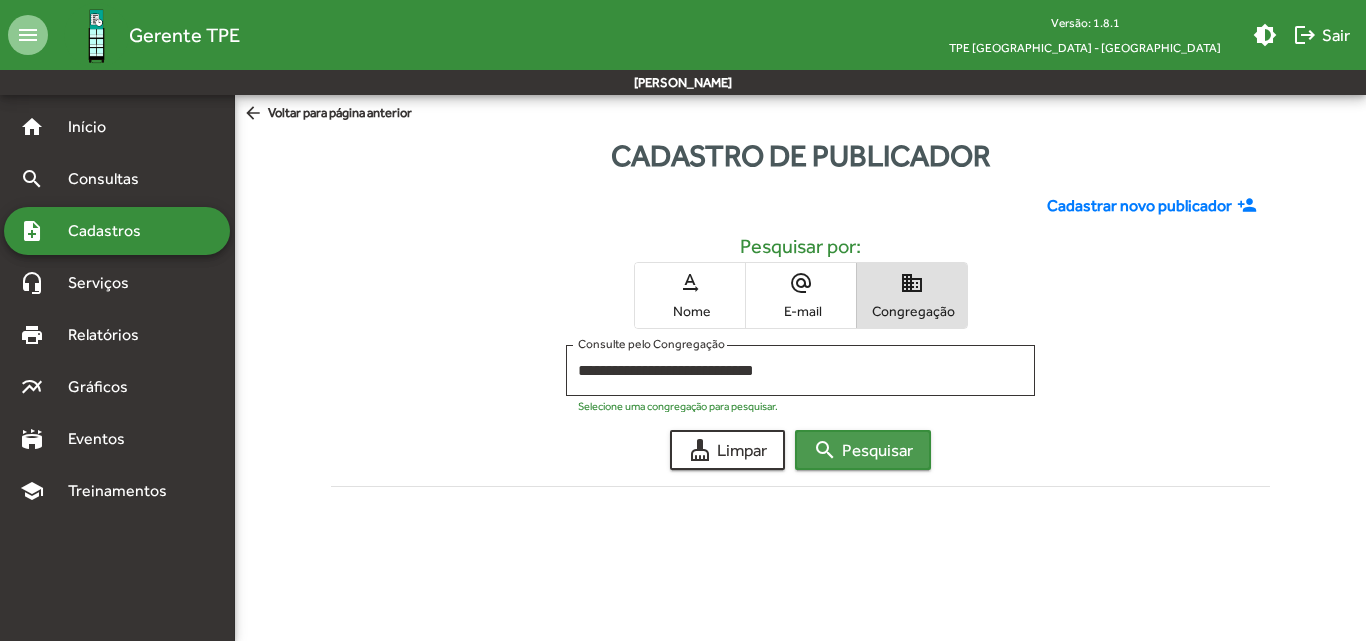 click on "search  Pesquisar" 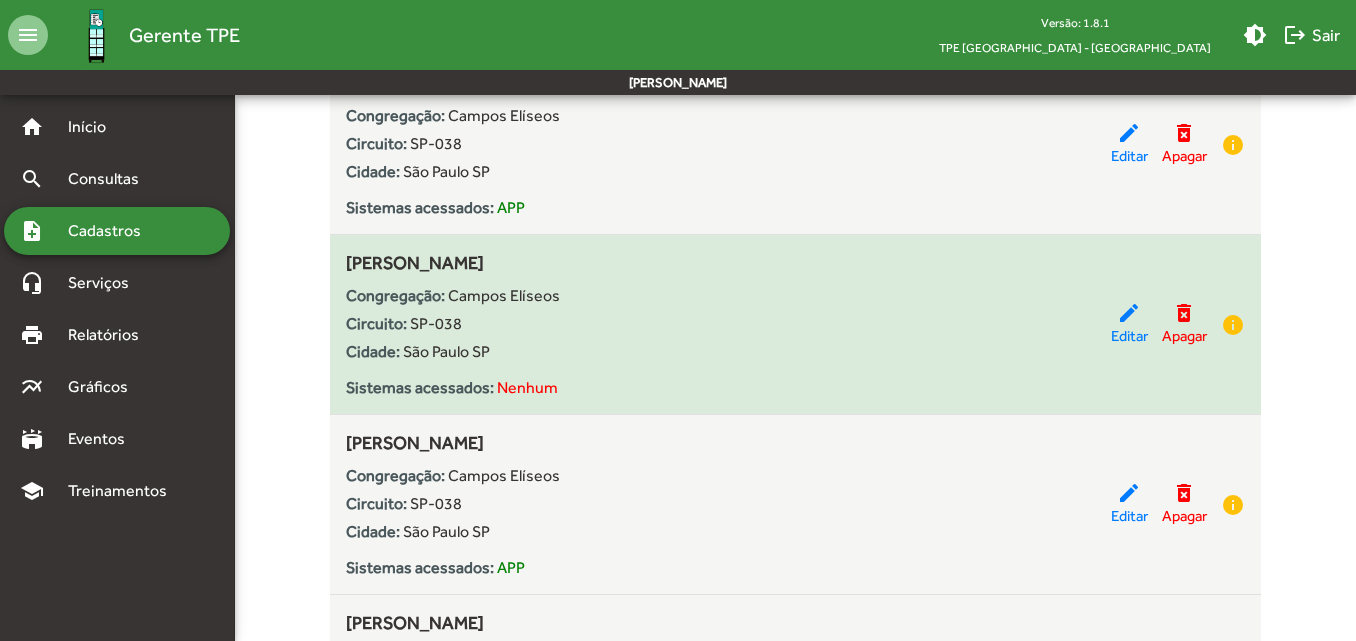 scroll, scrollTop: 2800, scrollLeft: 0, axis: vertical 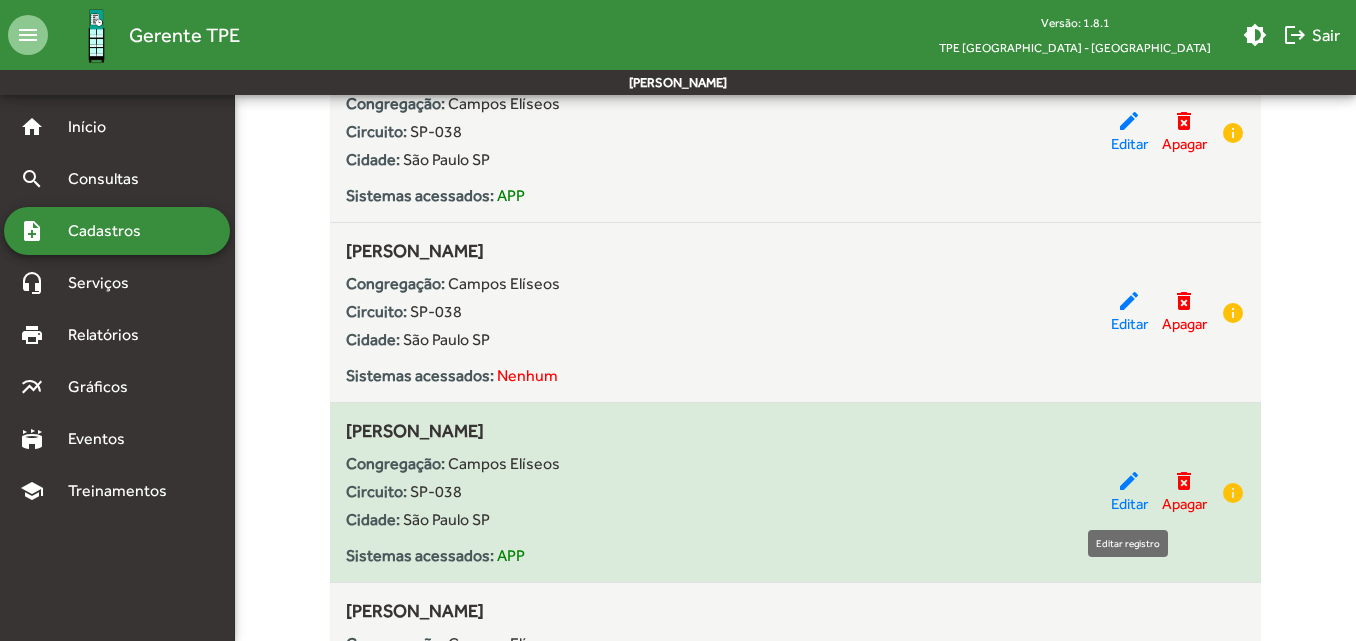 click on "edit" 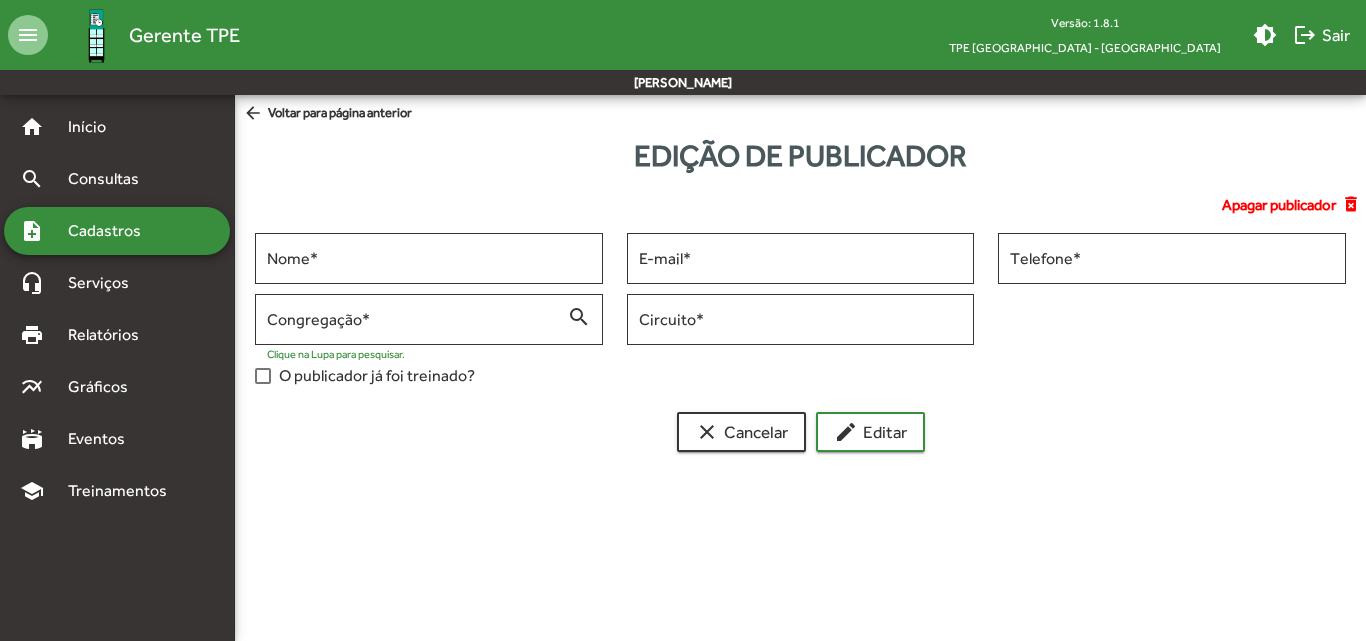 type on "**********" 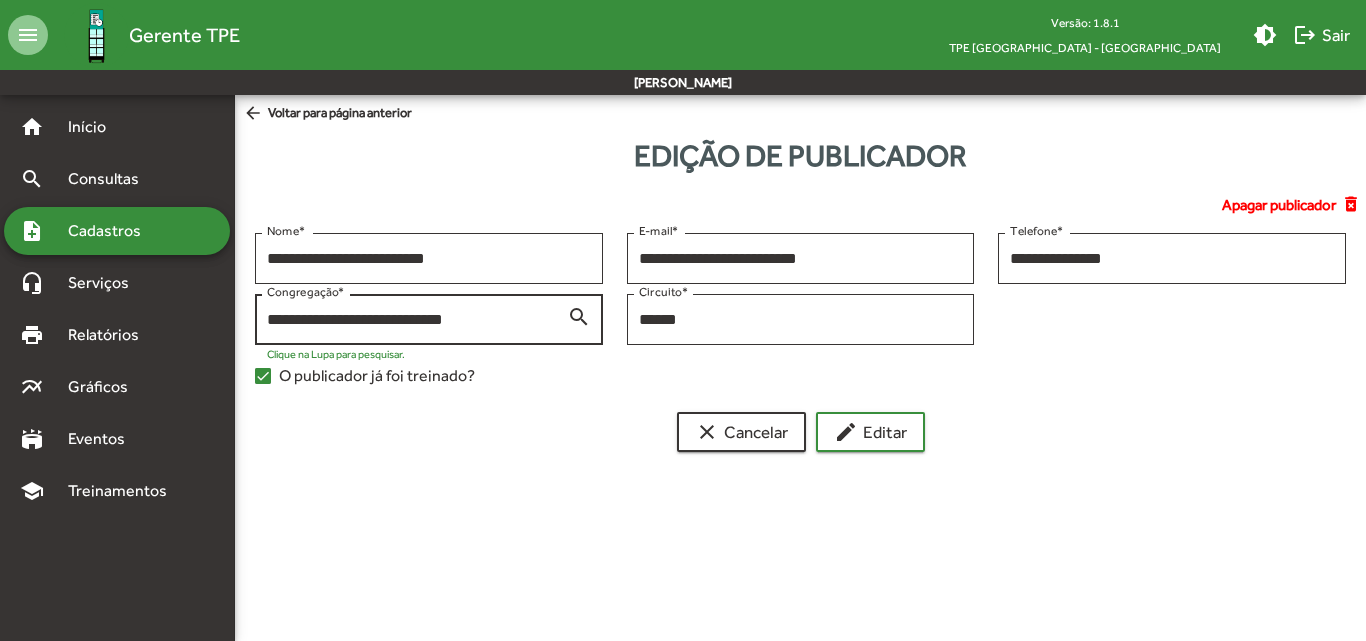 click on "search" at bounding box center (579, 316) 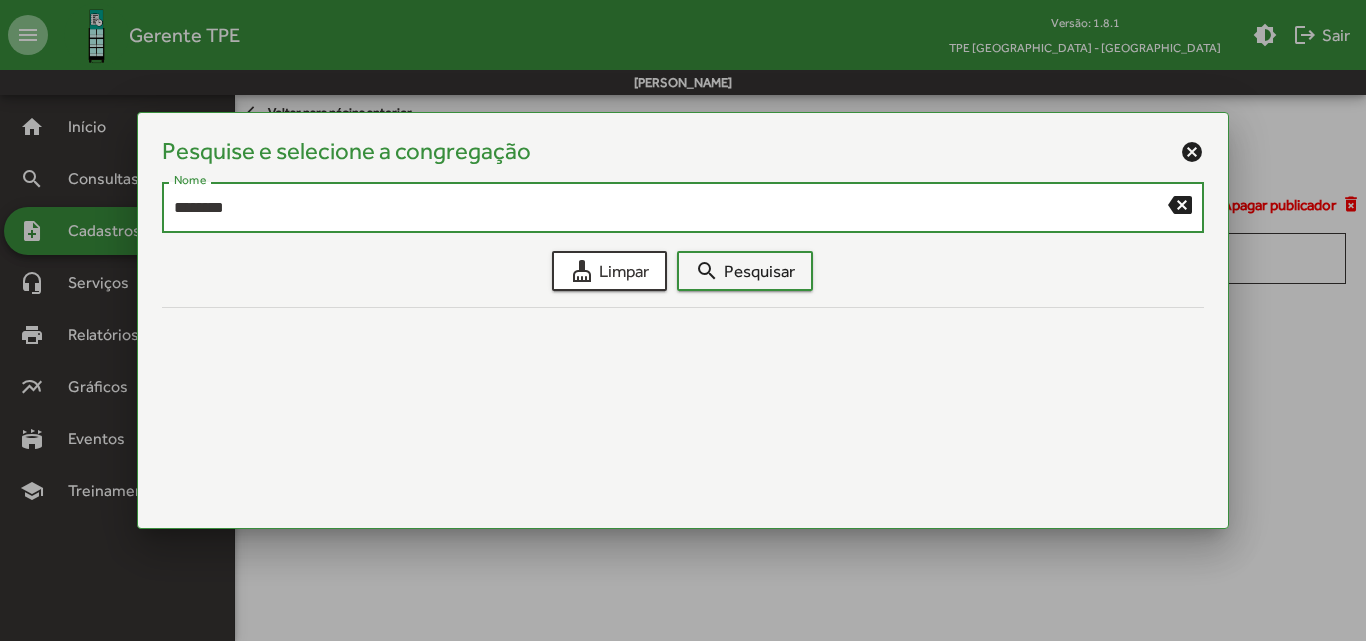 type on "*******" 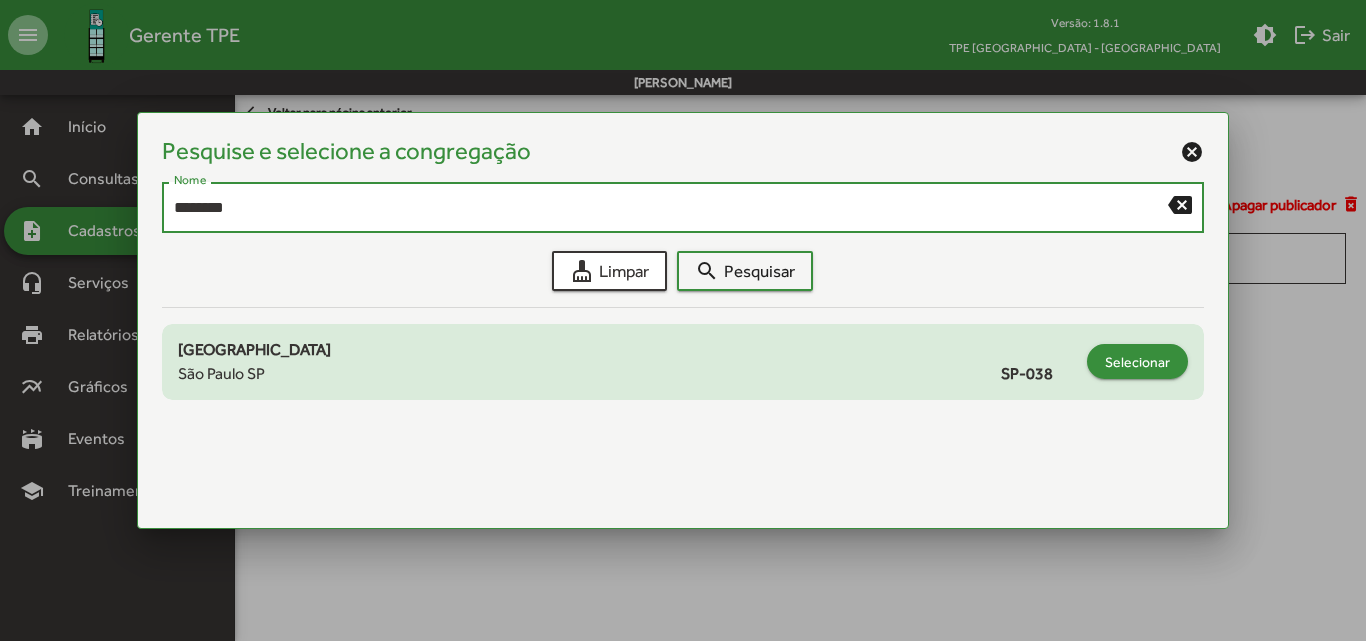 click on "Selecionar" 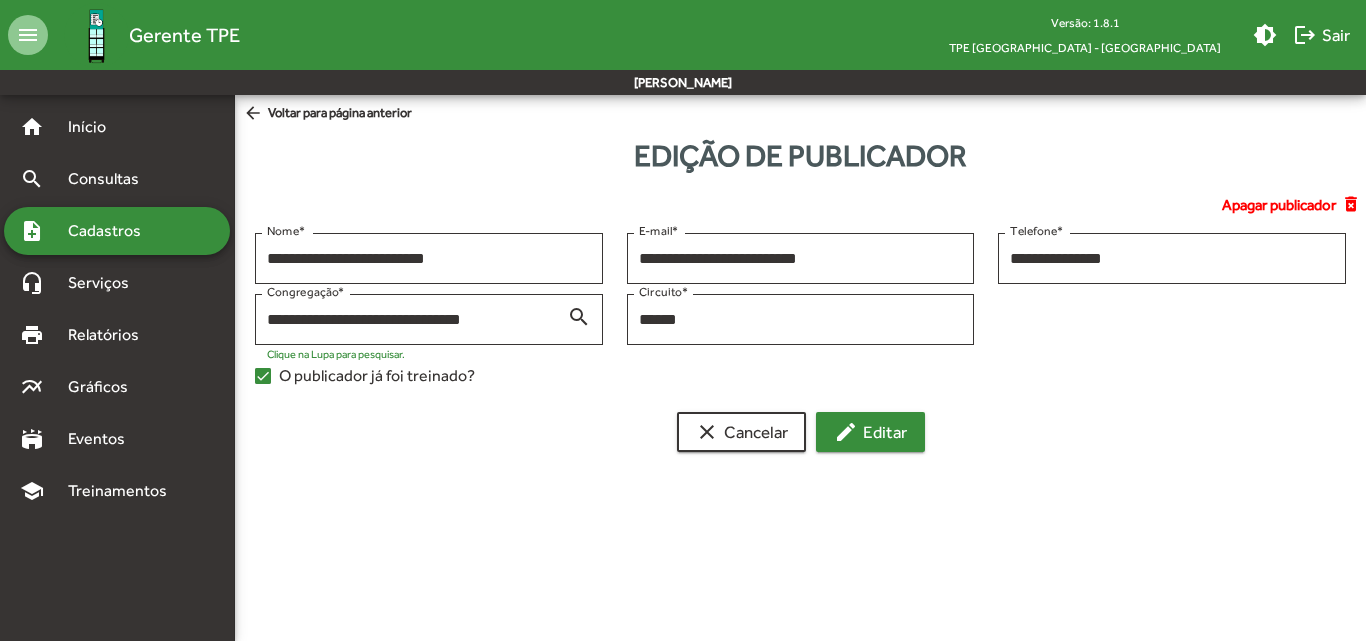 click on "edit  Editar" at bounding box center (870, 432) 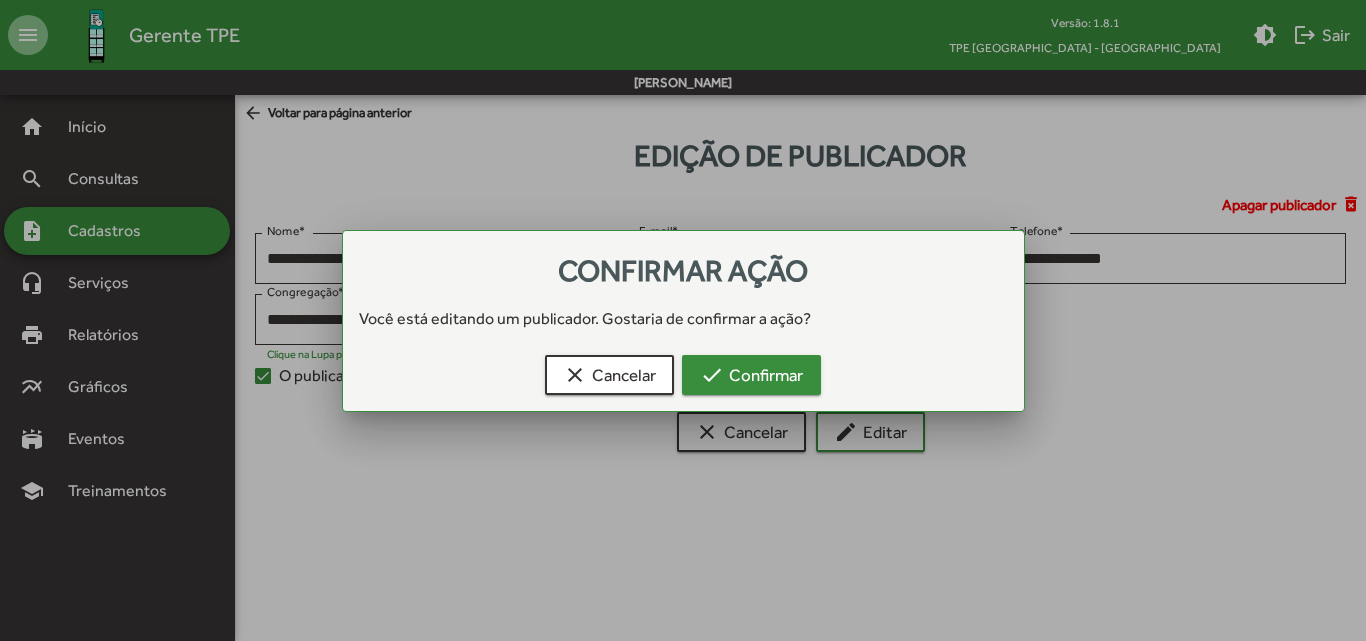 click on "check  Confirmar" at bounding box center [751, 375] 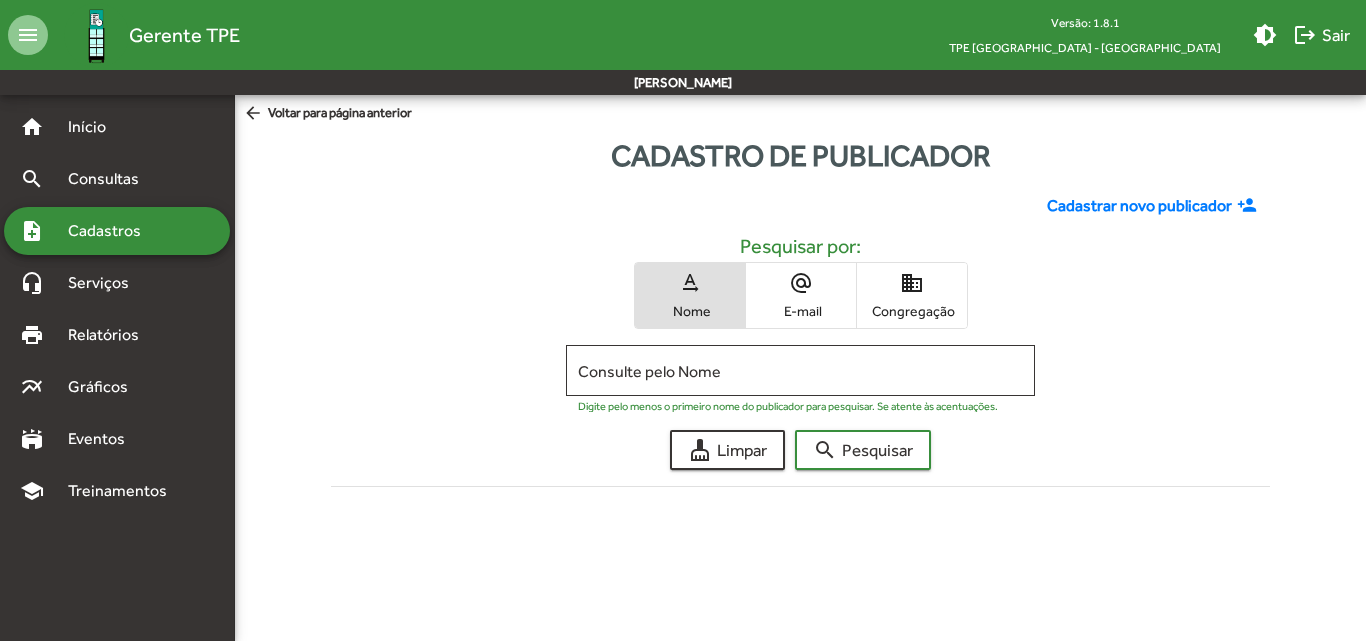 click on "domain Congregação" at bounding box center [912, 295] 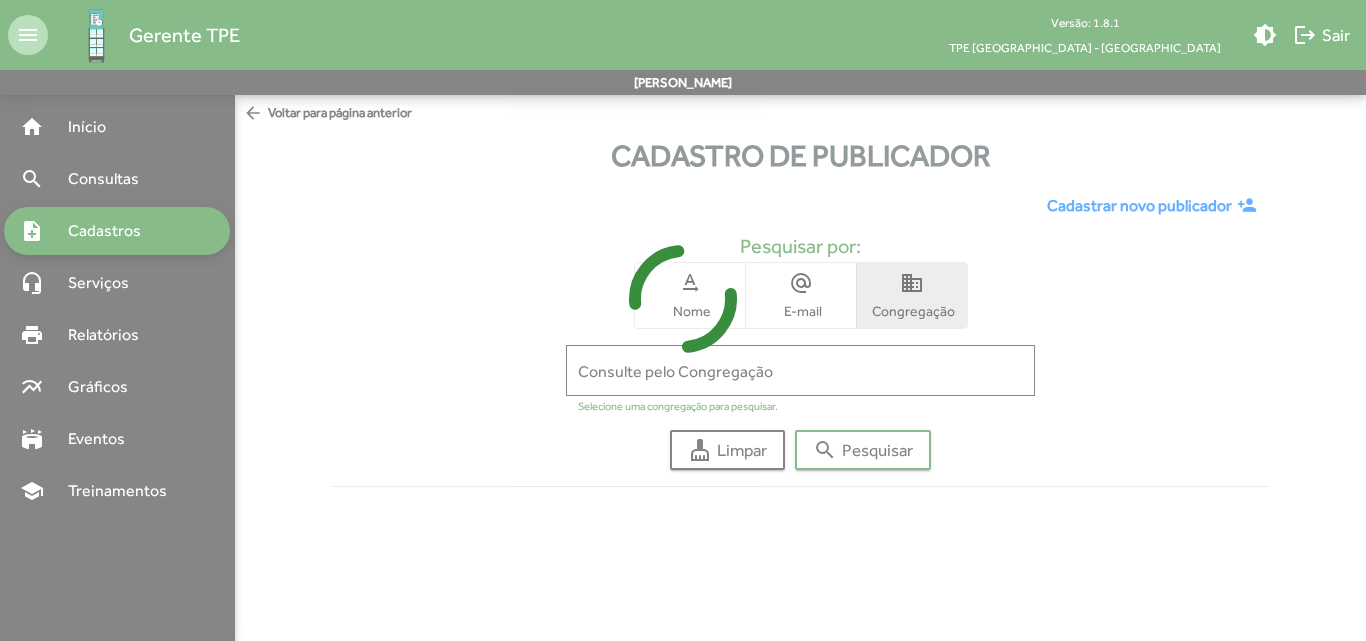 click at bounding box center [683, 320] 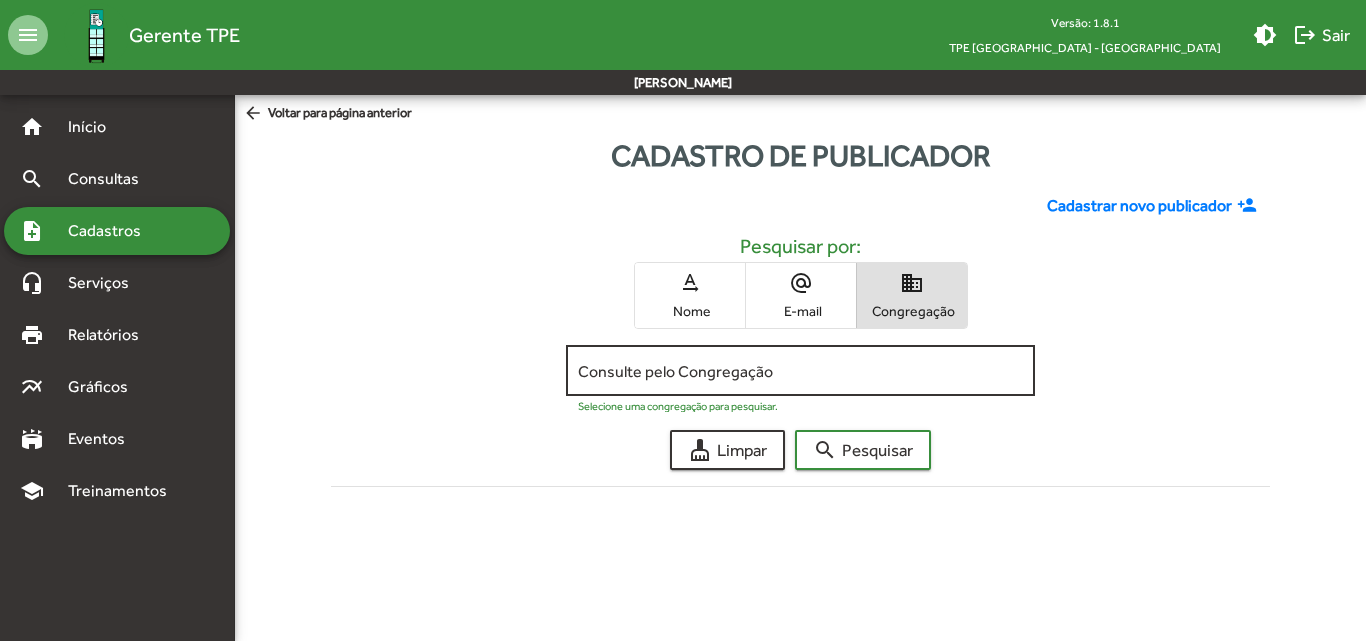 click on "Consulte pelo Congregação" at bounding box center (800, 371) 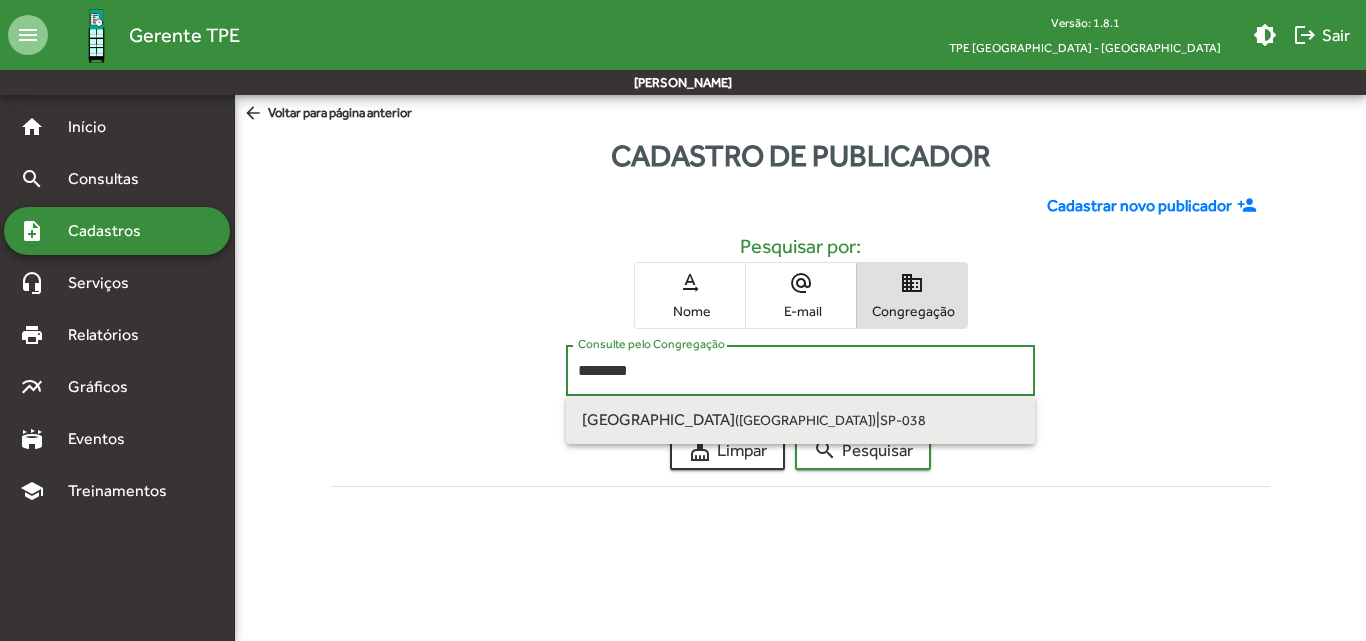 click on "[GEOGRAPHIC_DATA]  ([GEOGRAPHIC_DATA])  |  SP-038" at bounding box center (800, 420) 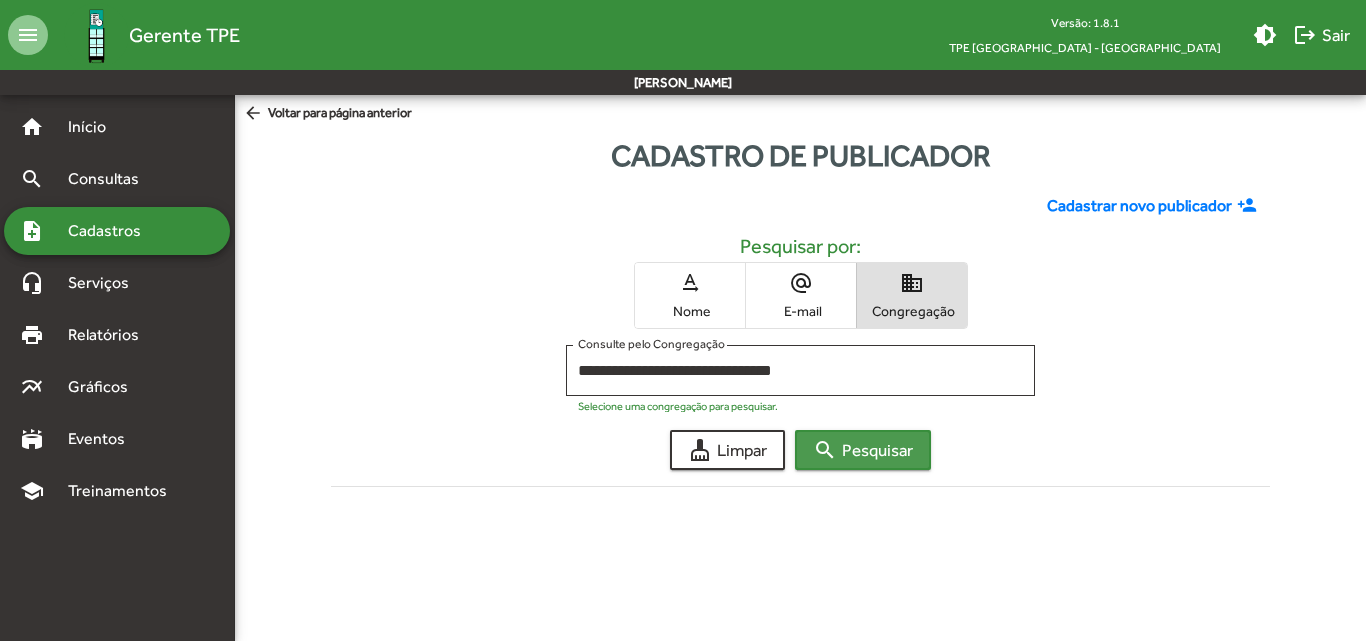 click on "search  Pesquisar" 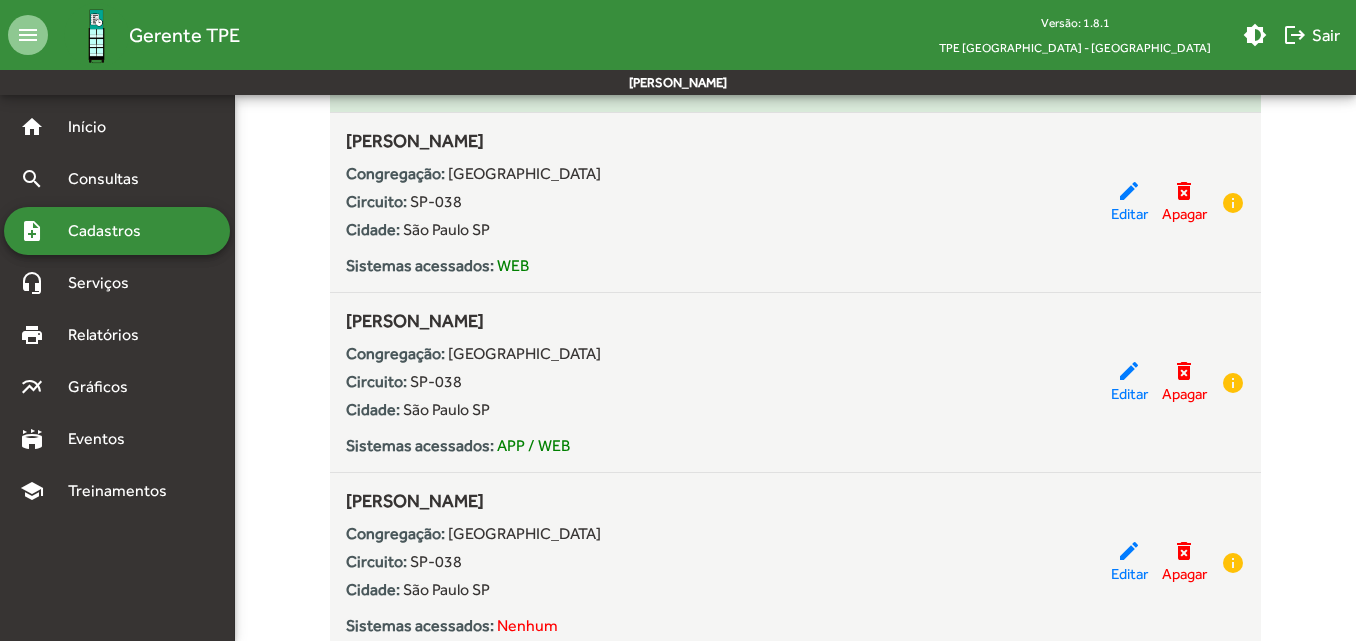 scroll, scrollTop: 1685, scrollLeft: 0, axis: vertical 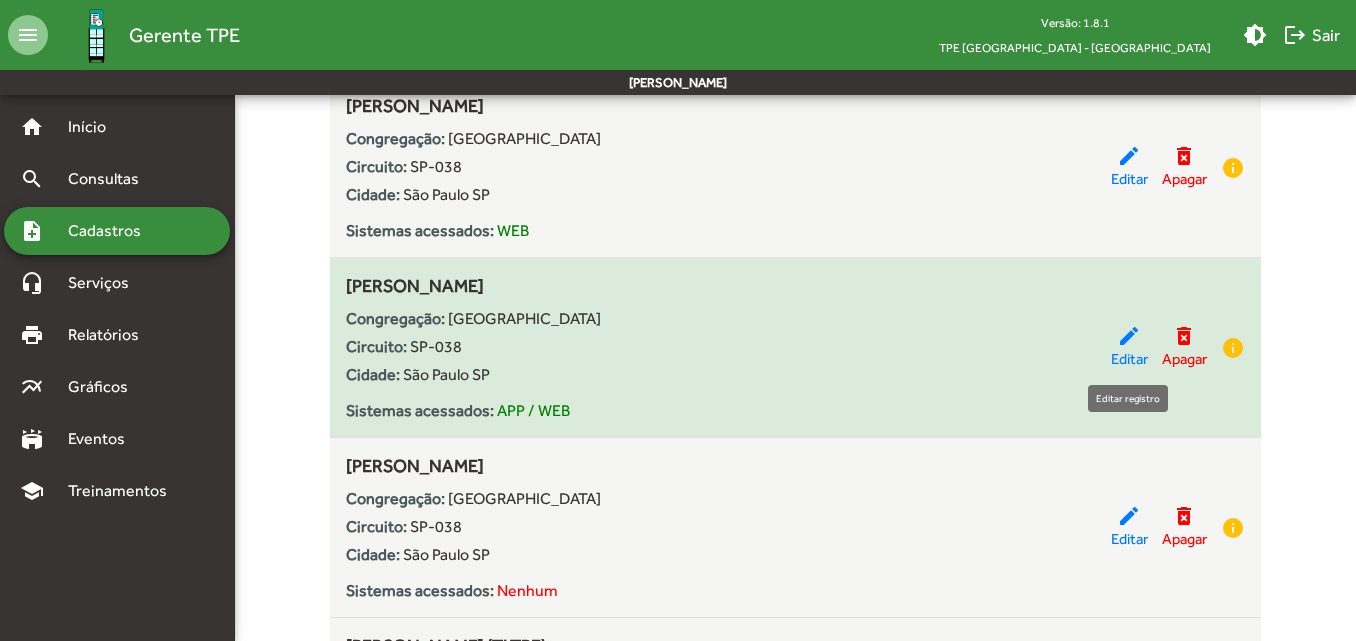 click on "Editar" 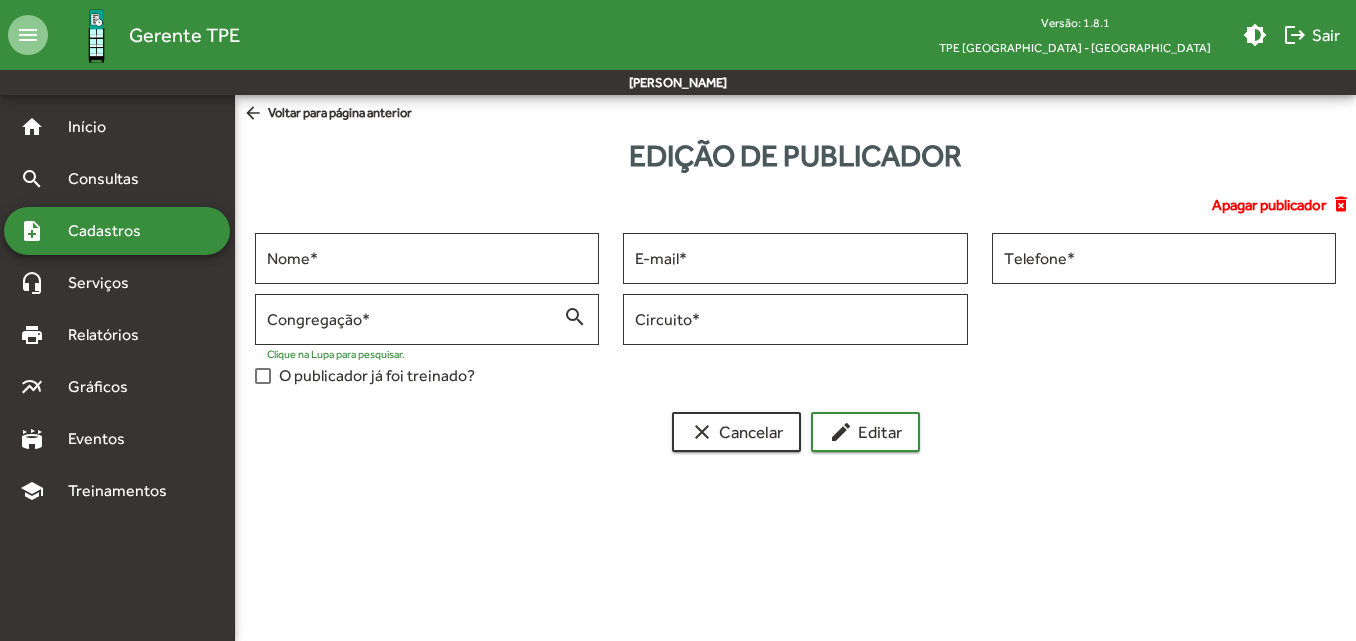 scroll, scrollTop: 0, scrollLeft: 0, axis: both 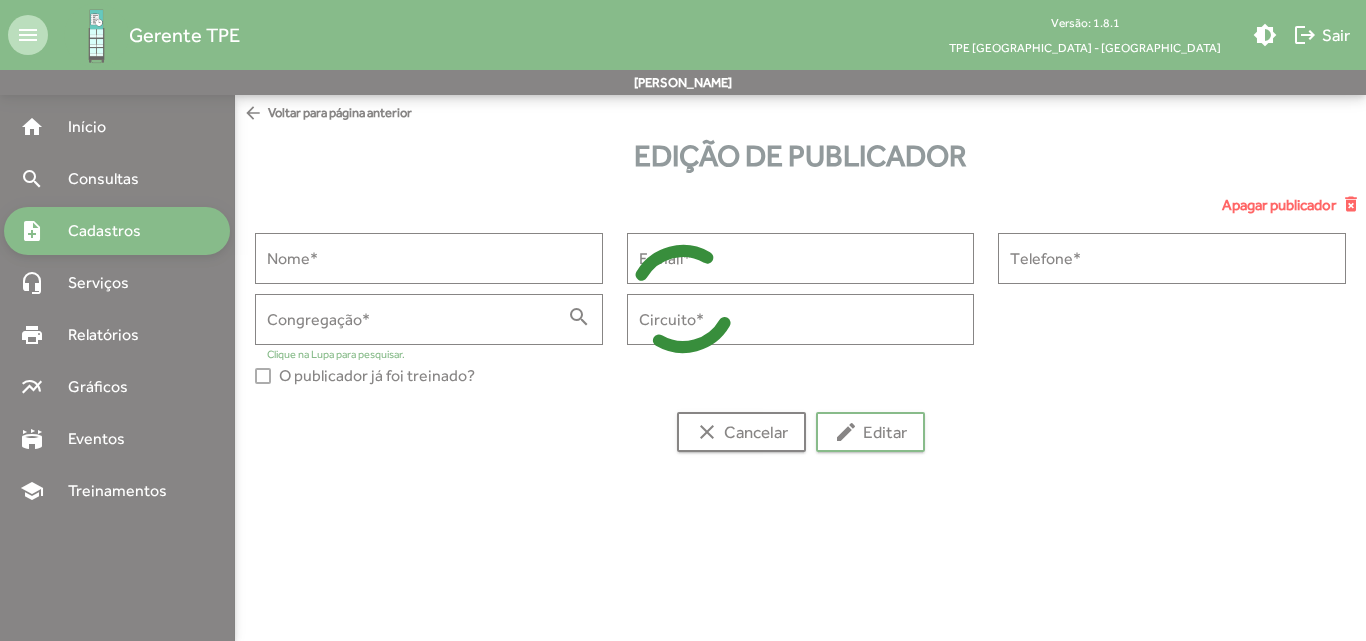 type on "**********" 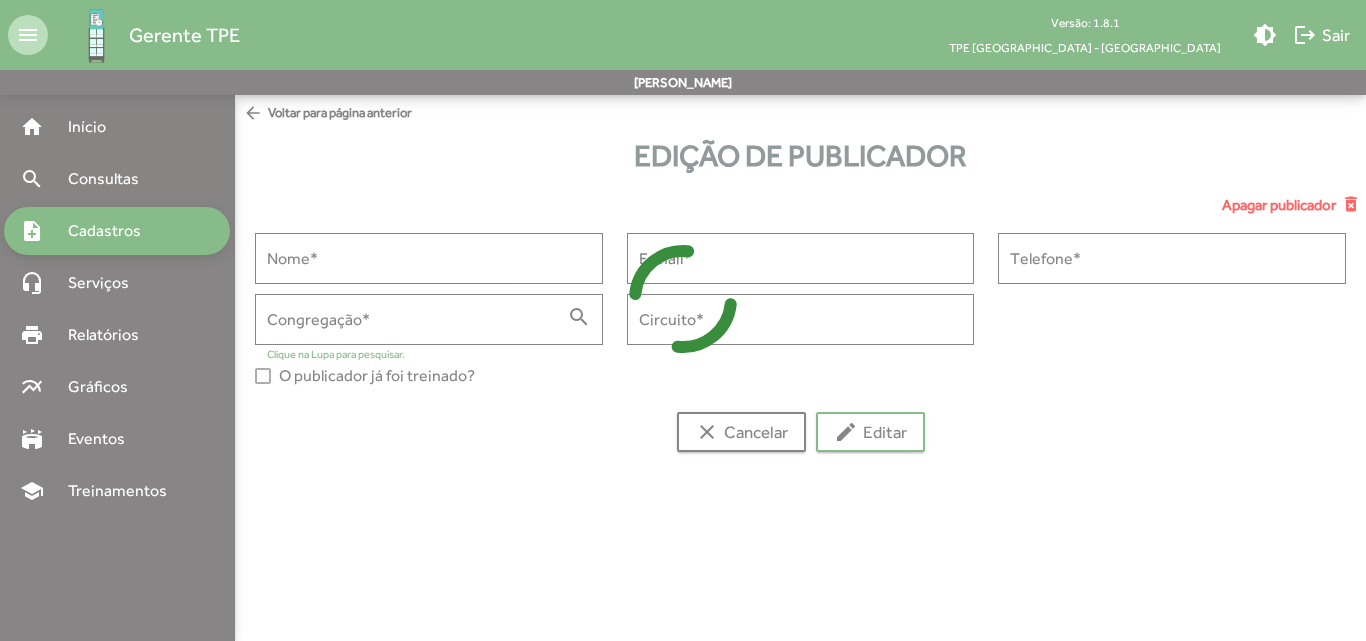 type on "**********" 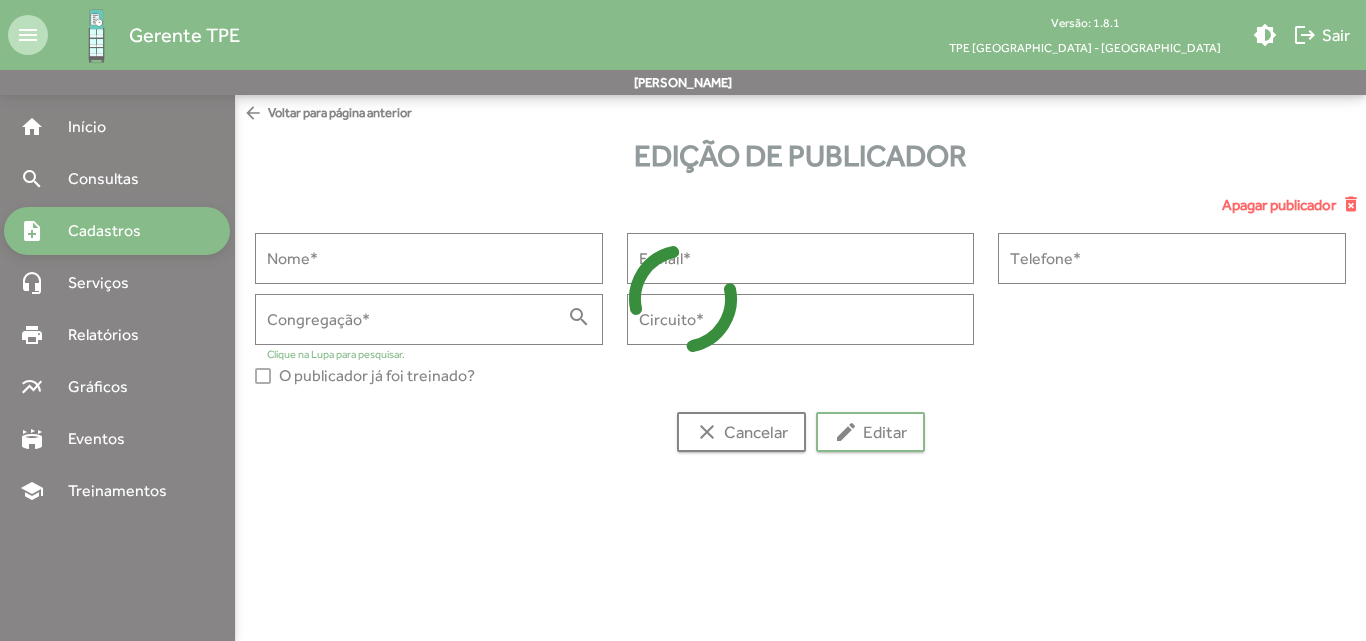 type on "**********" 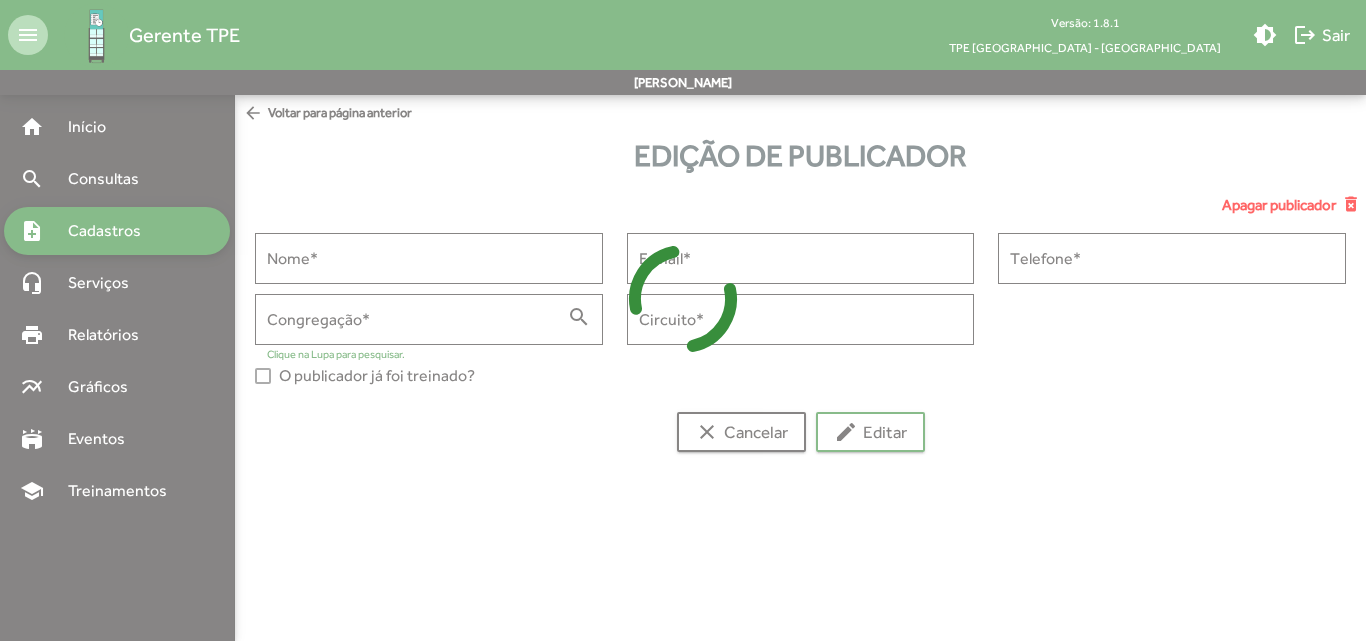 type on "**********" 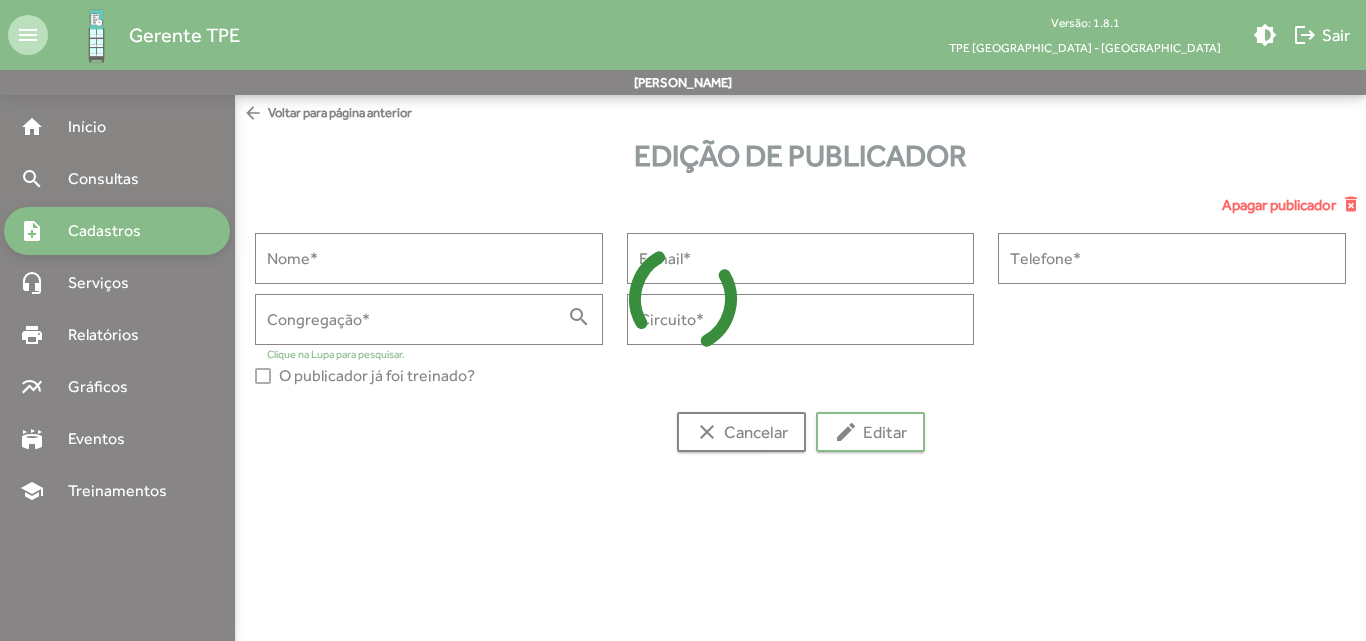 type on "******" 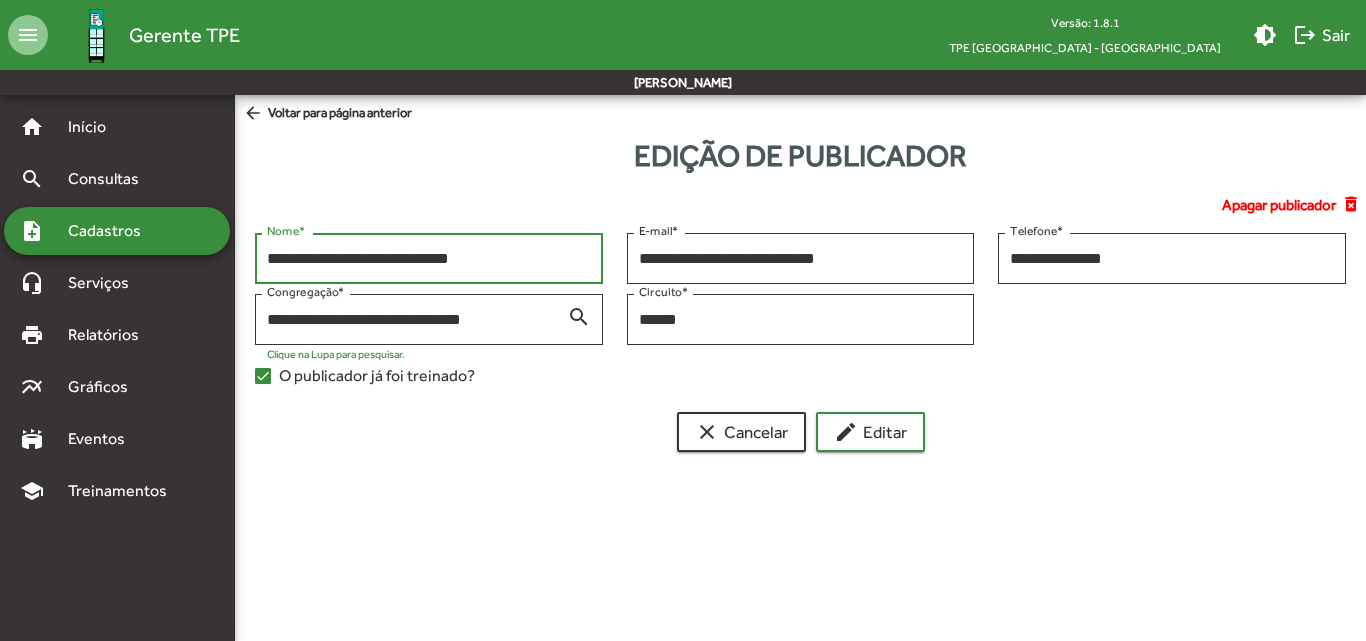 drag, startPoint x: 345, startPoint y: 260, endPoint x: 125, endPoint y: 258, distance: 220.0091 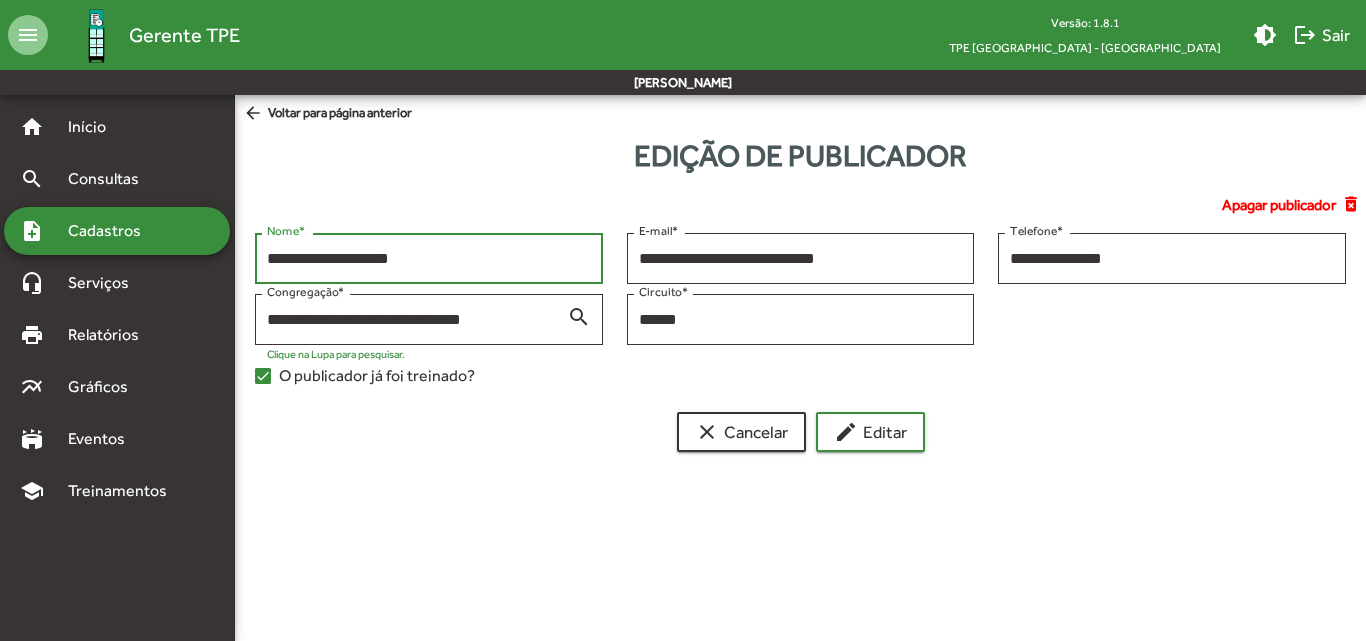 click on "**********" at bounding box center (429, 259) 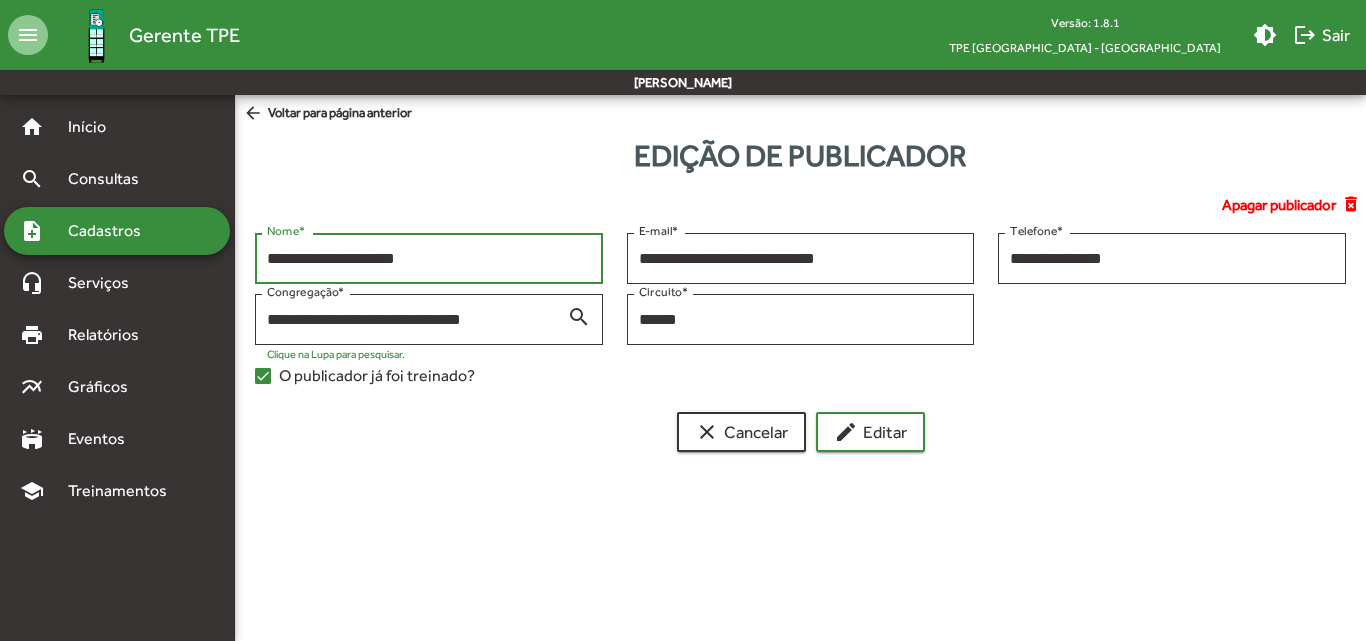 paste on "**********" 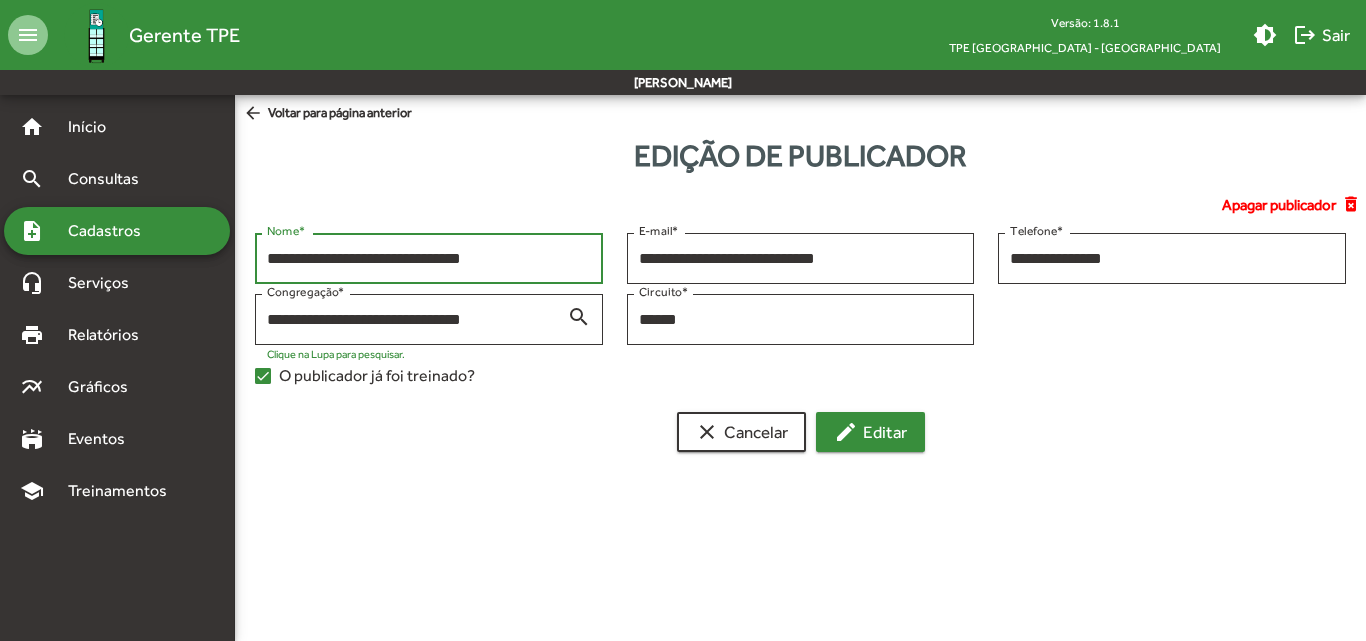 type on "**********" 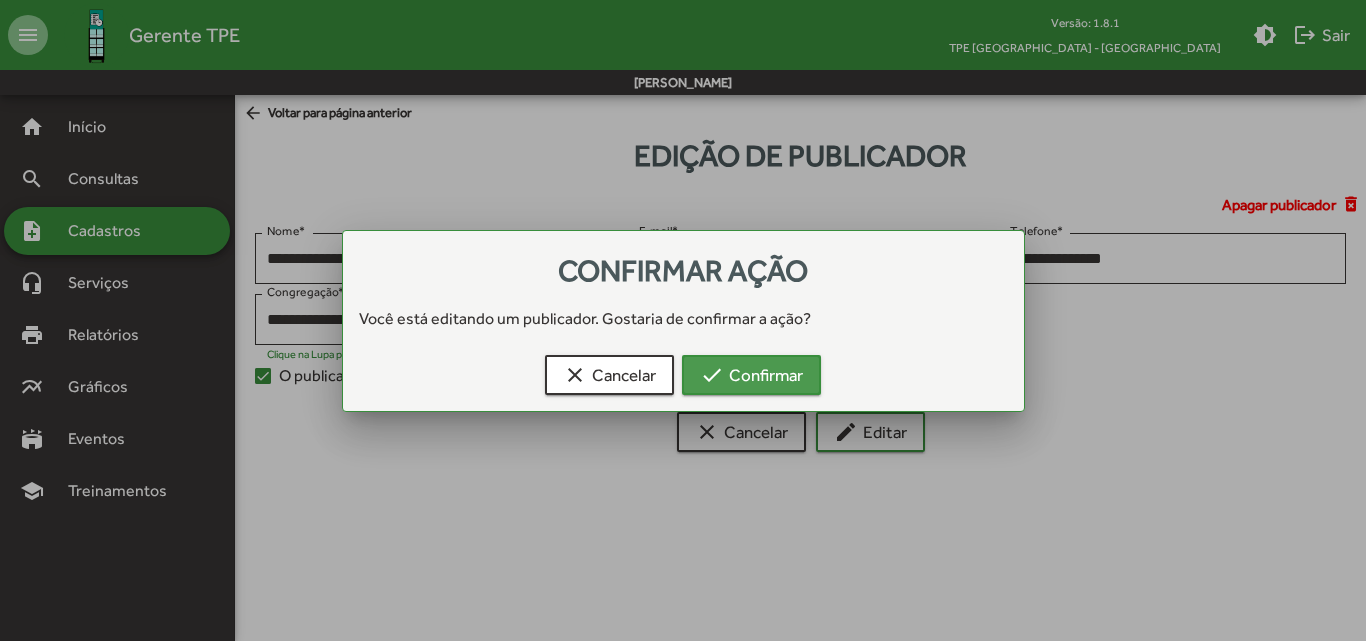 click on "check  Confirmar" at bounding box center (751, 375) 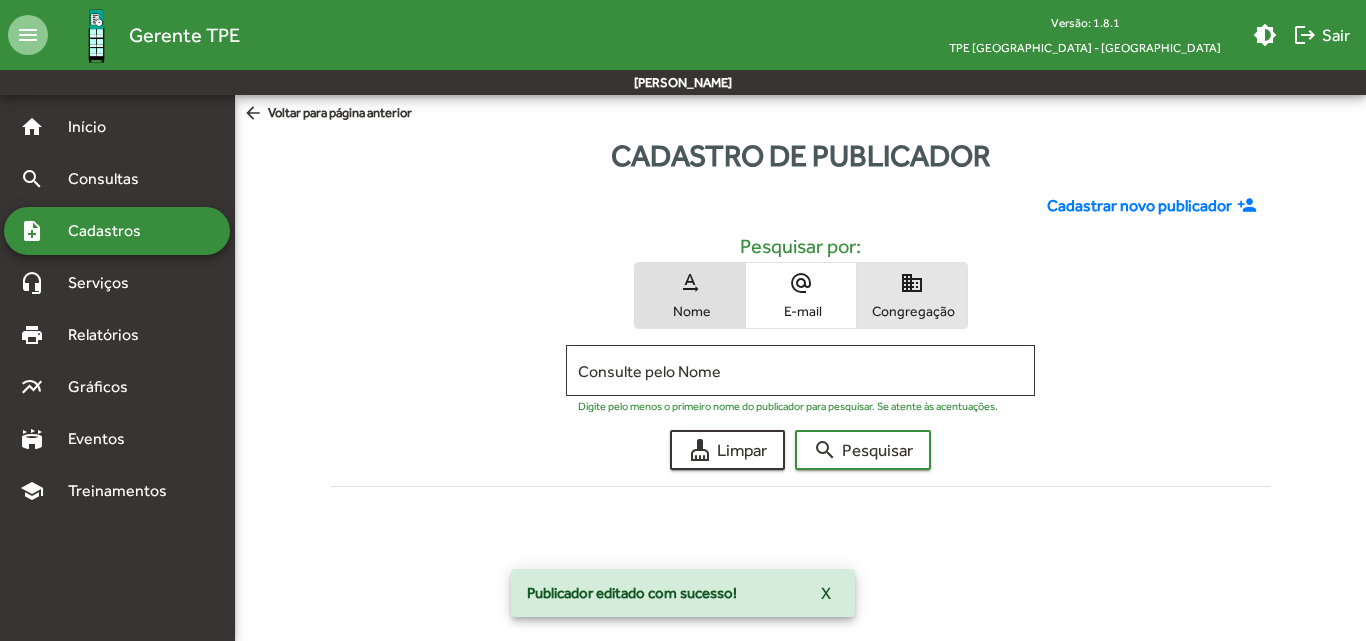 click on "Congregação" at bounding box center (912, 311) 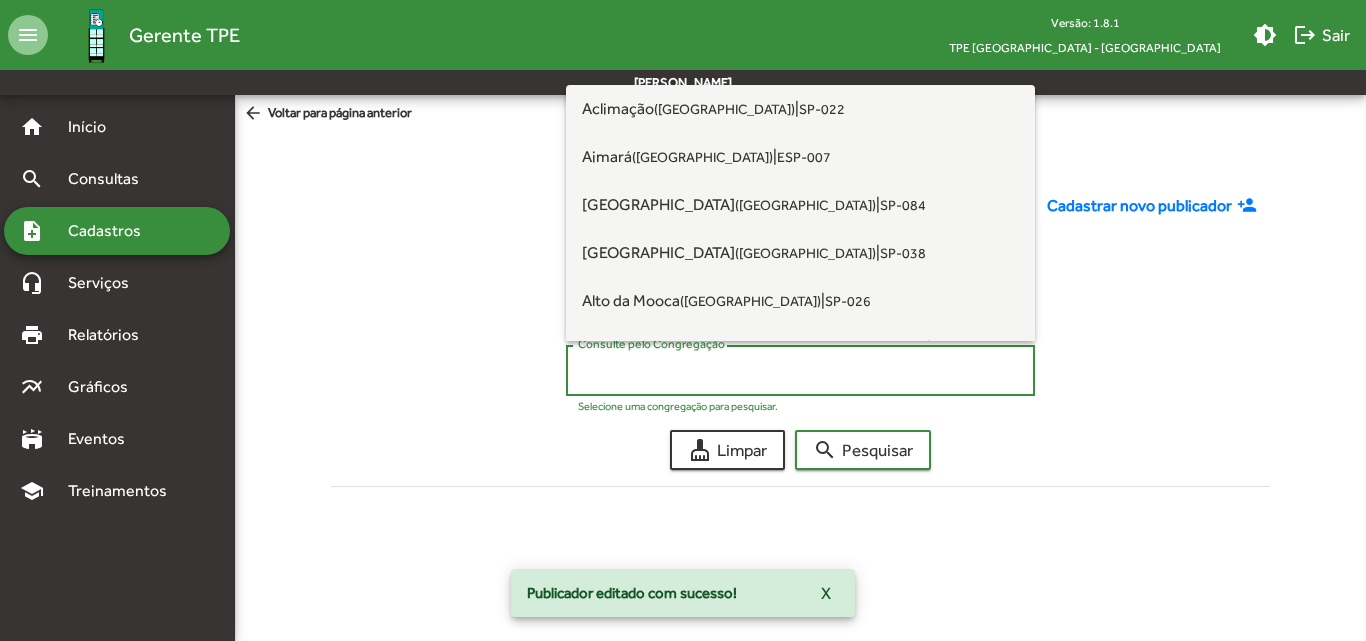 click on "Consulte pelo Congregação" at bounding box center [800, 371] 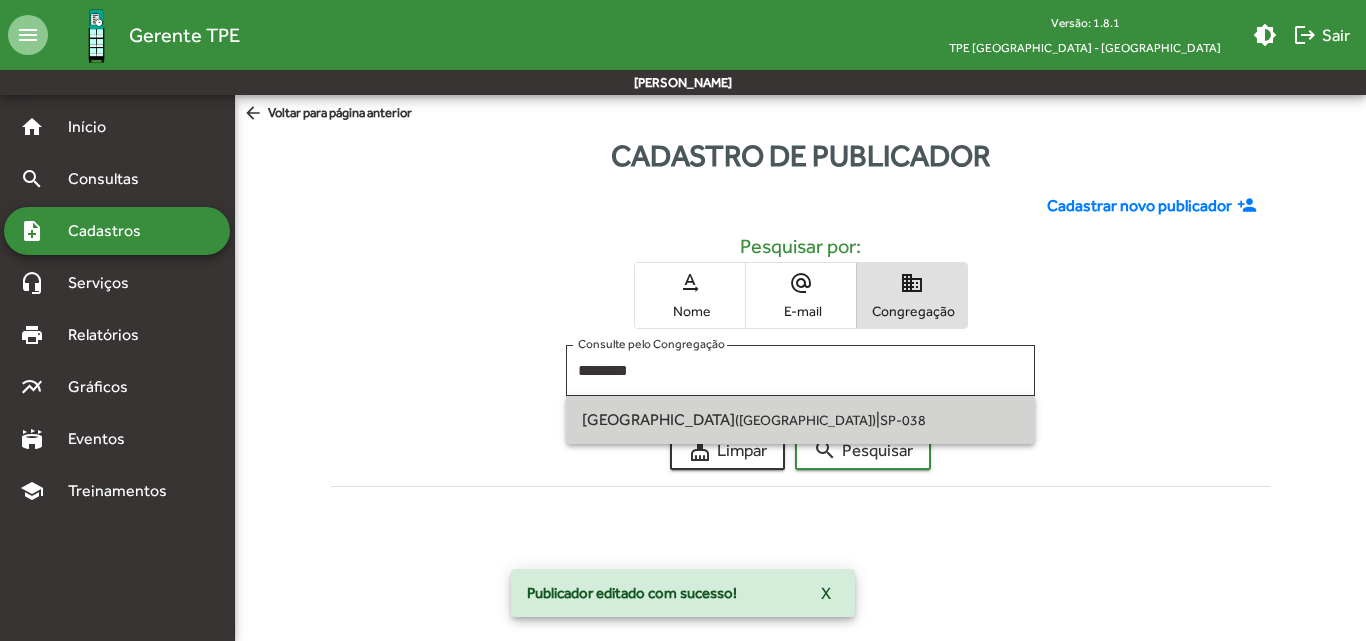 click on "[GEOGRAPHIC_DATA]  ([GEOGRAPHIC_DATA])  |  SP-038" at bounding box center (800, 420) 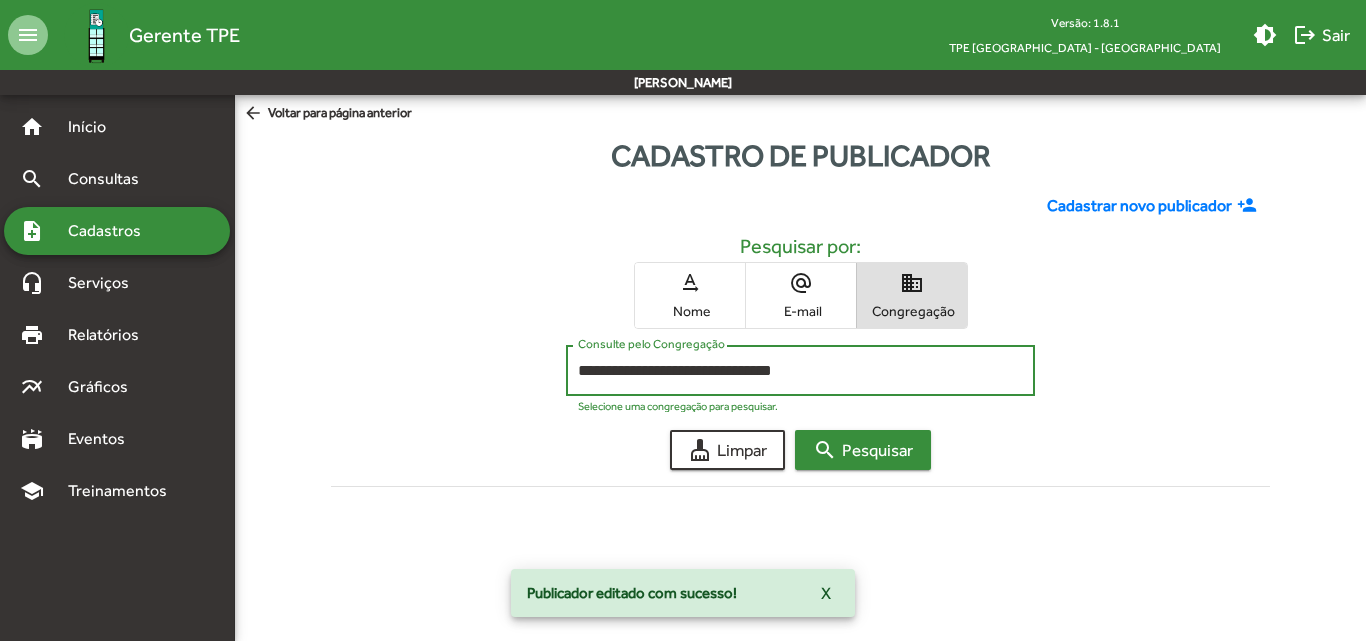 click on "search  Pesquisar" 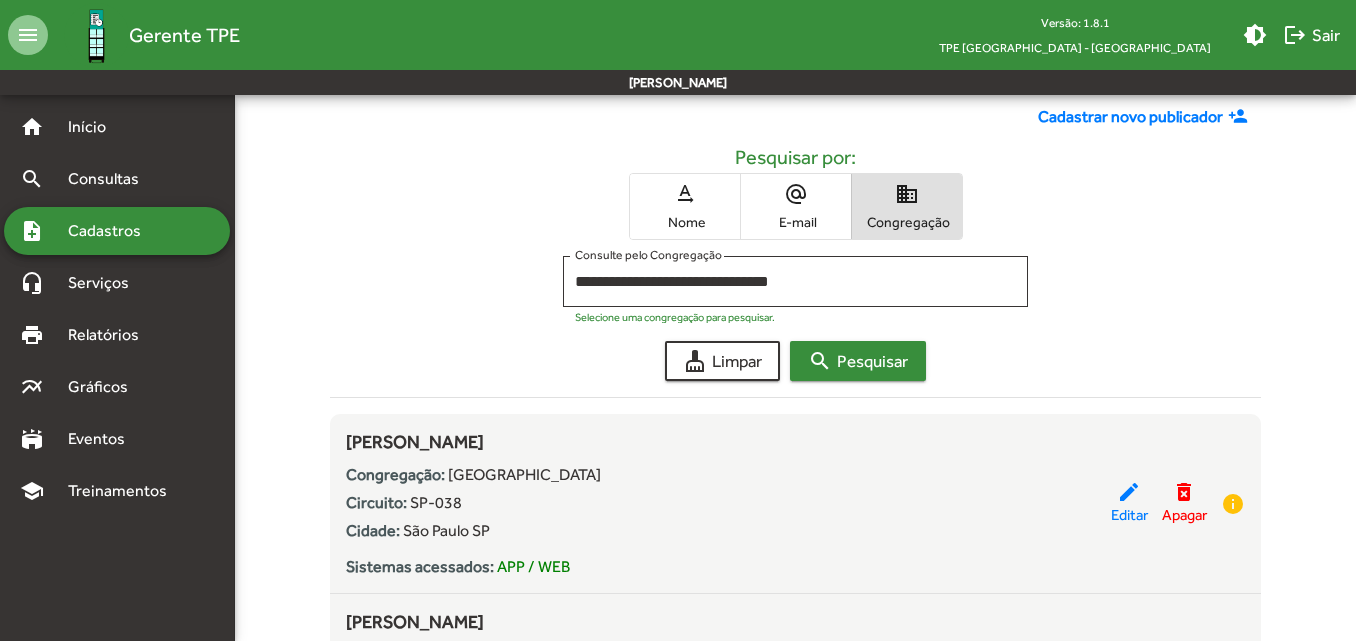 scroll, scrollTop: 0, scrollLeft: 0, axis: both 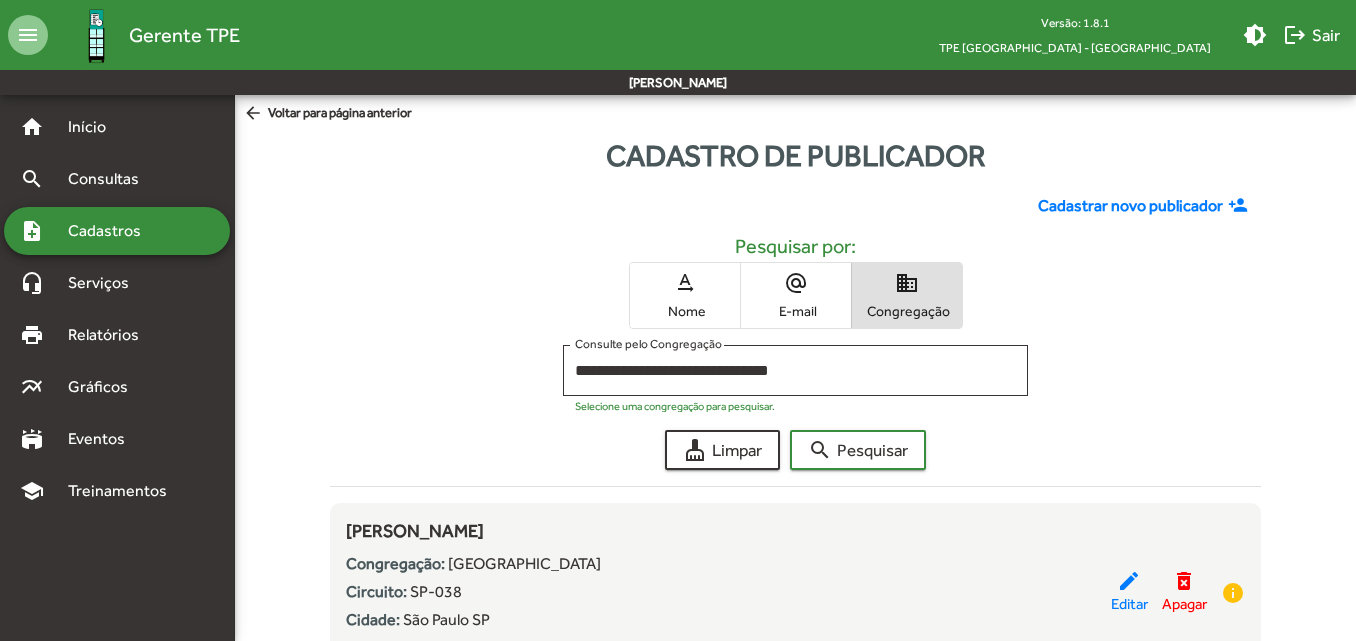 click on "text_rotation_none Nome" at bounding box center (685, 295) 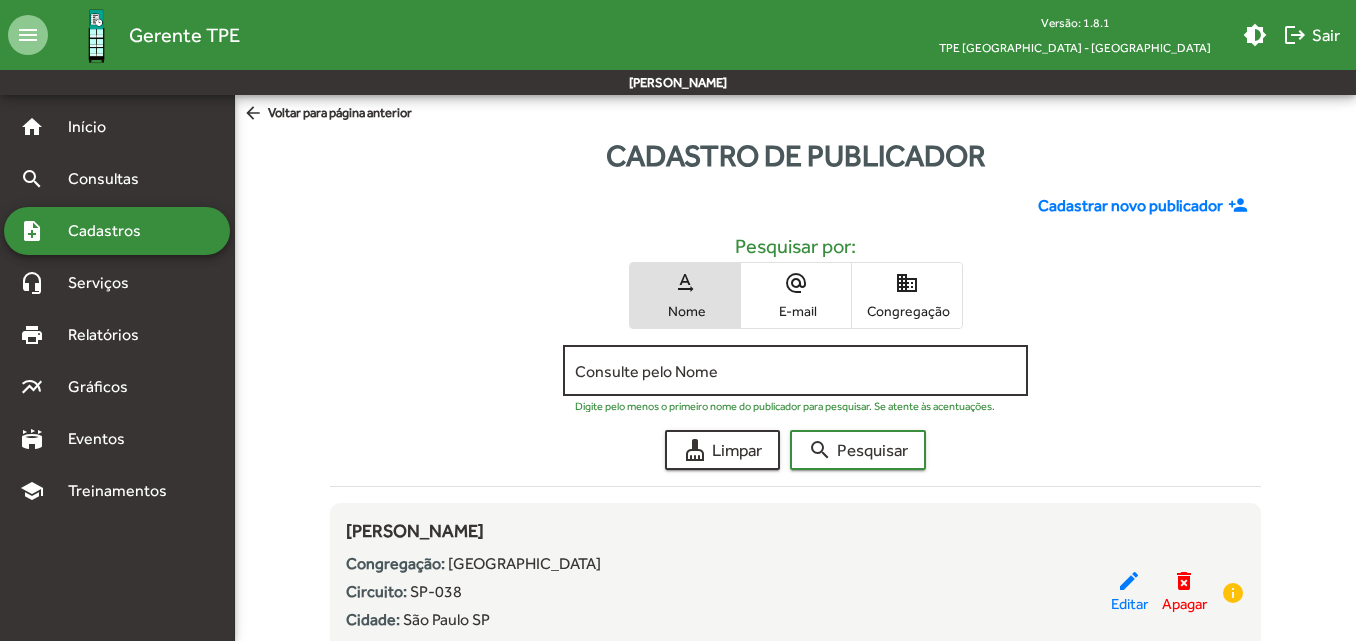 click on "Consulte pelo Nome" at bounding box center [795, 371] 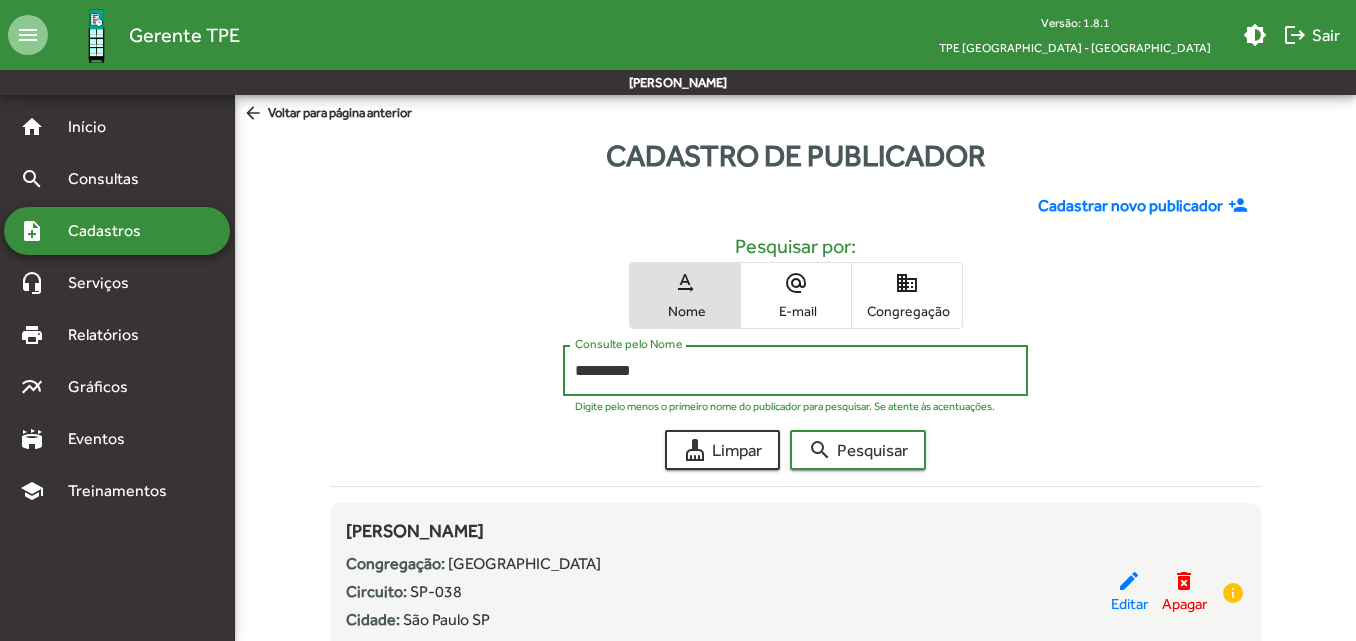 type on "*********" 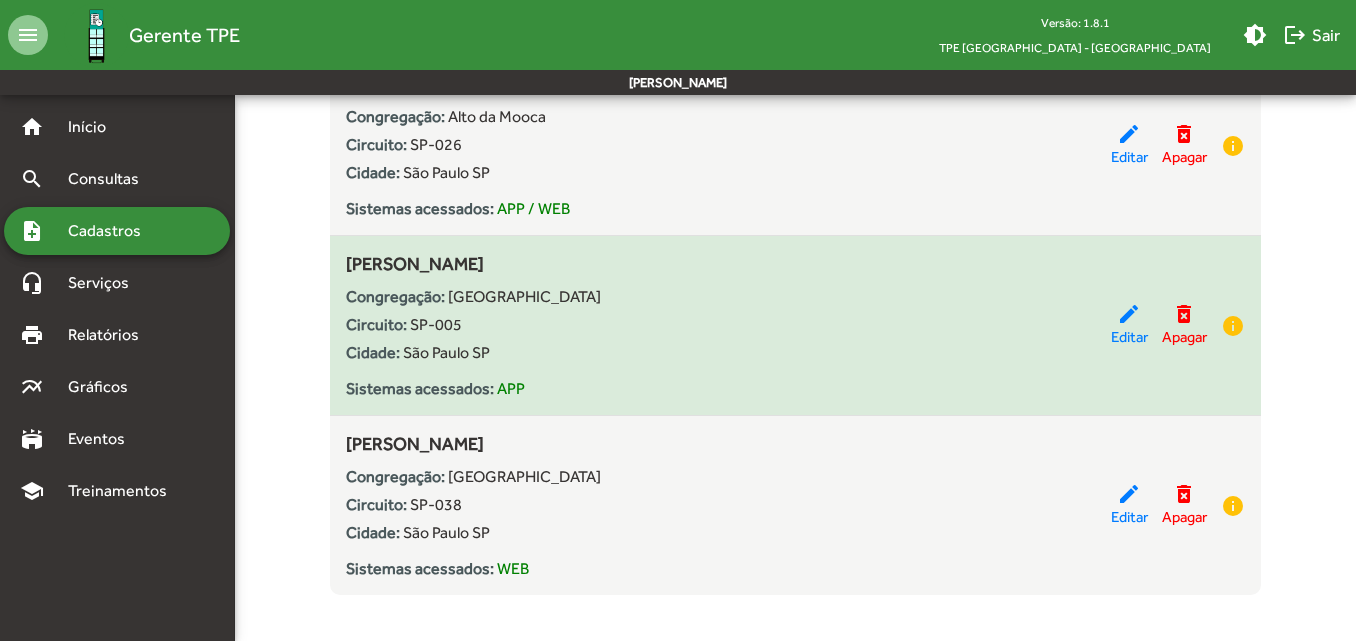 scroll, scrollTop: 645, scrollLeft: 0, axis: vertical 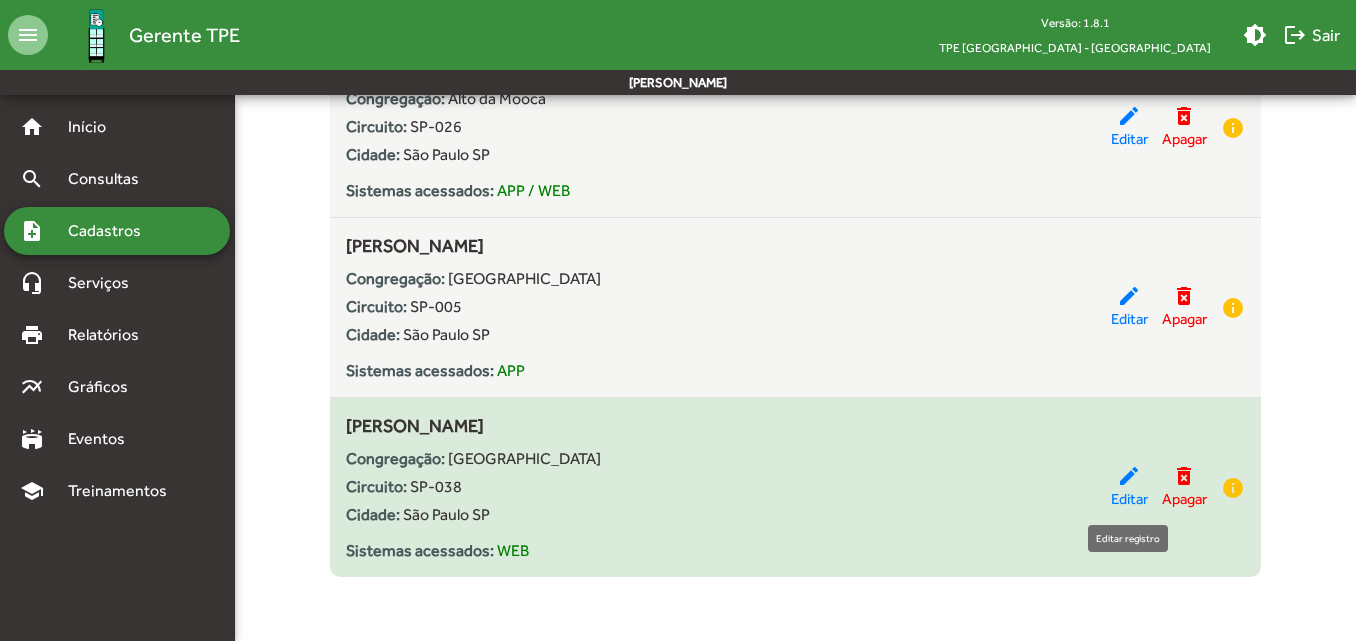 click on "Editar" 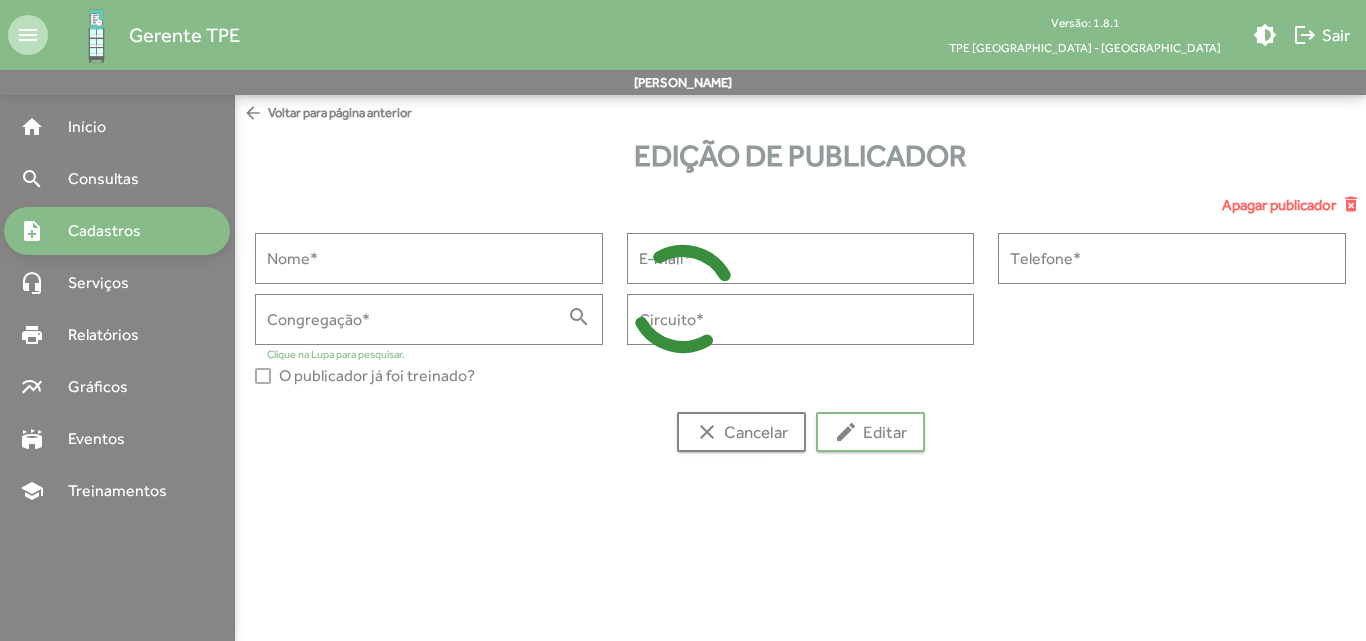type on "**********" 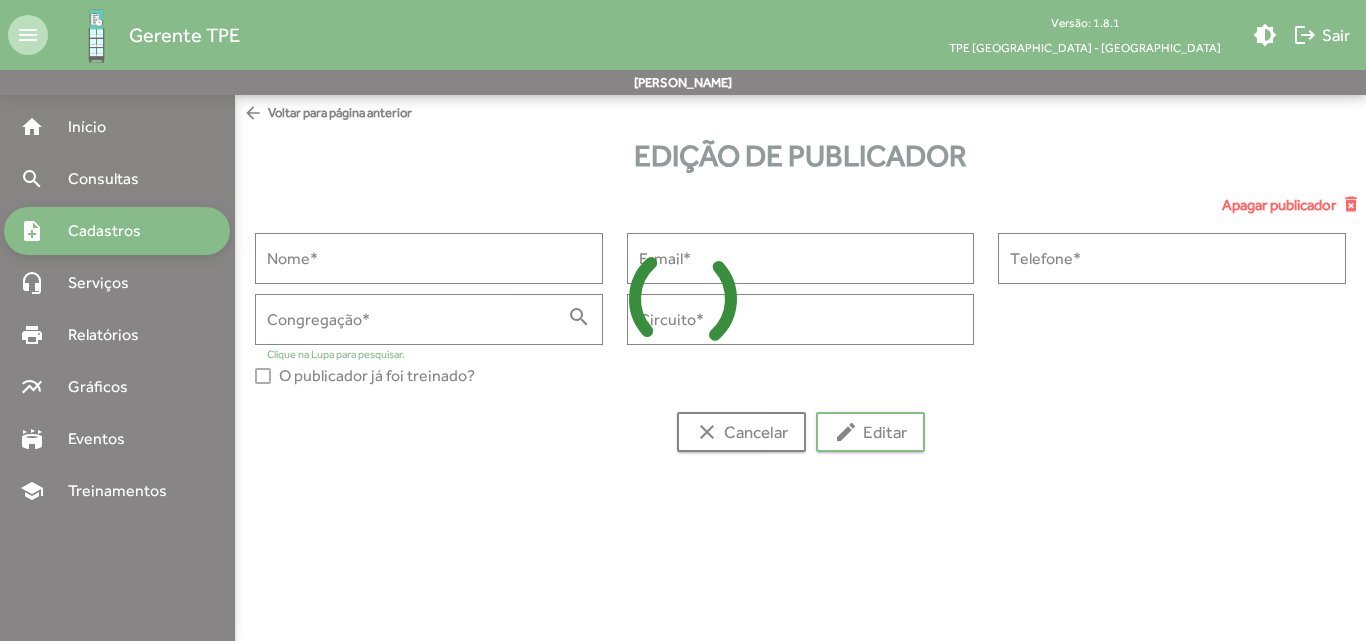 type on "**********" 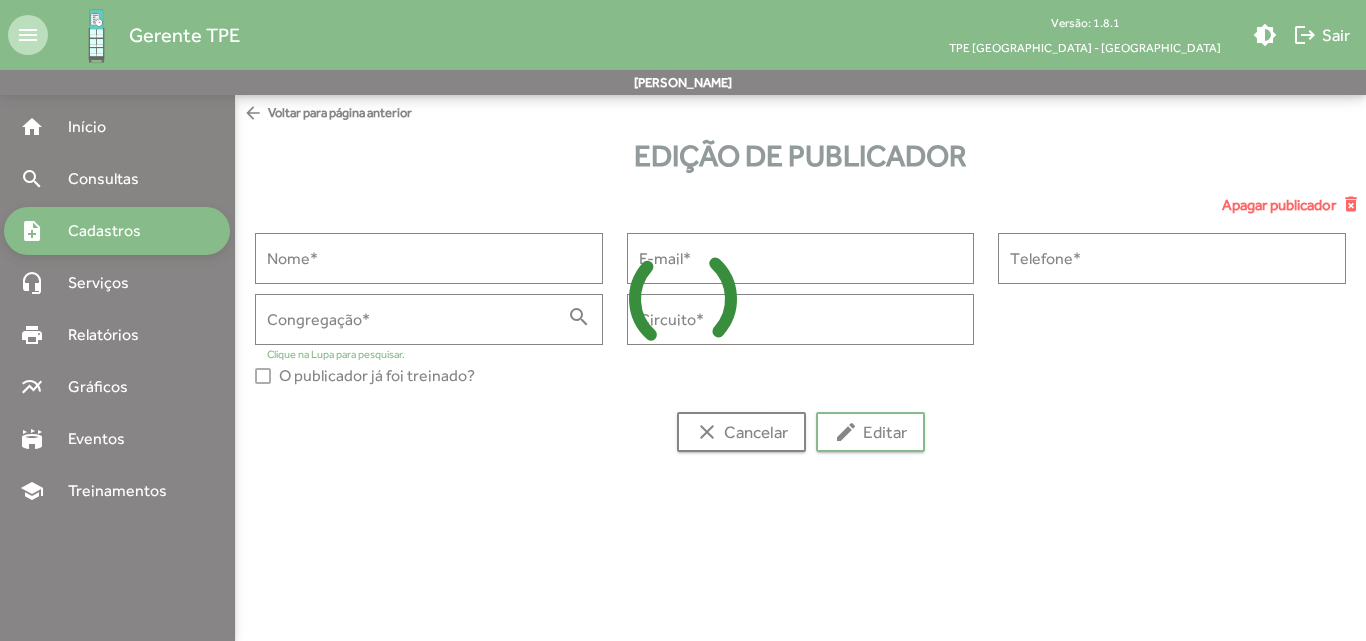 type on "**********" 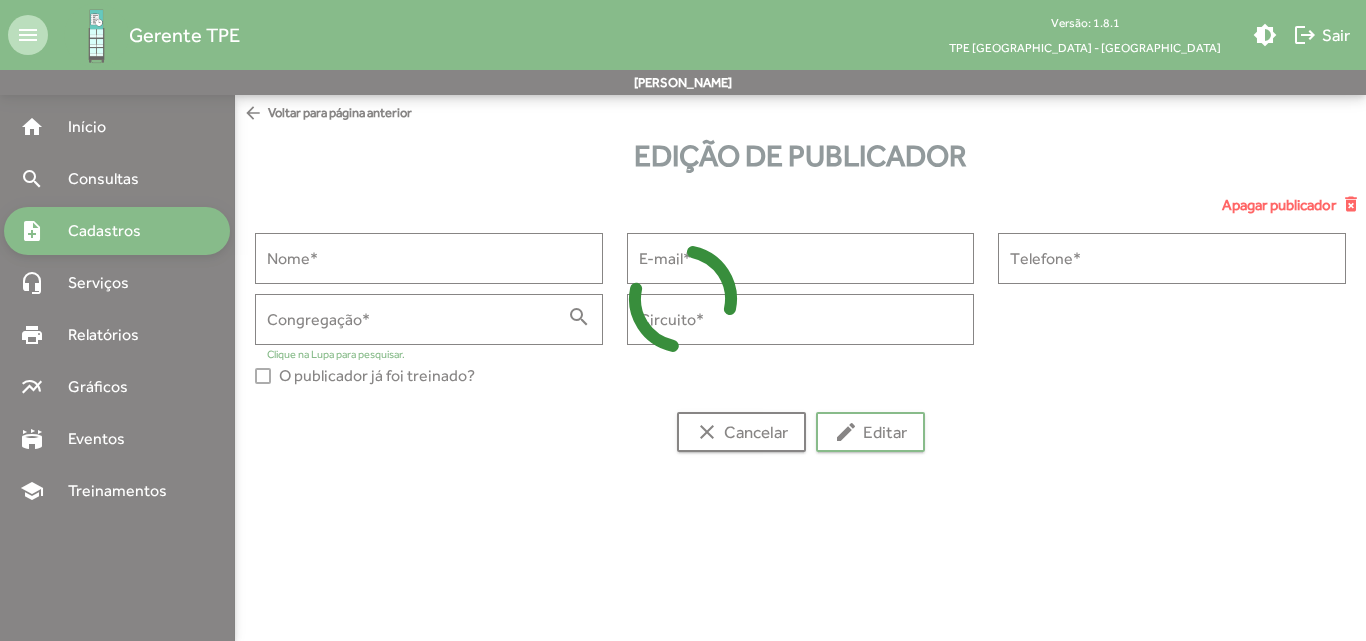type on "**********" 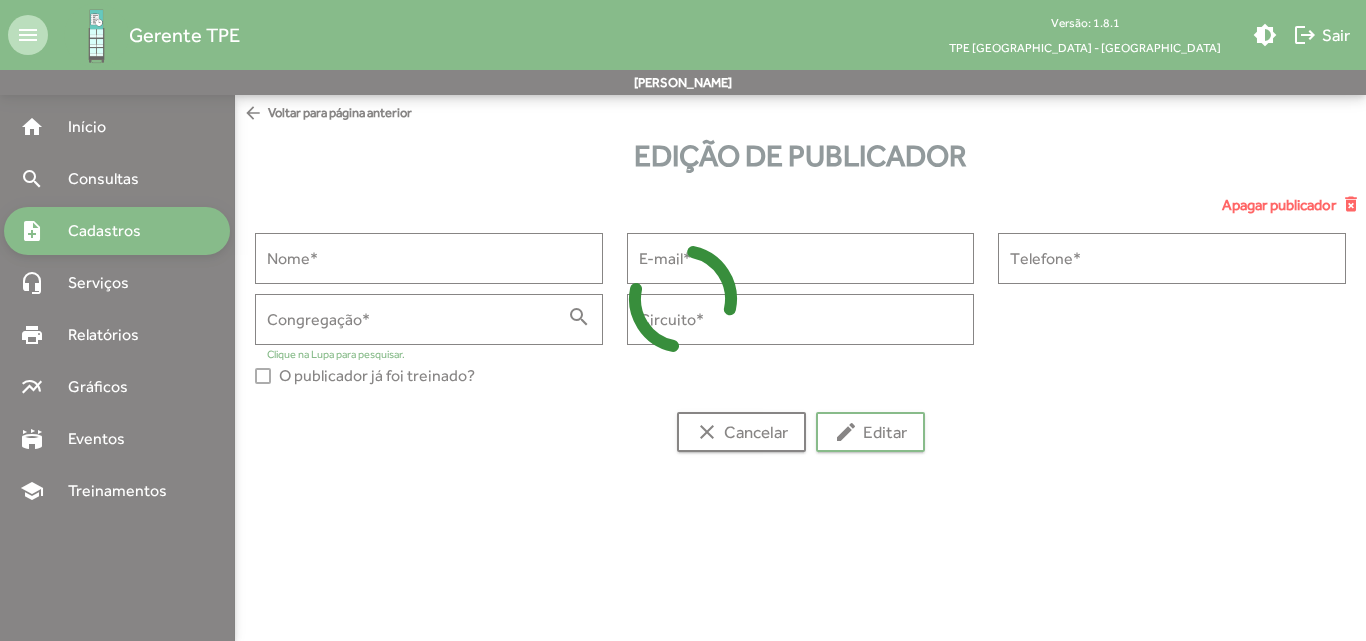 type on "******" 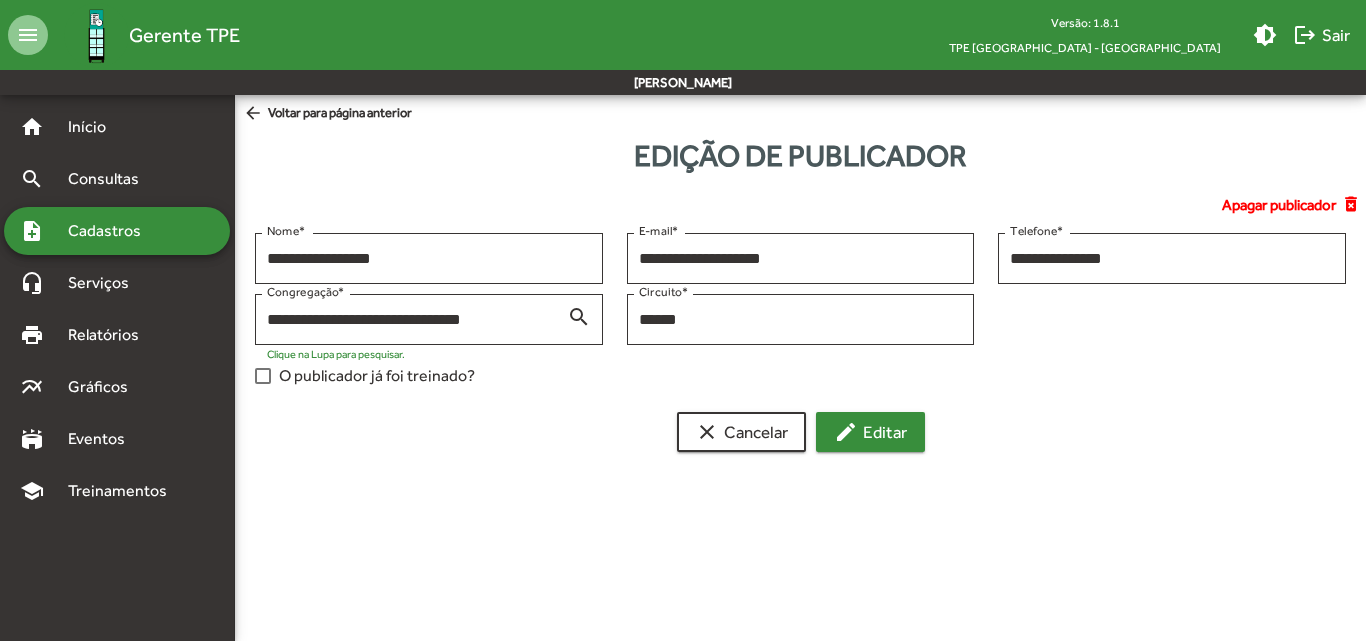 click on "edit  Editar" at bounding box center [870, 432] 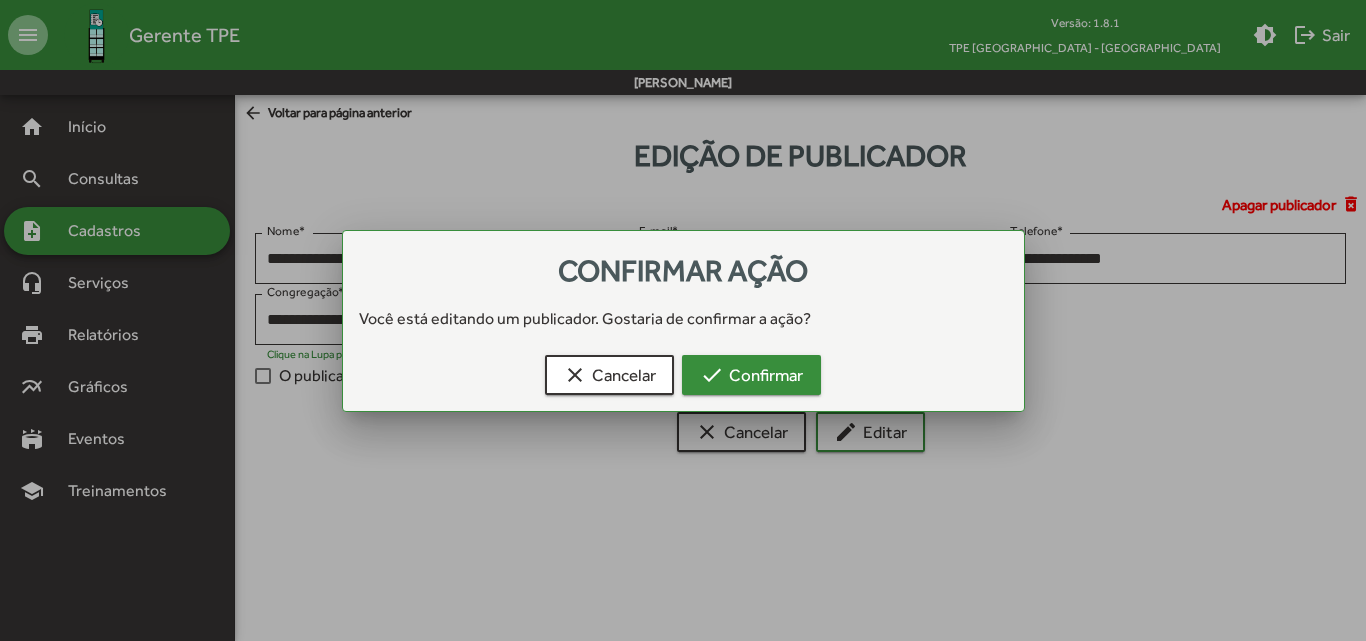 click on "check  Confirmar" at bounding box center [751, 375] 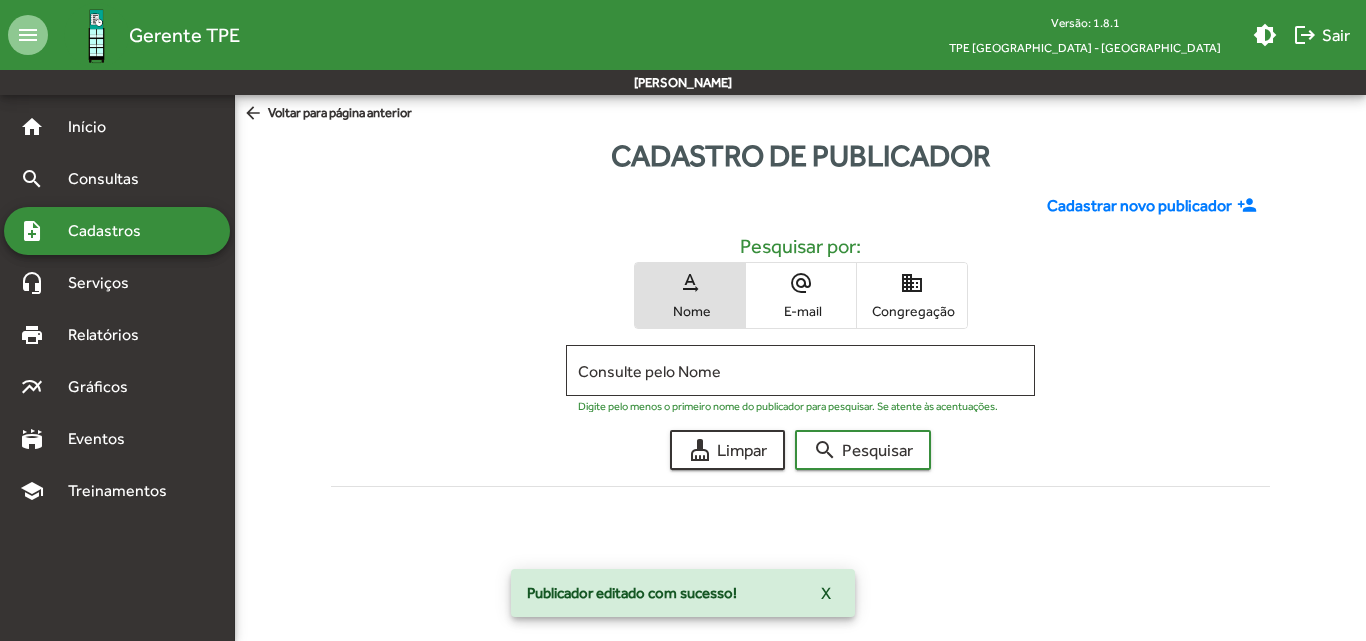 click on "domain Congregação" at bounding box center (912, 295) 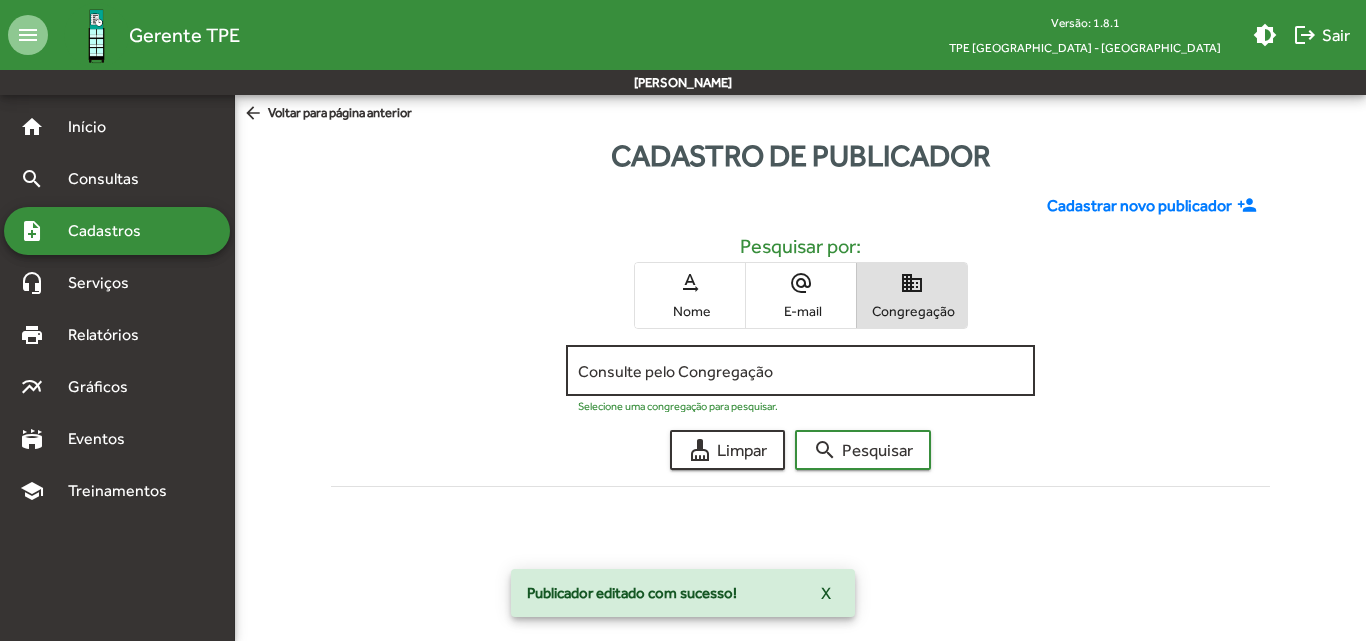 click on "Consulte pelo Congregação" at bounding box center [800, 371] 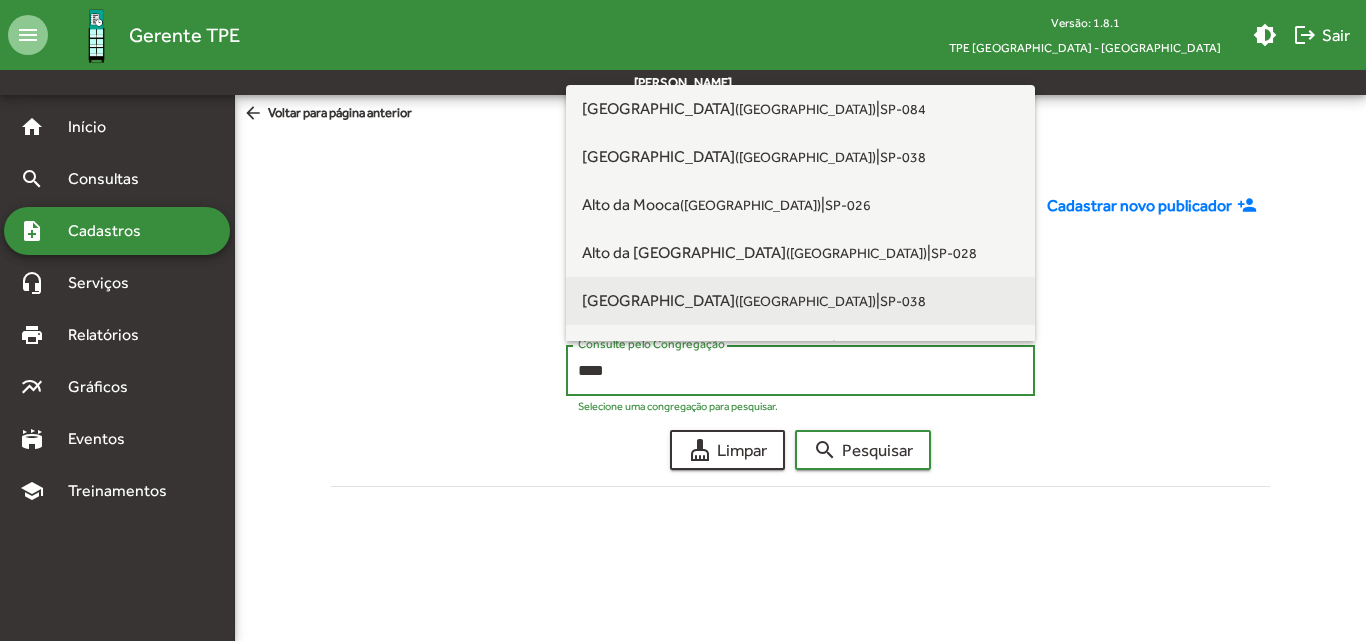 click on "([GEOGRAPHIC_DATA])" at bounding box center [805, 301] 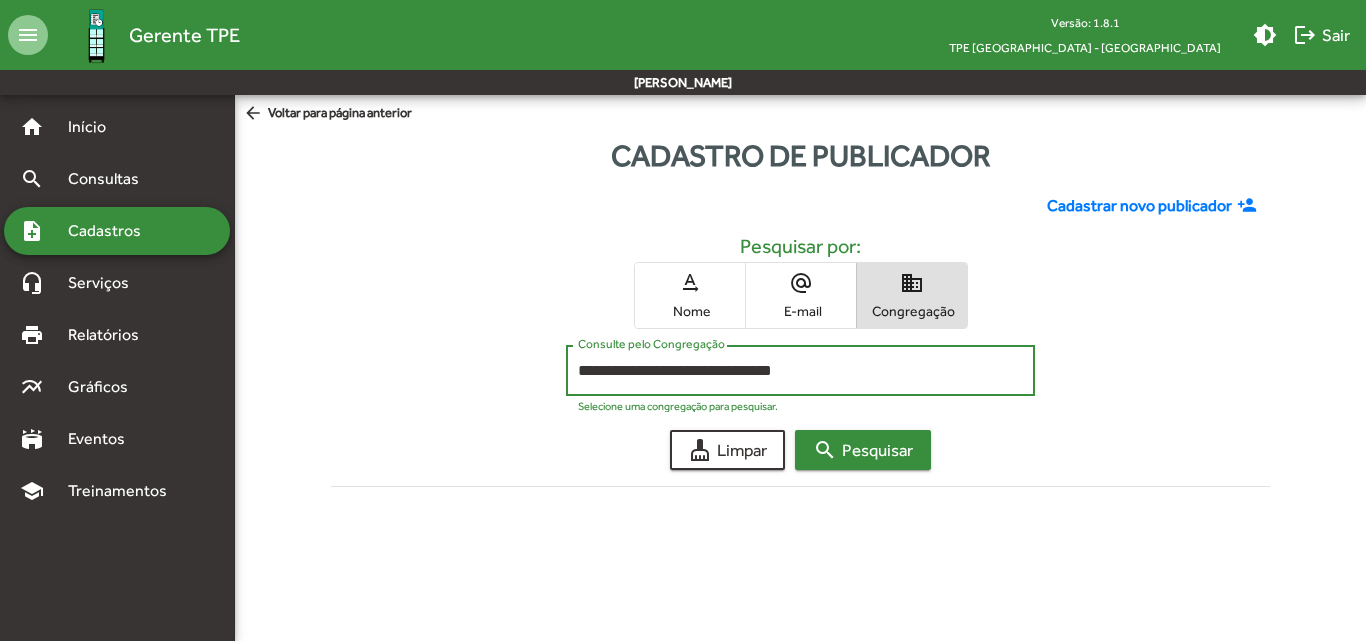 click on "search  Pesquisar" 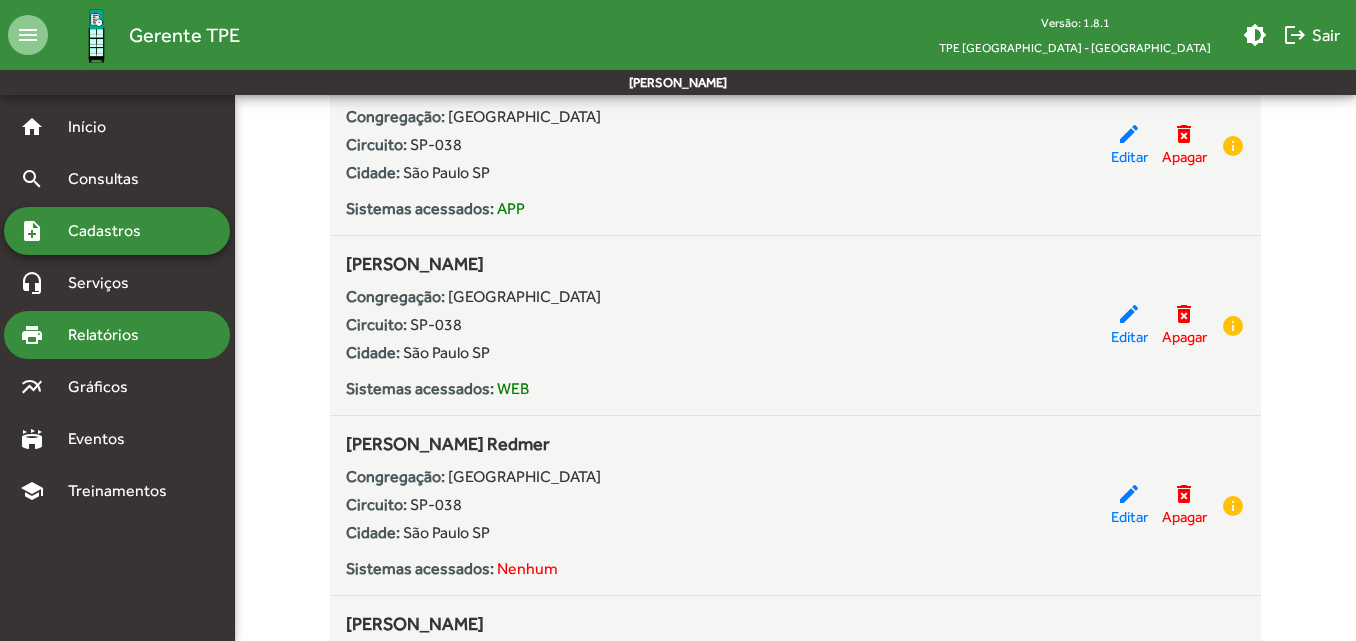 scroll, scrollTop: 2600, scrollLeft: 0, axis: vertical 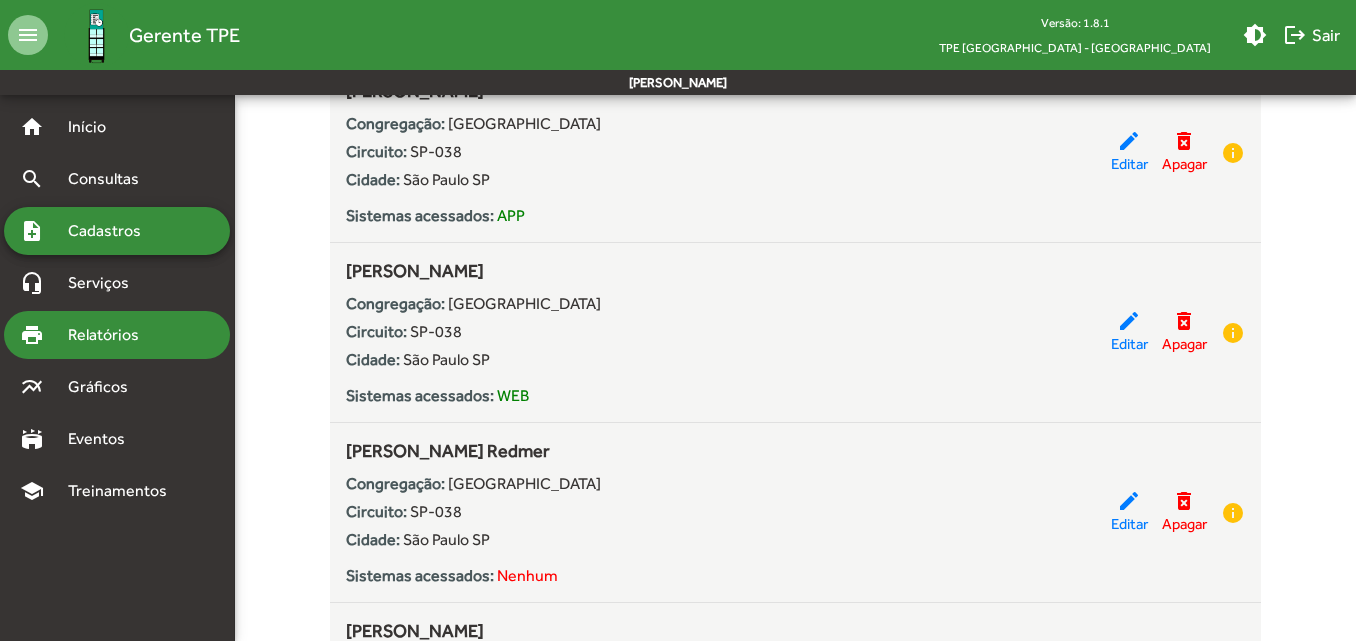 click on "Relatórios" at bounding box center [110, 335] 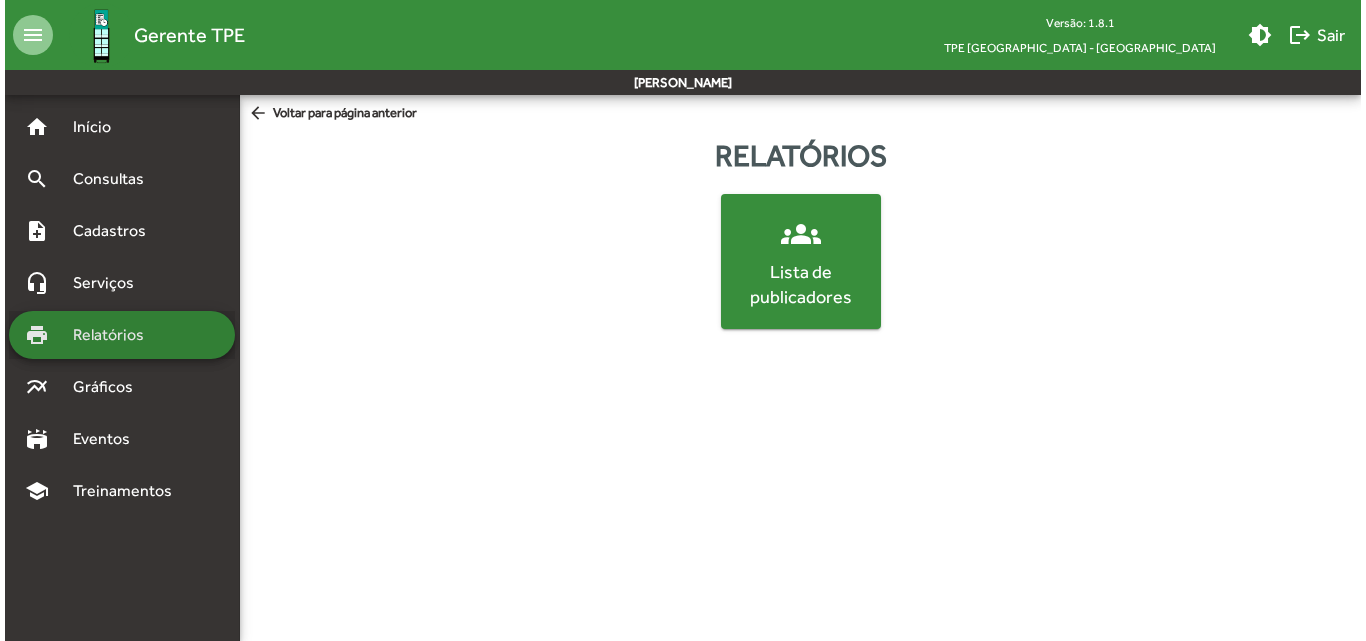 scroll, scrollTop: 0, scrollLeft: 0, axis: both 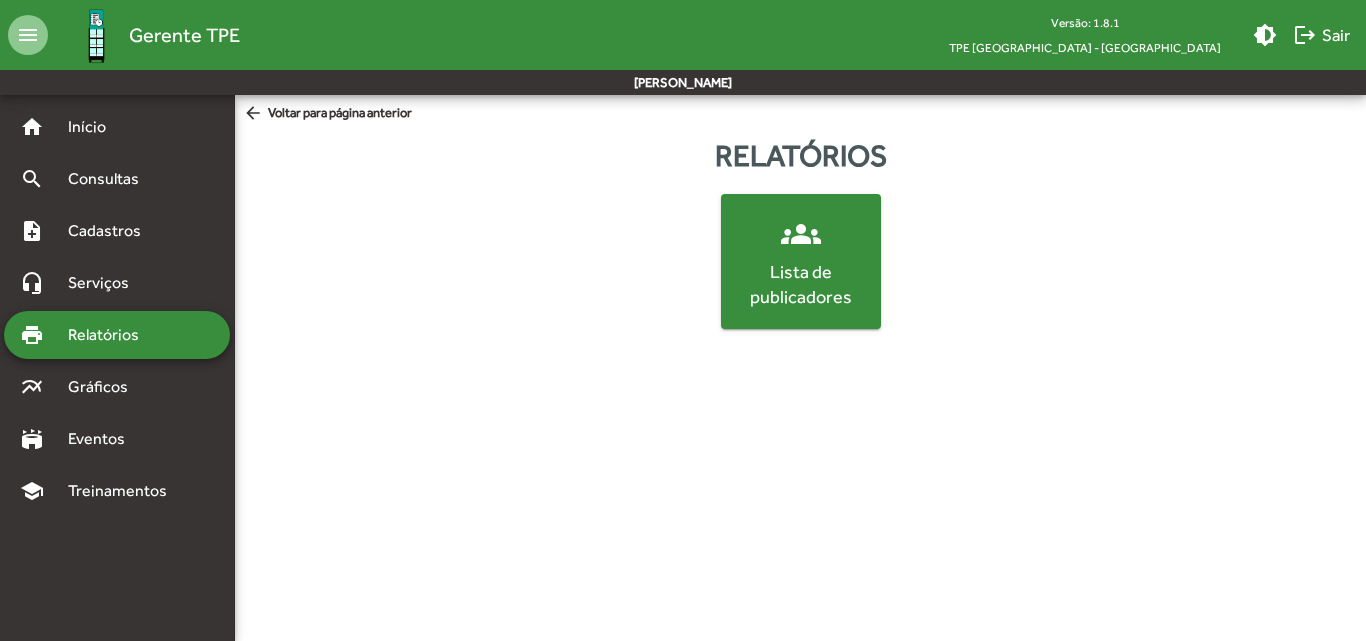 click on "Lista de publicadores" 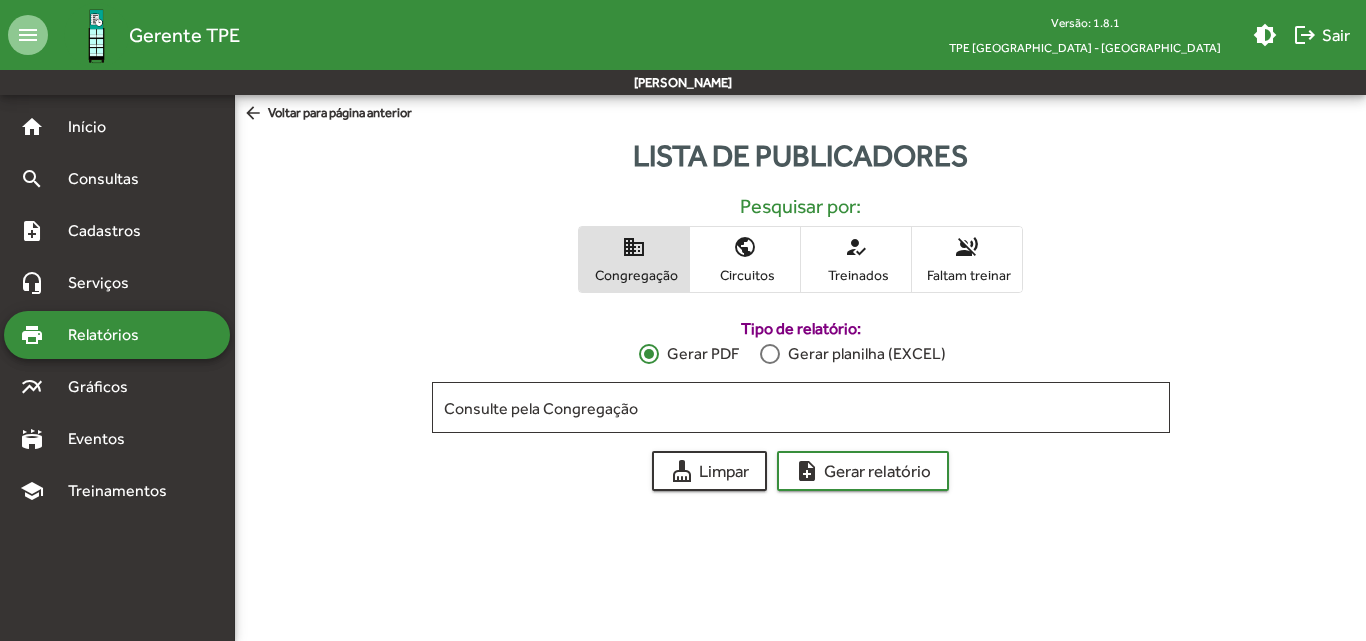 click on "Congregação" at bounding box center [634, 275] 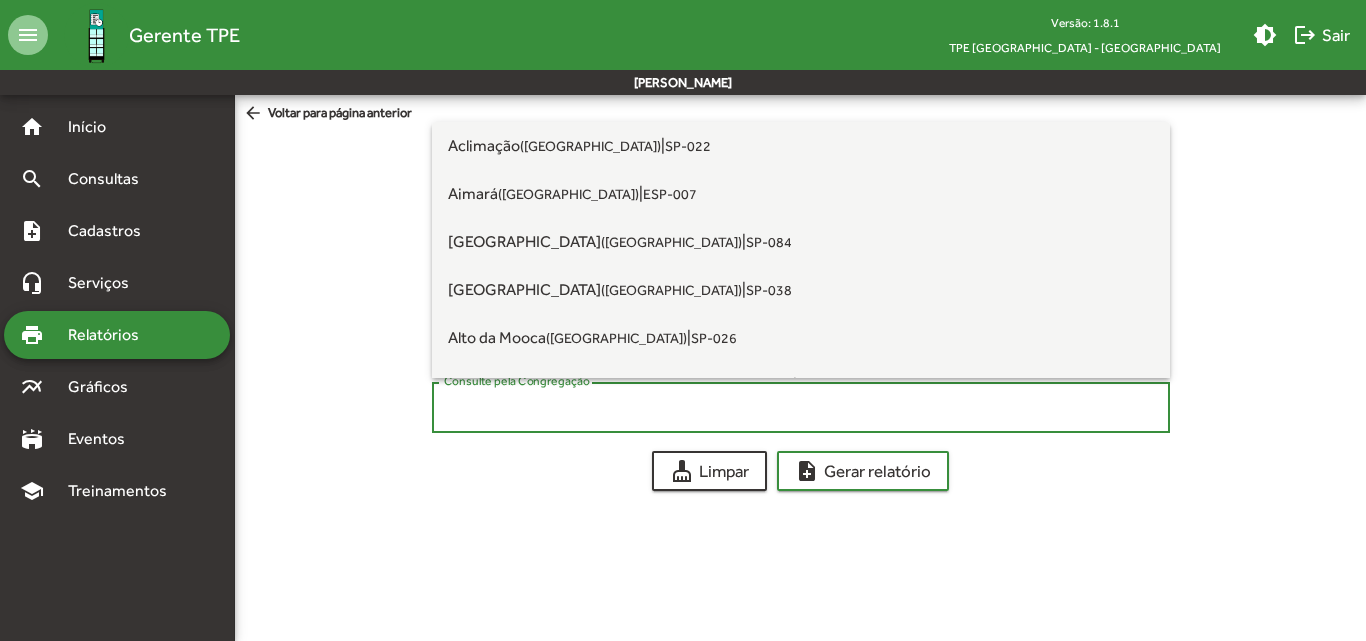 click on "Consulte pela Congregação" at bounding box center [801, 408] 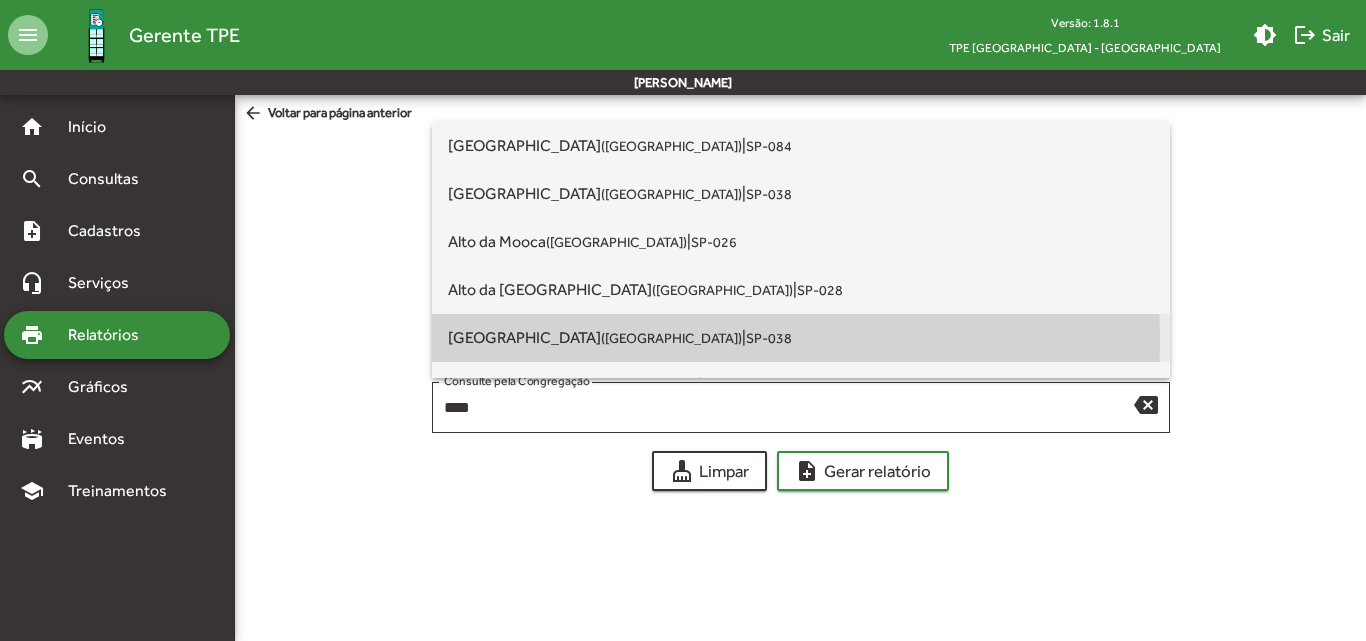 click on "SP-038" at bounding box center [769, 338] 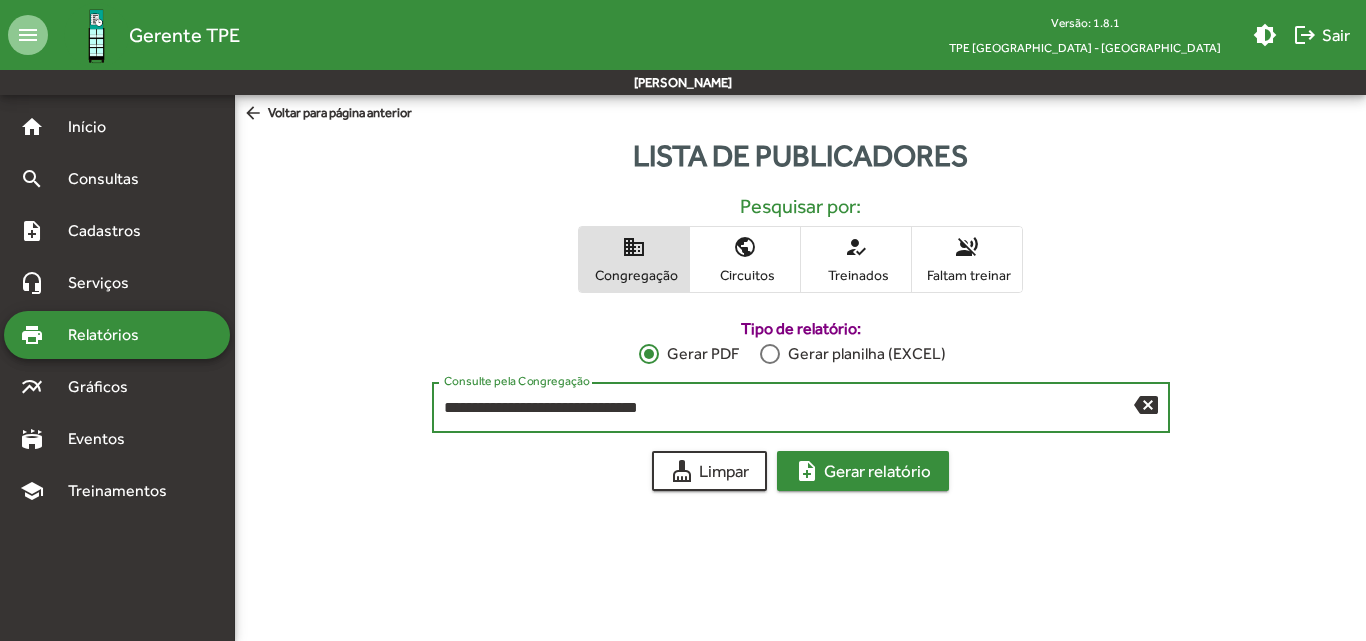 click on "note_add  Gerar relatório" 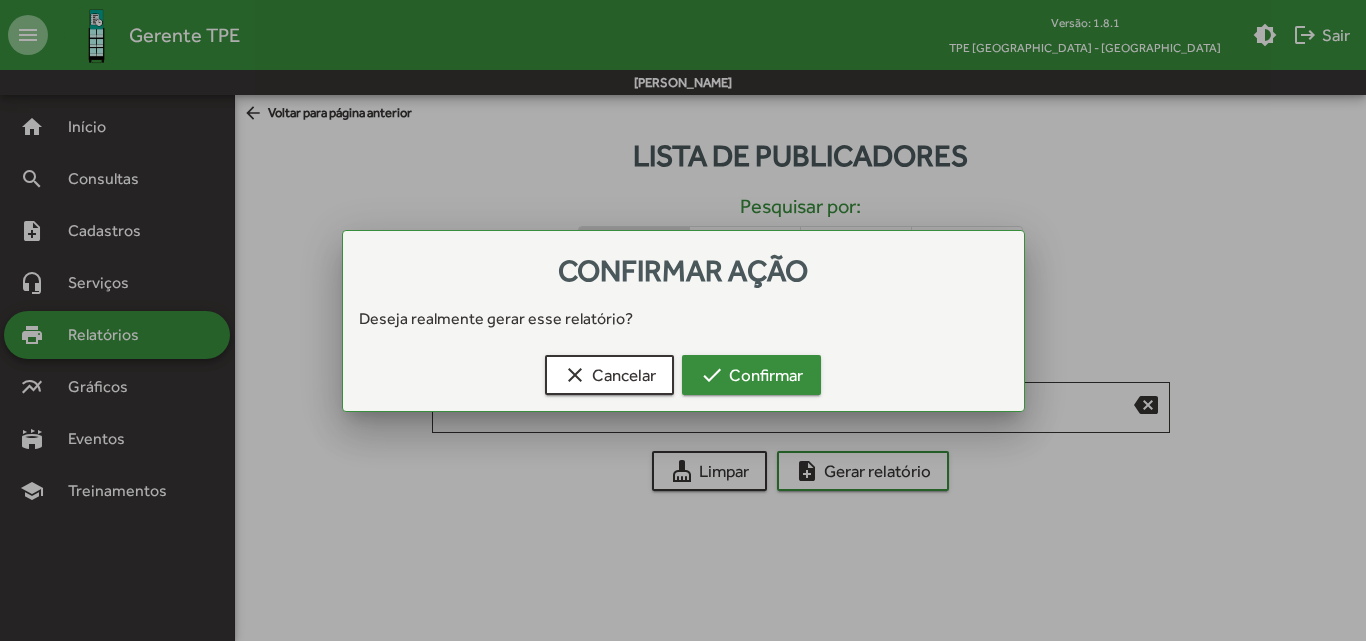 click on "check  Confirmar" at bounding box center (751, 375) 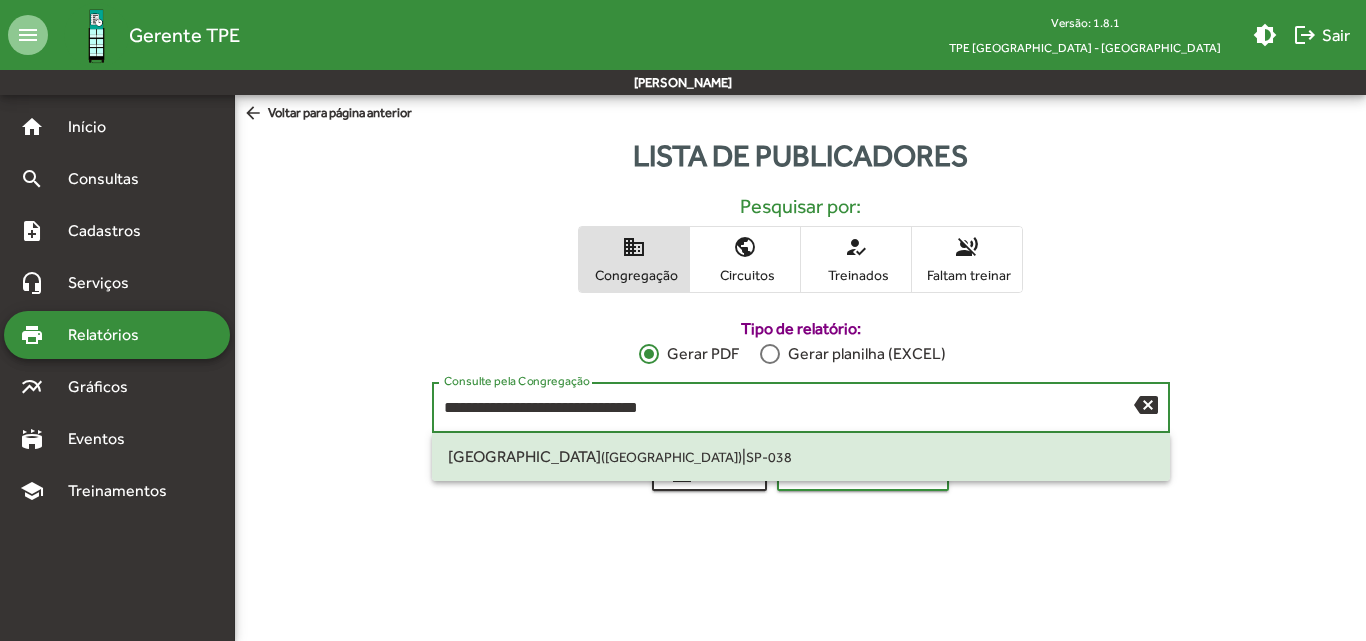 drag, startPoint x: 671, startPoint y: 410, endPoint x: 367, endPoint y: 414, distance: 304.0263 